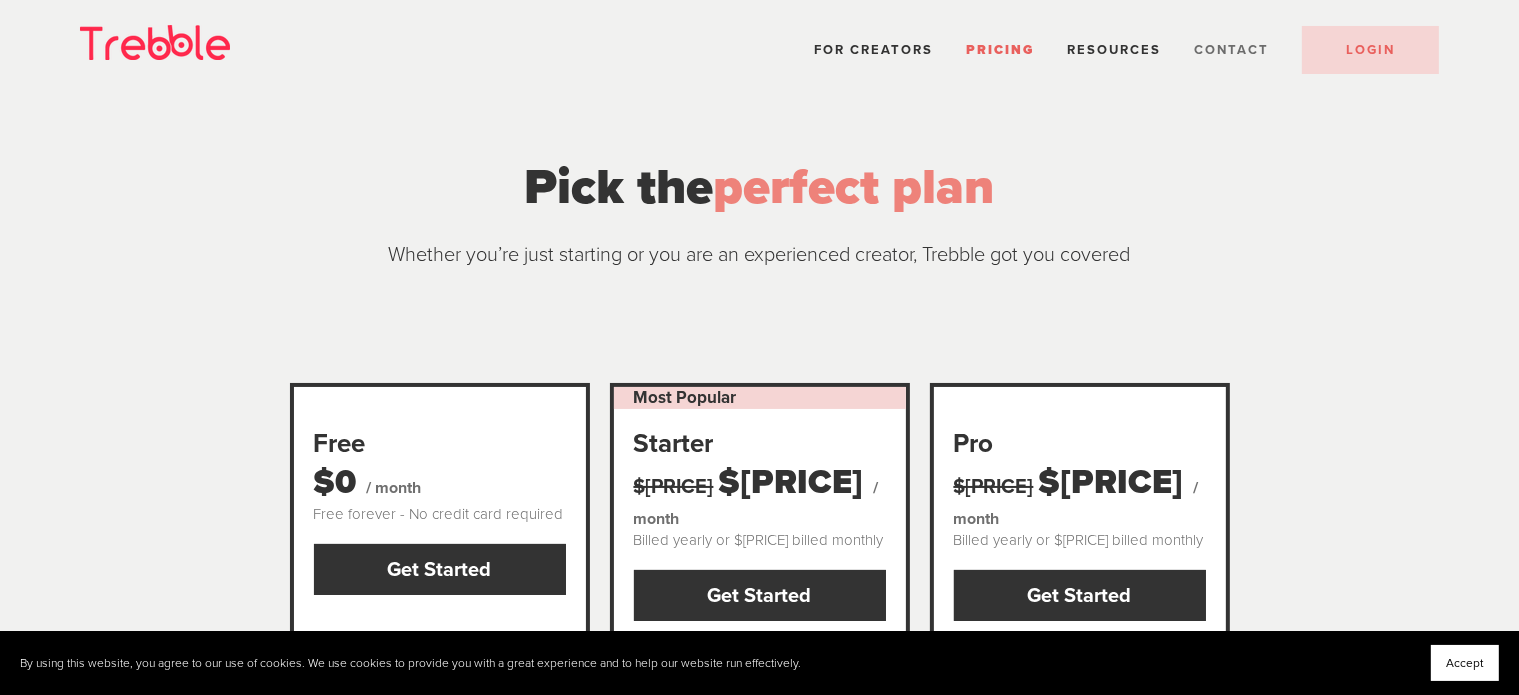 scroll, scrollTop: 0, scrollLeft: 0, axis: both 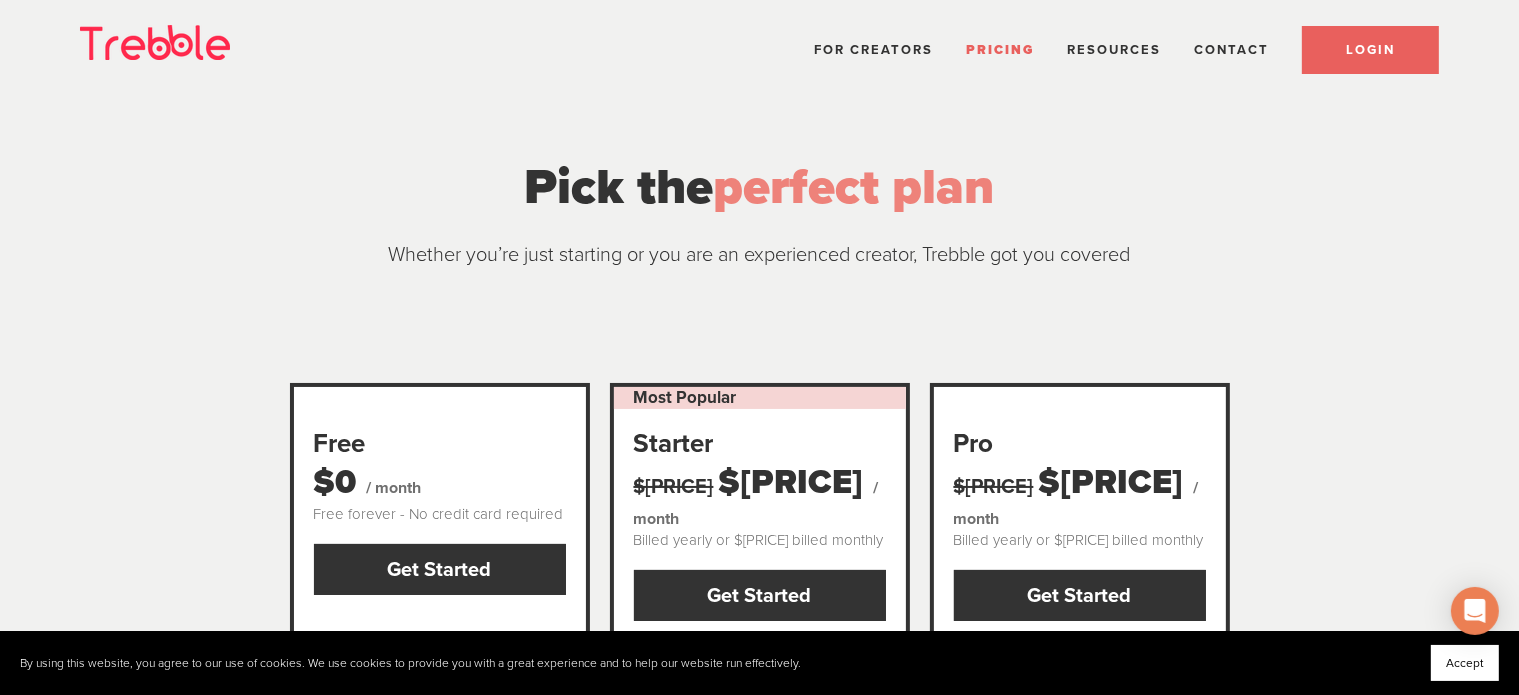 click on "LOGIN" at bounding box center (1370, 50) 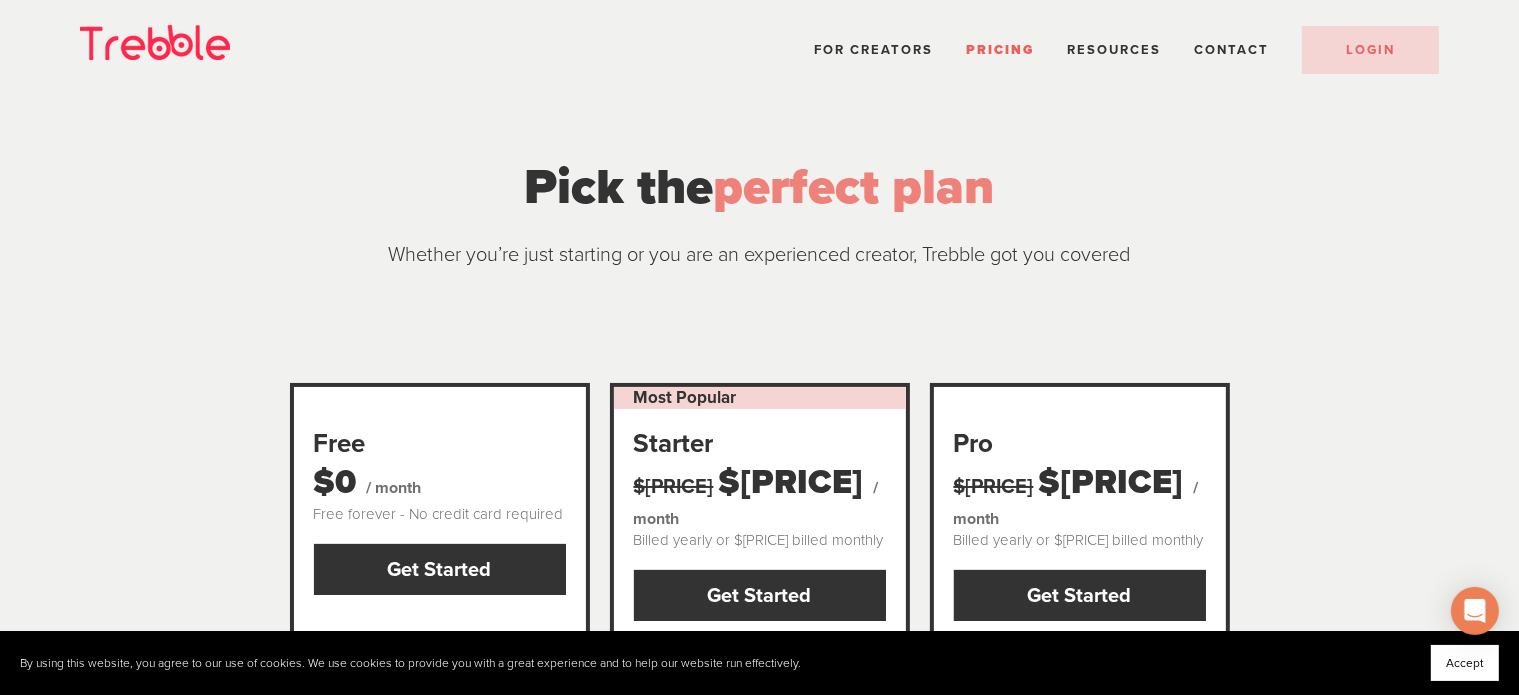 click on "Pricing" at bounding box center [1000, 50] 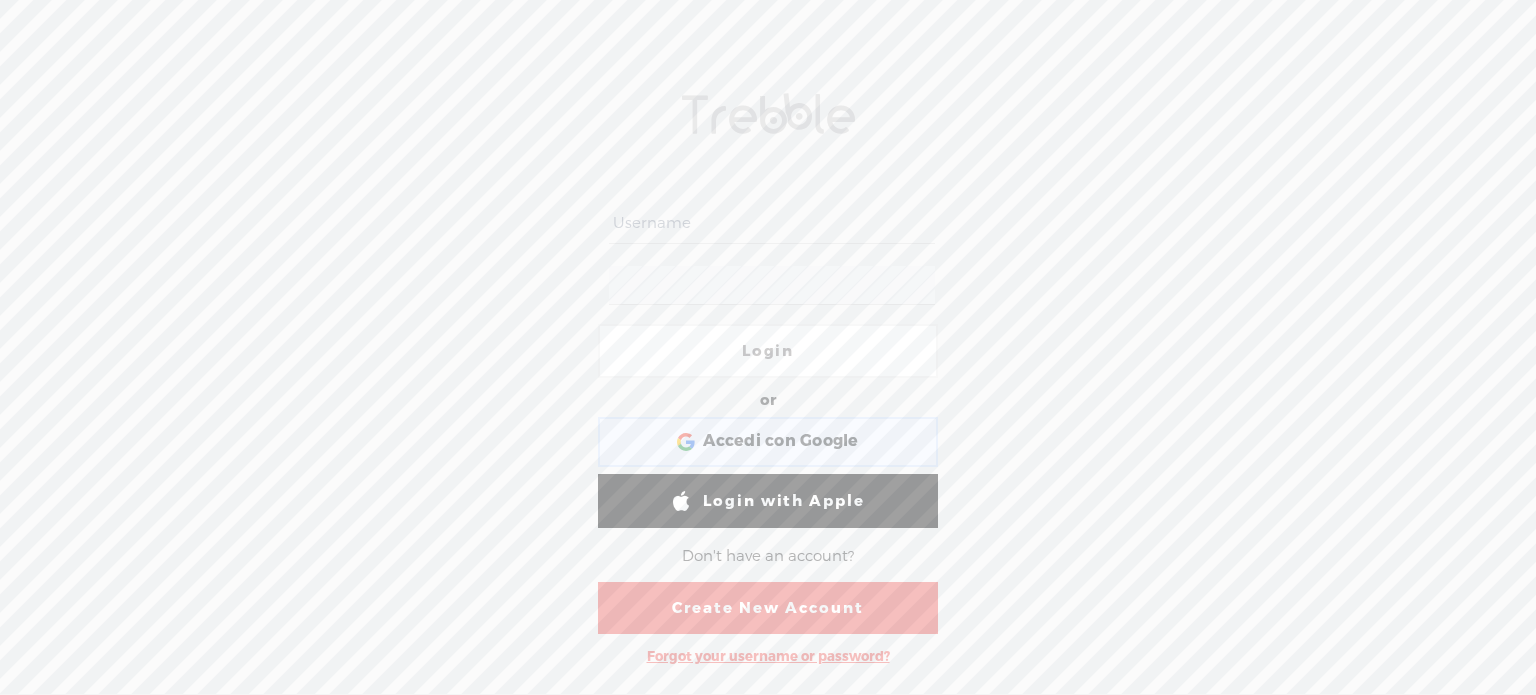scroll, scrollTop: 0, scrollLeft: 0, axis: both 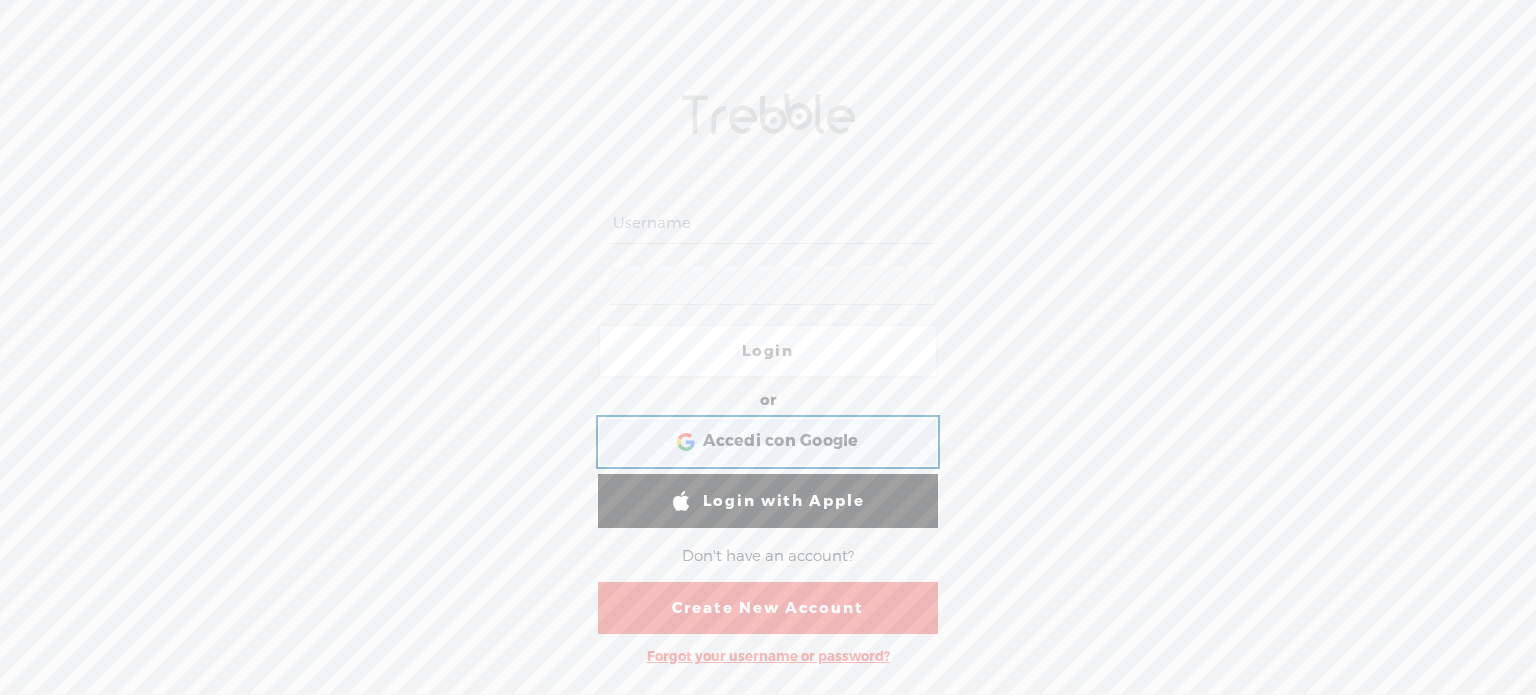 click on "Accedi con Google" at bounding box center [780, 441] 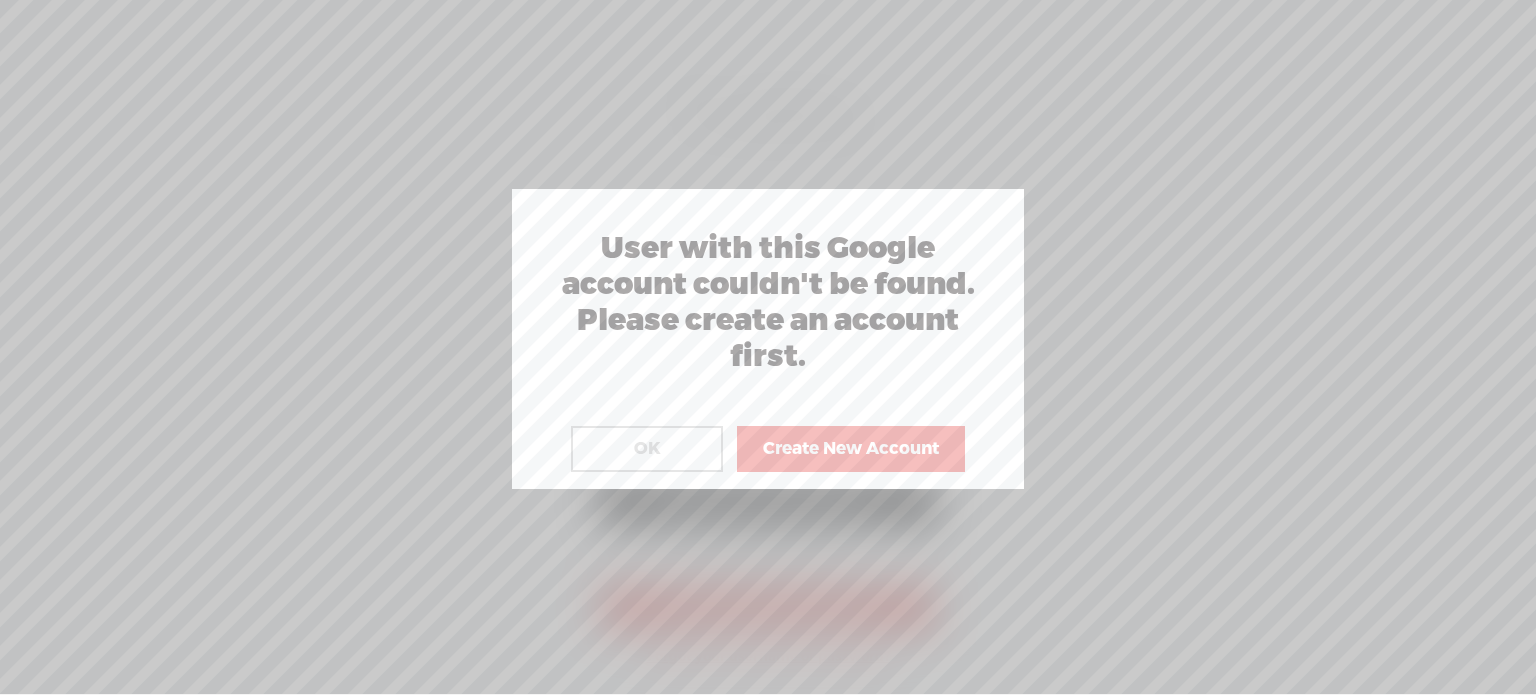 drag, startPoint x: 832, startPoint y: 450, endPoint x: 936, endPoint y: 544, distance: 140.1856 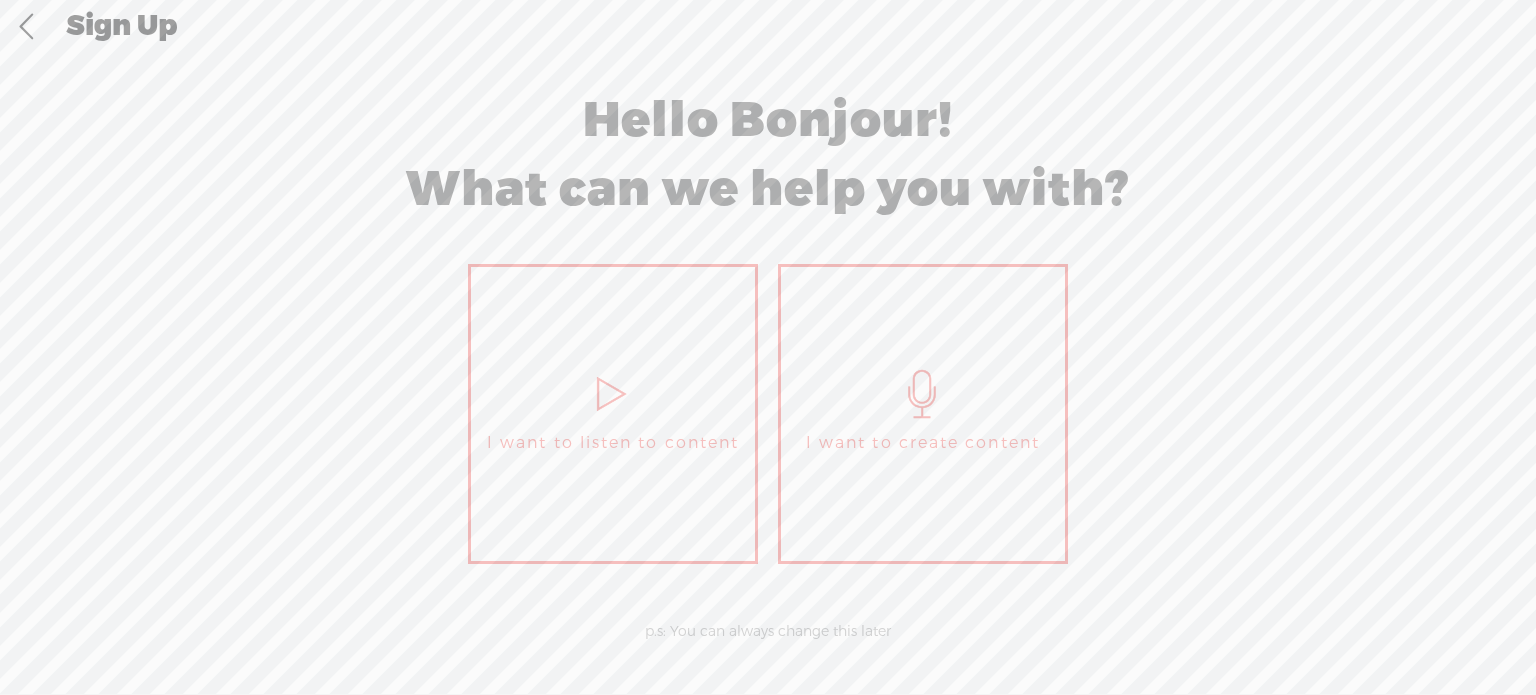 click at bounding box center (923, 394) 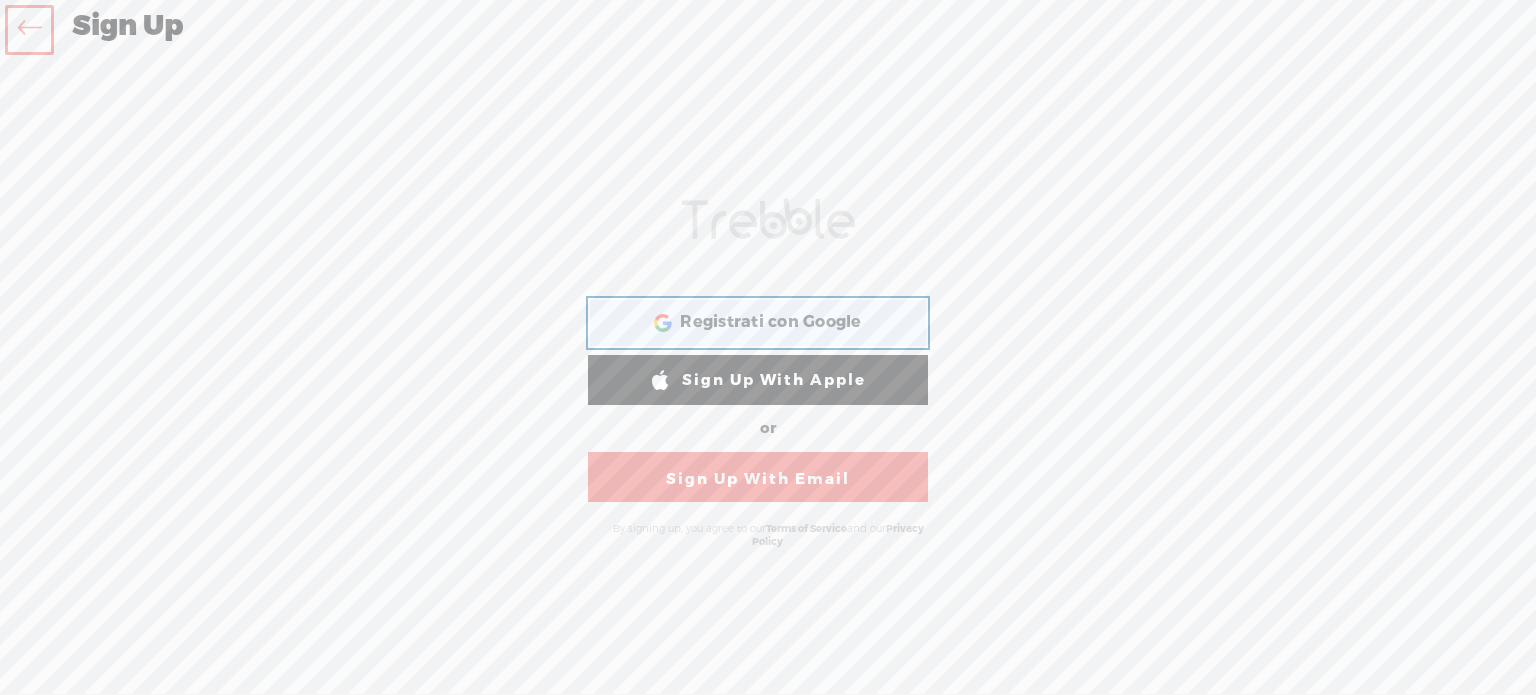 click on "Registrati con Google" at bounding box center [770, 322] 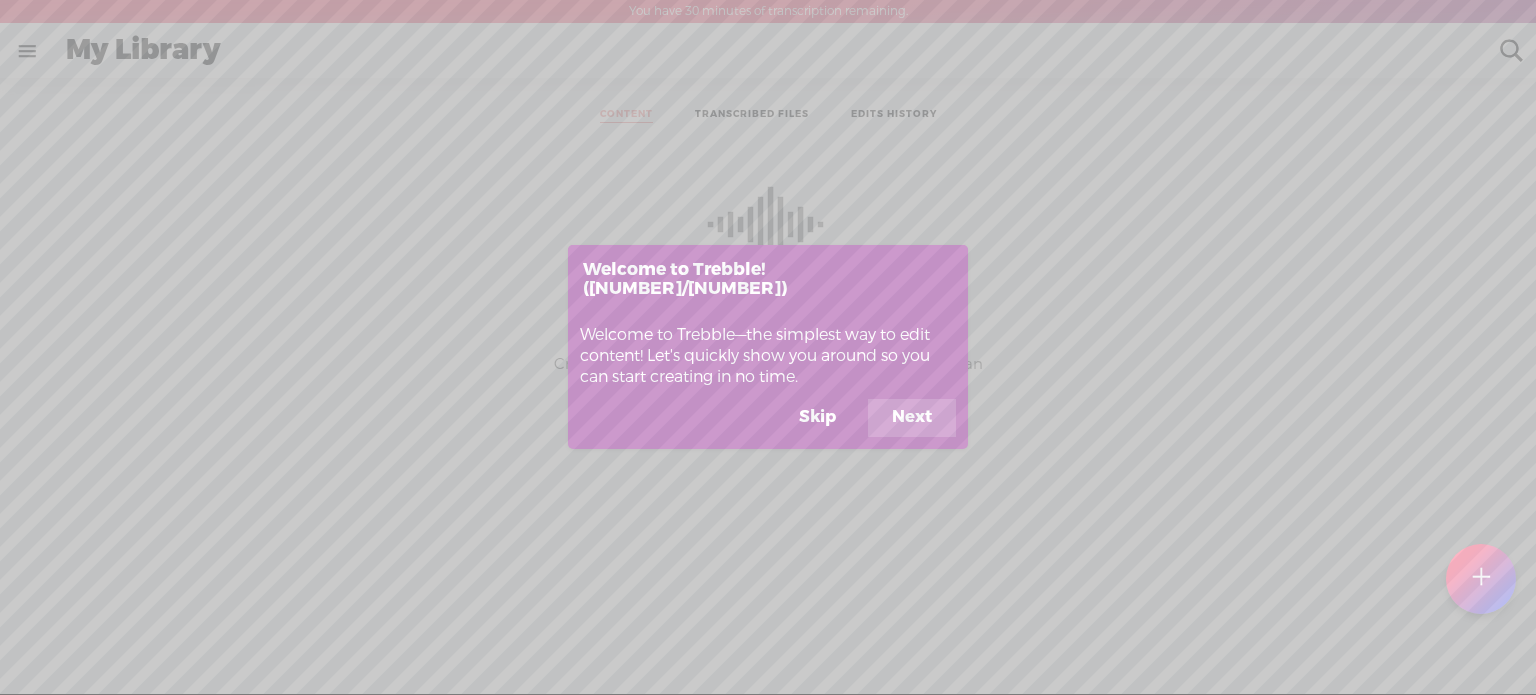 click on "Next" at bounding box center [912, 418] 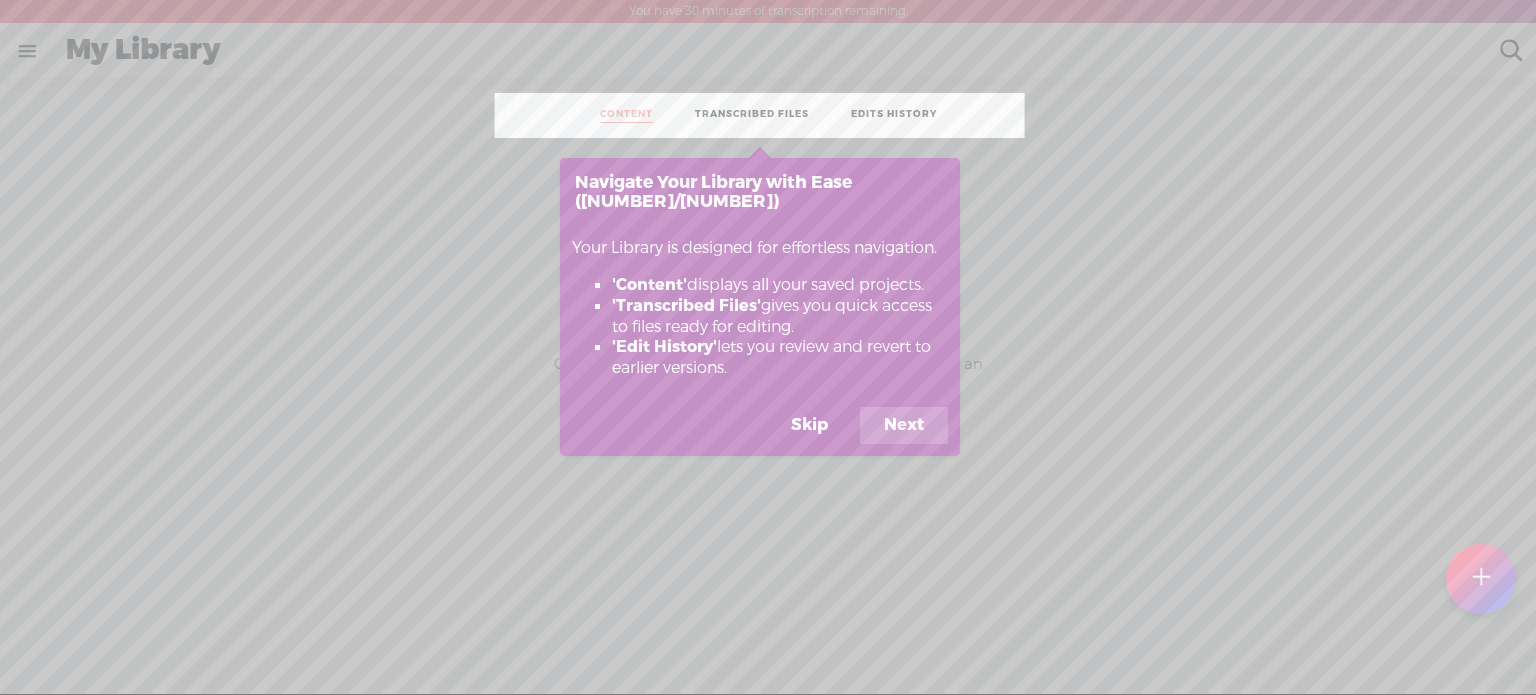 click on "Next" at bounding box center (904, 426) 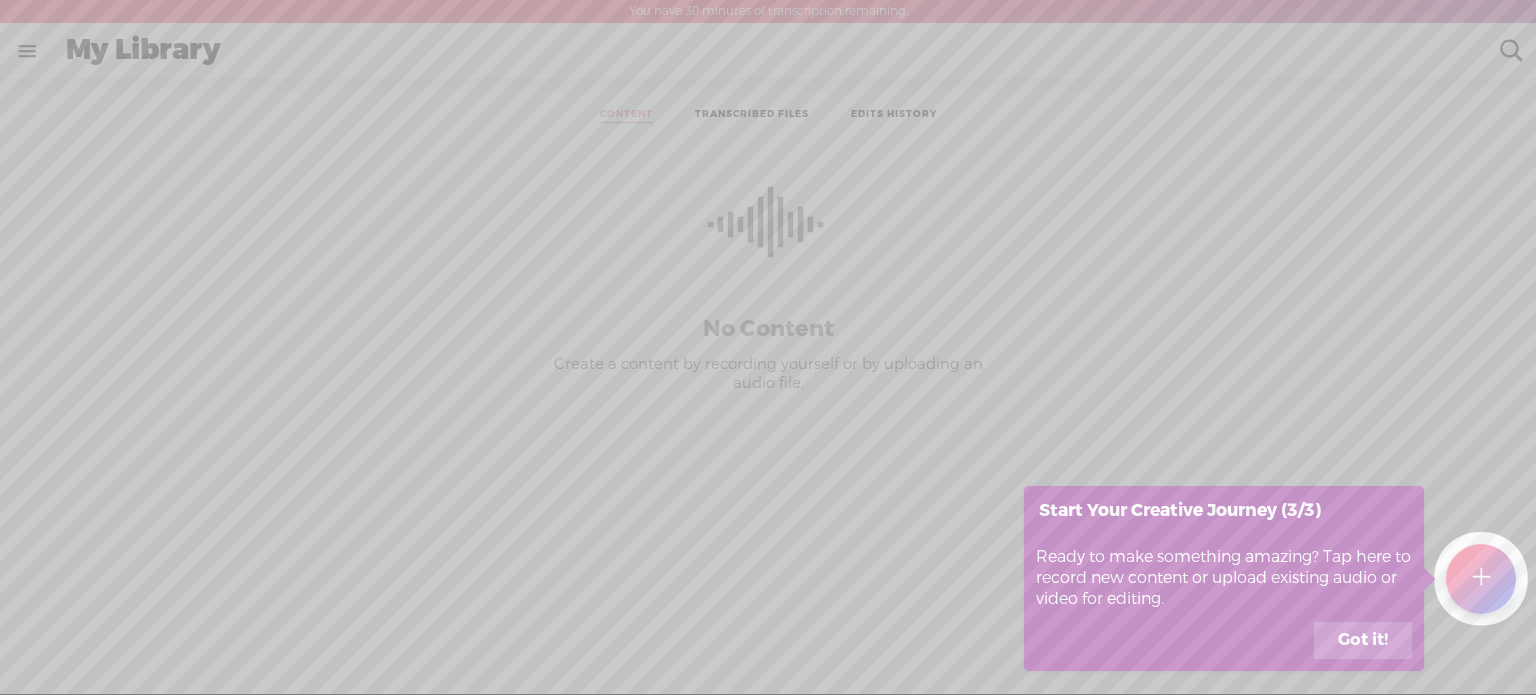 click on "Got it!" at bounding box center [1363, 641] 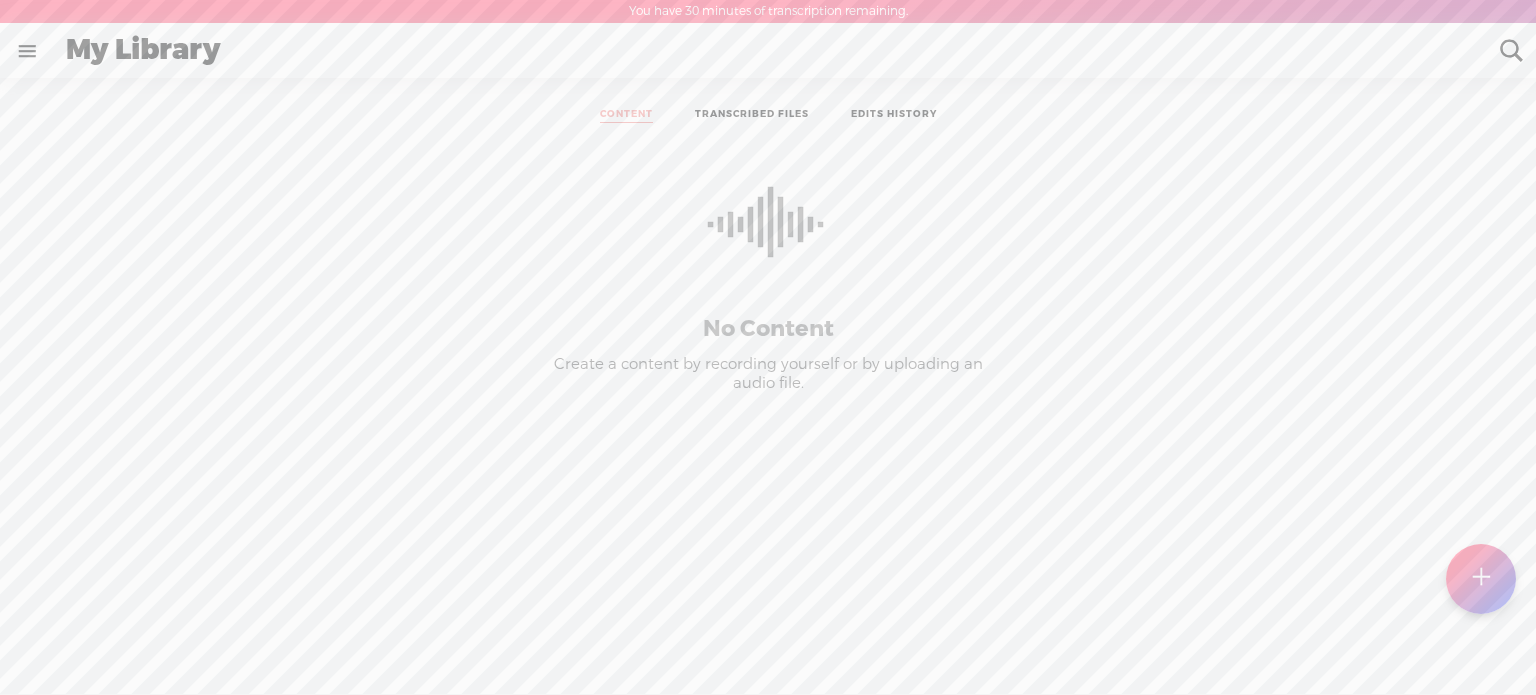 click at bounding box center (1480, 579) 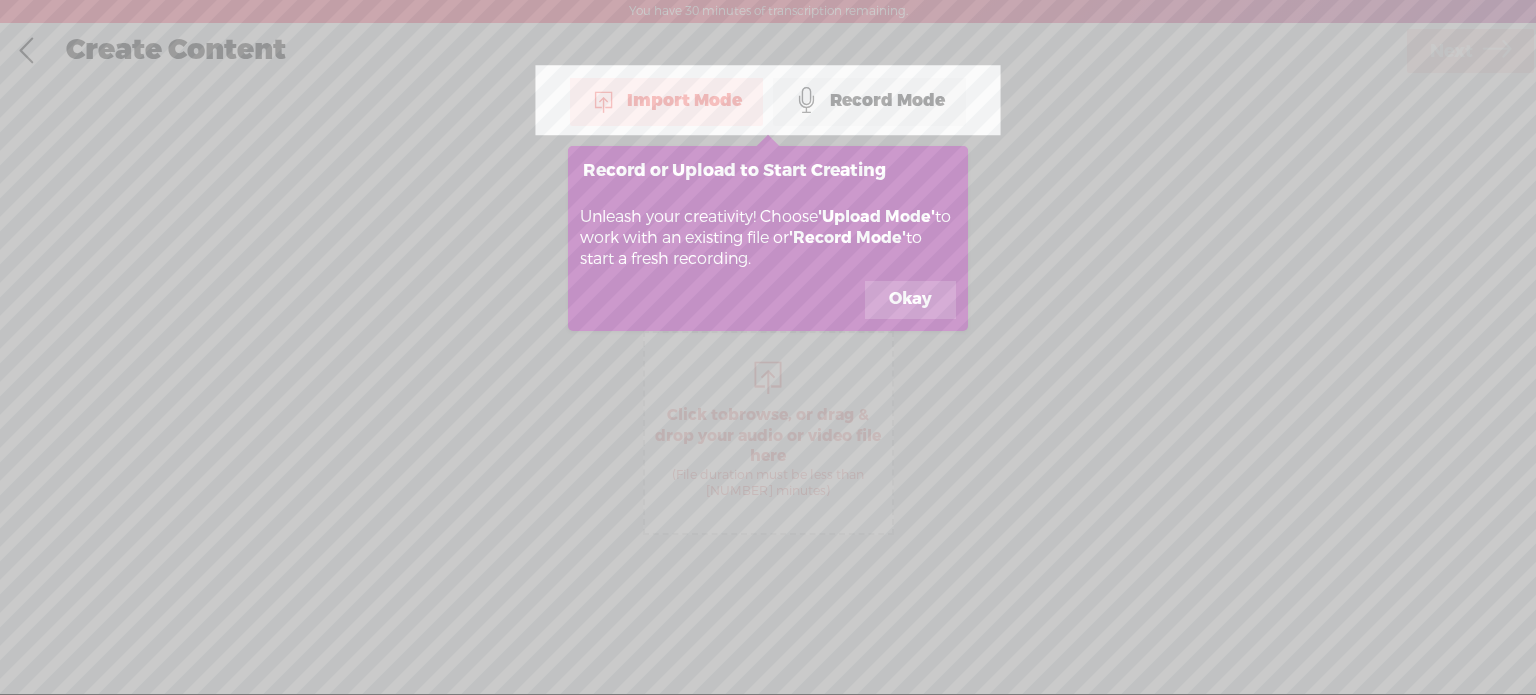 scroll, scrollTop: 0, scrollLeft: 0, axis: both 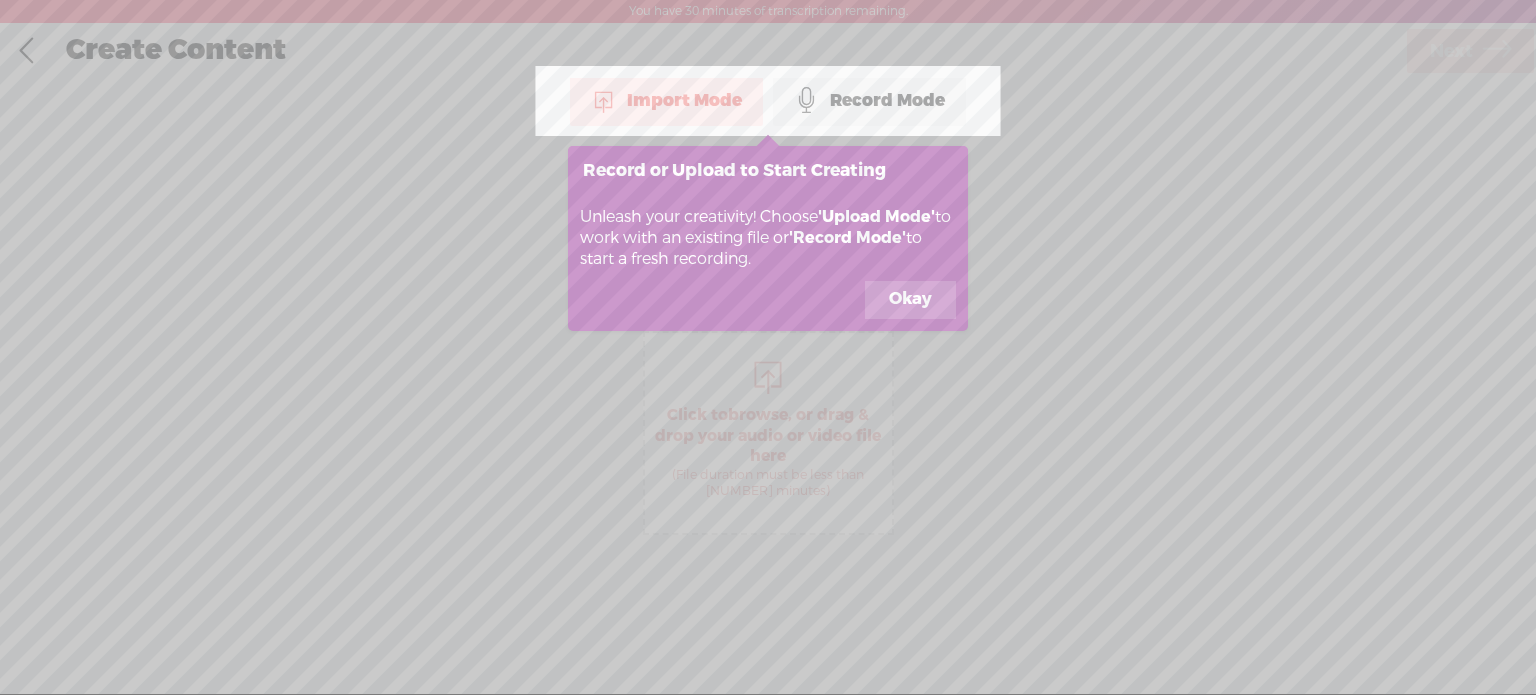 click on "Okay" at bounding box center [910, 300] 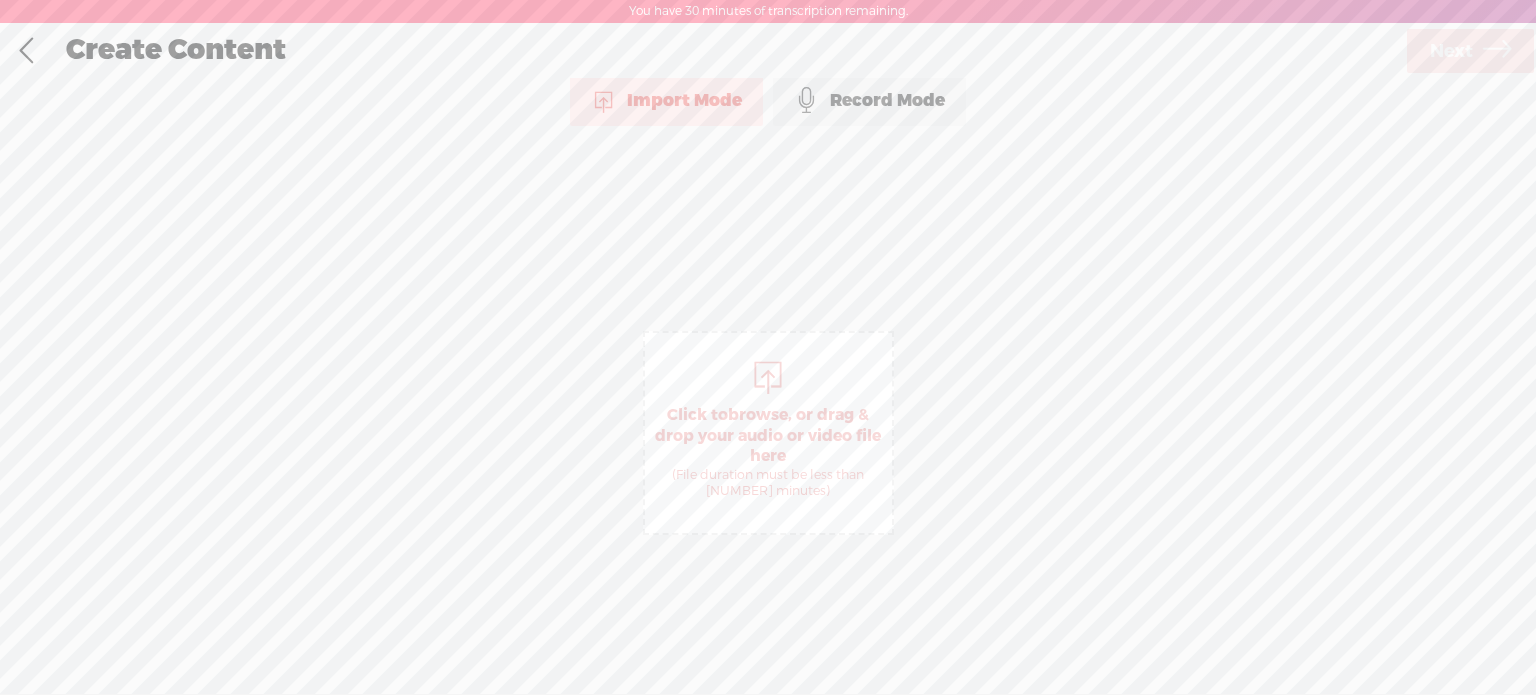 click on "Record Mode" at bounding box center [869, 101] 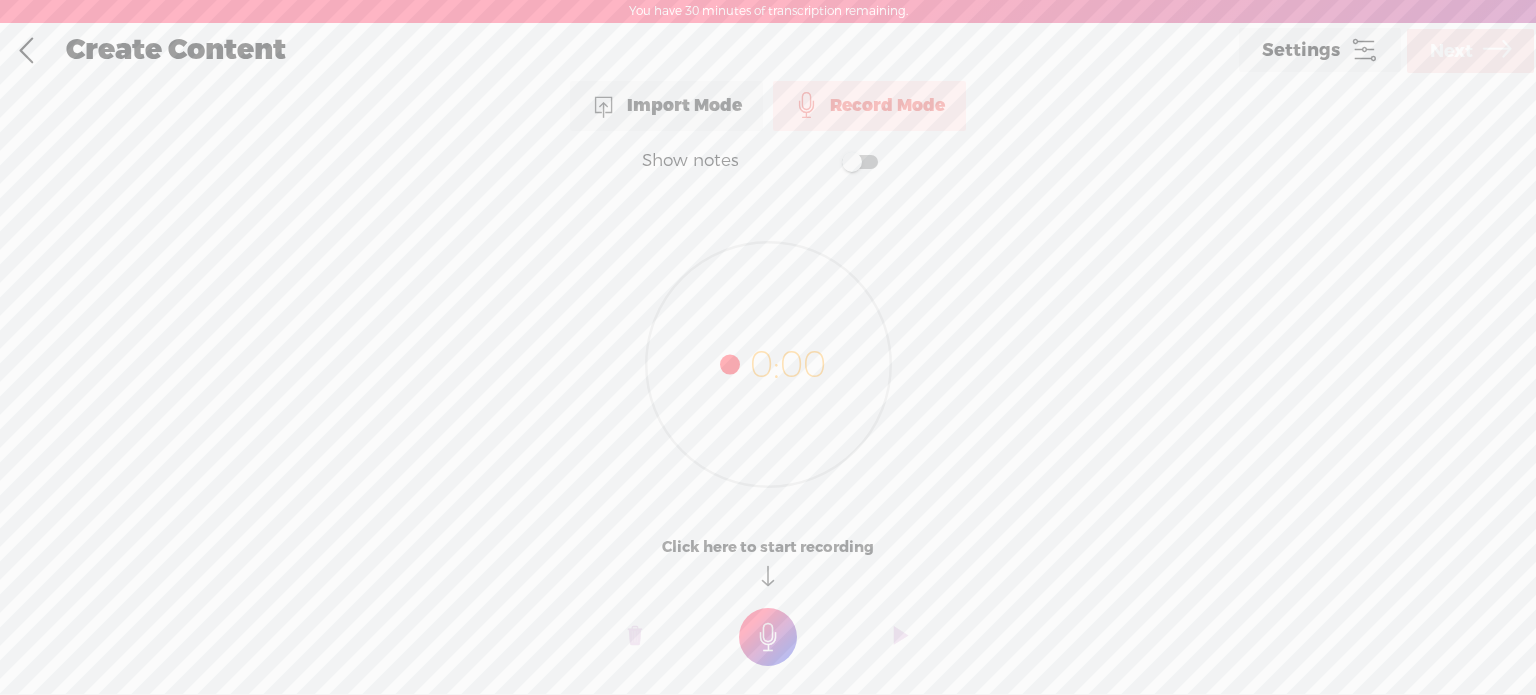 click at bounding box center [860, 162] 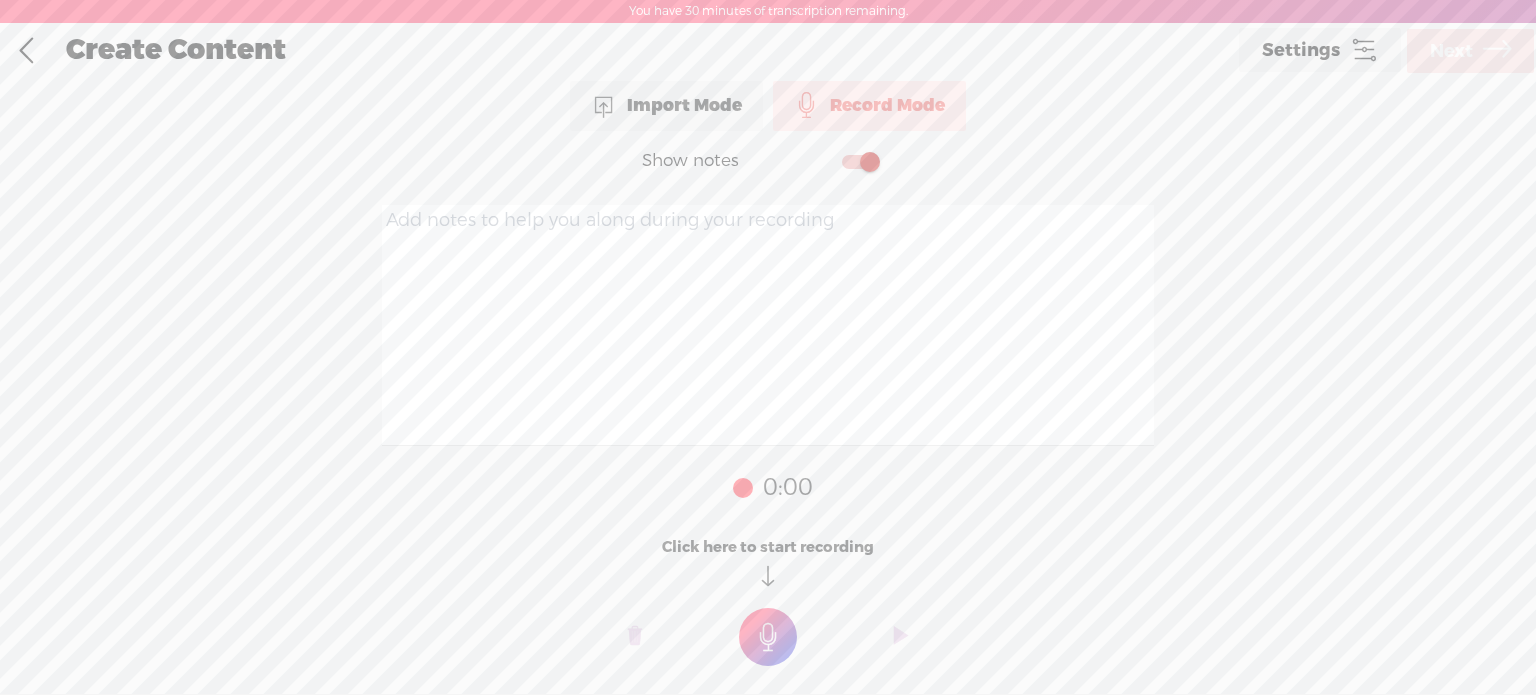 click at bounding box center [768, 637] 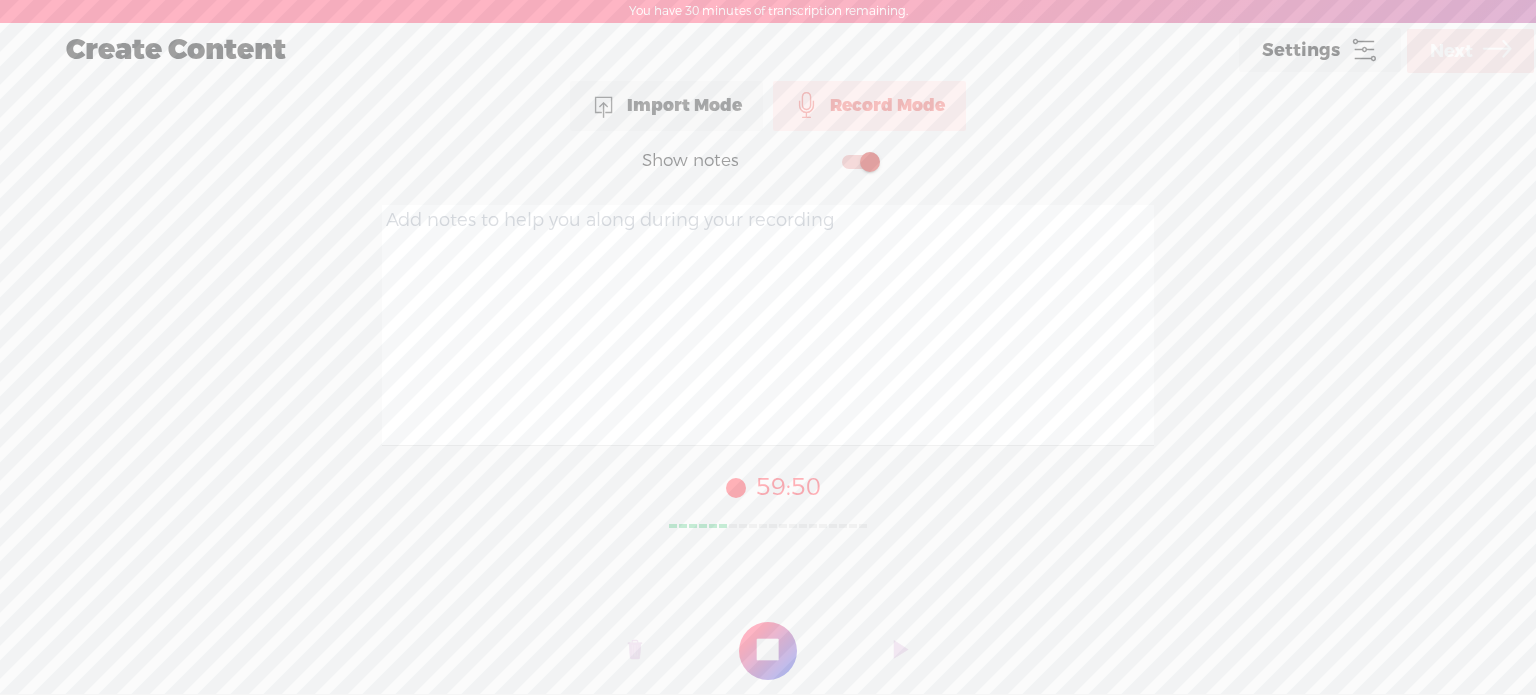 click at bounding box center [768, 651] 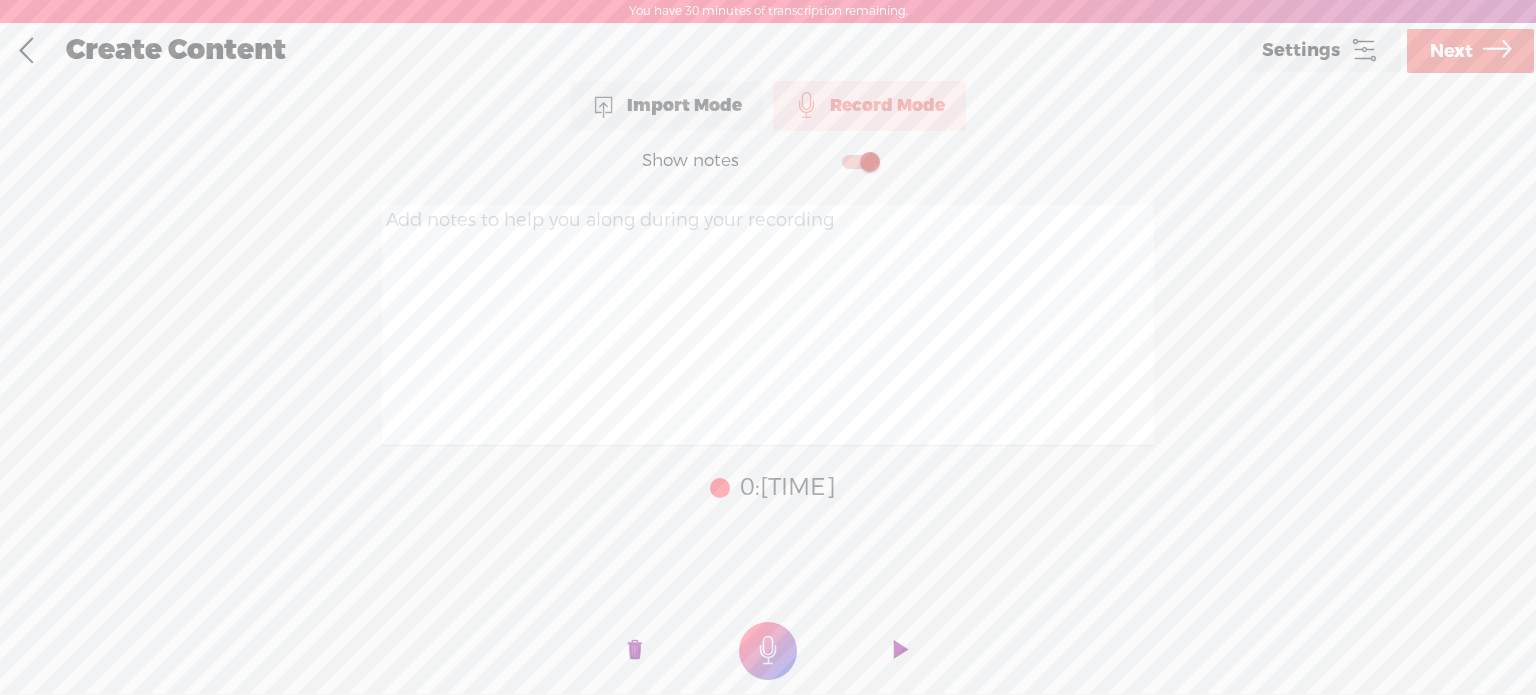 click at bounding box center (1497, 51) 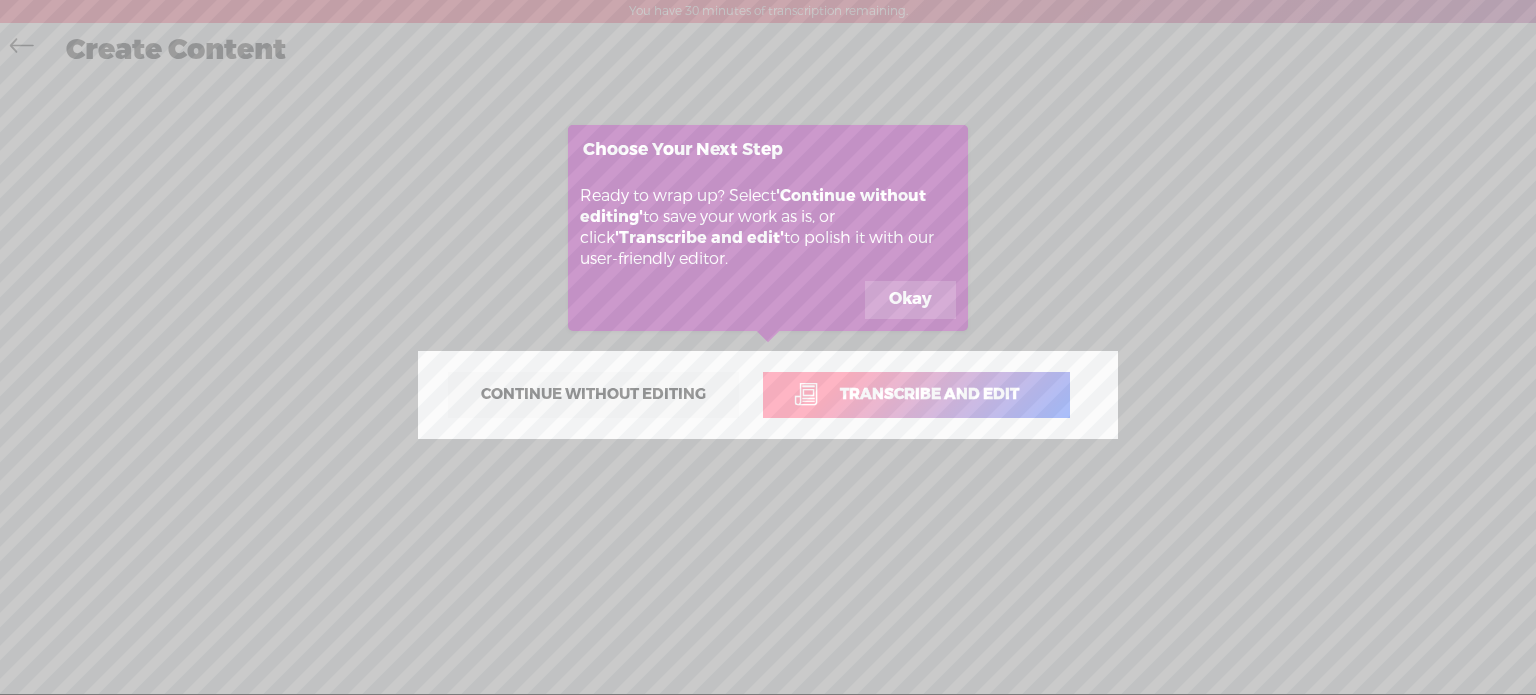 click on "Okay" at bounding box center [910, 300] 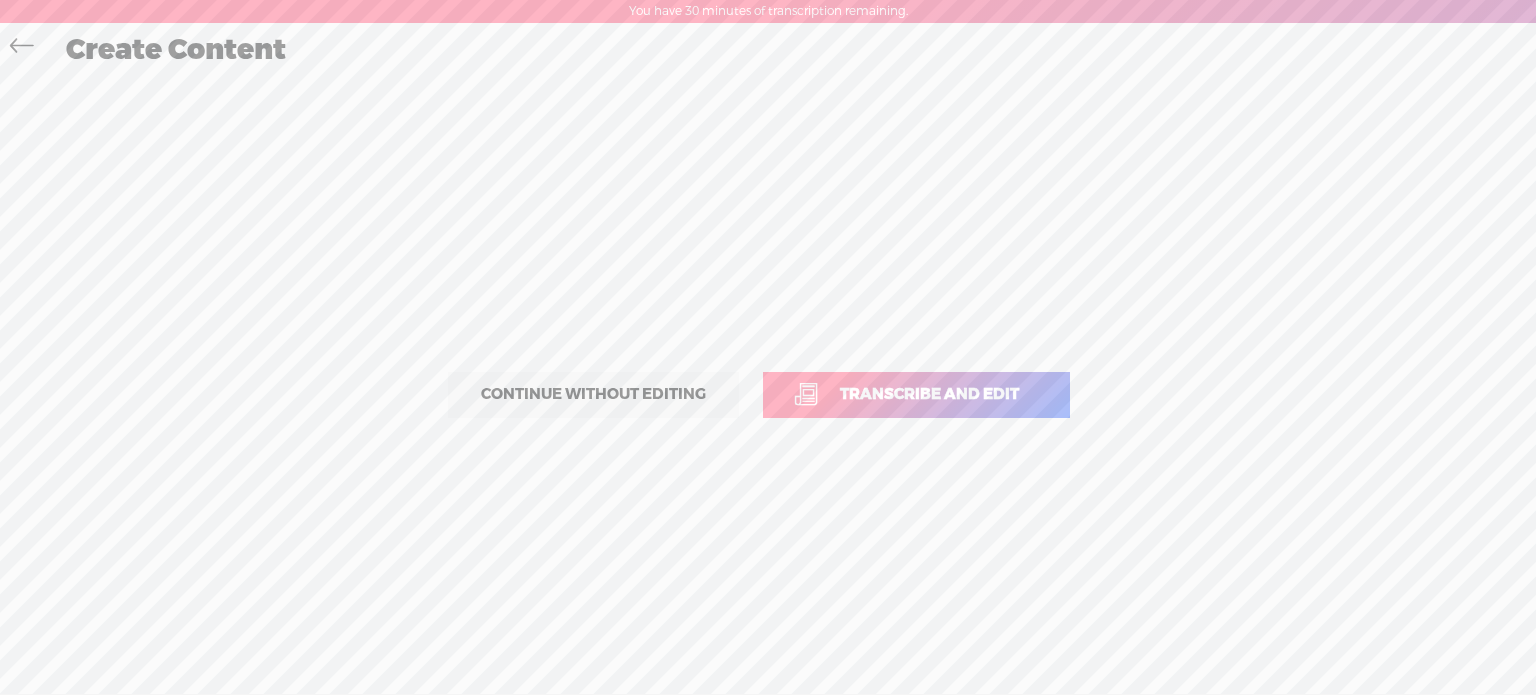 click on "Transcribe and edit" at bounding box center (916, 395) 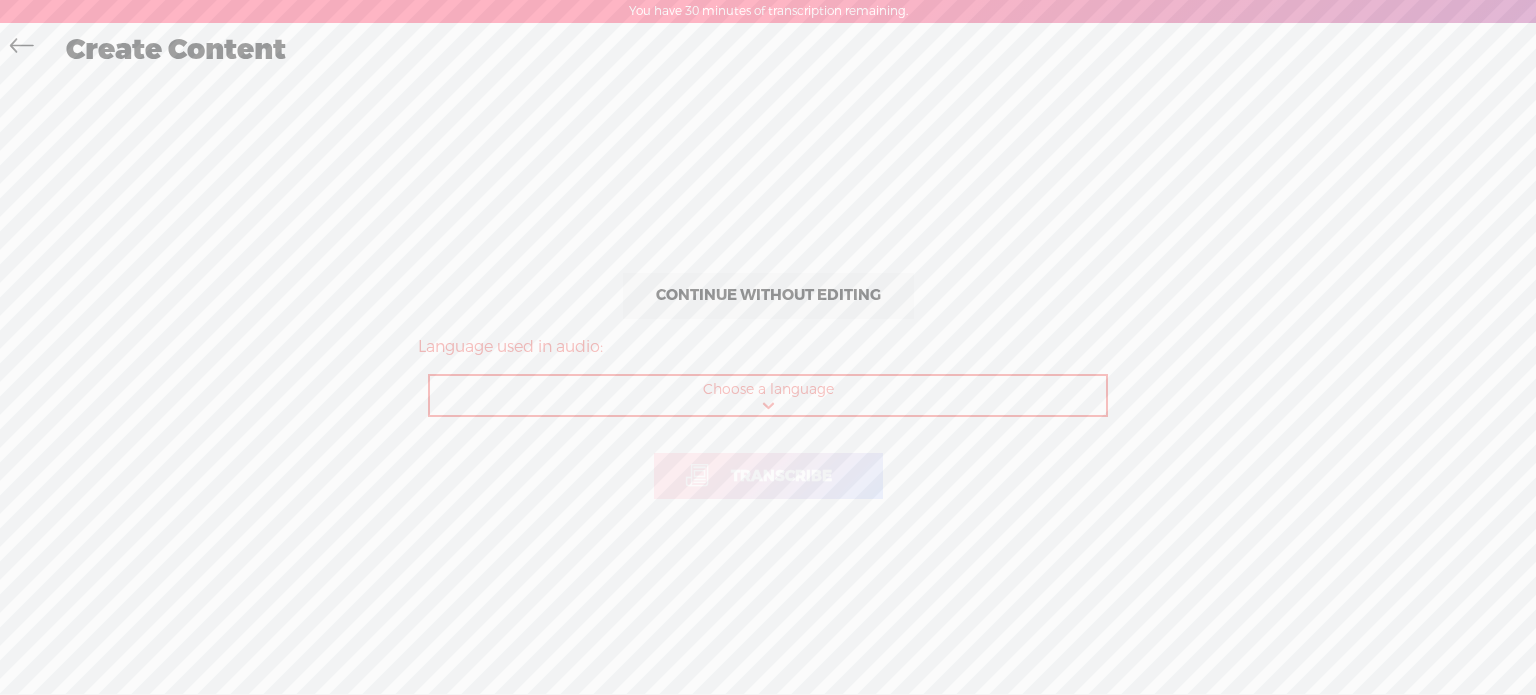 click on "Choose a language
Afrikaans Albanian Amharic Arabic, Gulf Arabic, Modern Standard Armenian Assamese Azerbaijani Bashkir Basque Belarusian Bengali Bosnian Breton Bulgarian Burmese Catalan Chinese, Simplified Chinese, Traditional Croatian Czech Danish Dutch English, Australian English, British English, Indian English, Irish English, New Zealand English, Scottish English, South African English, US English, Welsh Estonian Faroese Farsi Finnish French French, Canadian Galician Georgian German German, Swiss Greek Gujarati Haitian Creole Hausa Hawaiian Hebrew Hindi, Indian Hungarian Icelandic Indonesian Italian Japanese Javanese Kannada Kazakh Khmer Korean Lao Latin Latvian Lingala Lithuanian Luxembourgish Macedonian Malagasy Malay Malayalam Maltese Maori Marathi Mongolian Nepali Norwegian Norwegian Nynorsk Occitan Pashto Persian Polish Portuguese Portuguese, Brazilian Punjabi Romanian Russian Sanskrit Serbian Shona Sindhi Sinhala Slovak Slovenian Somali Spanish Spanish, US Sundanese Swahili" at bounding box center (769, 396) 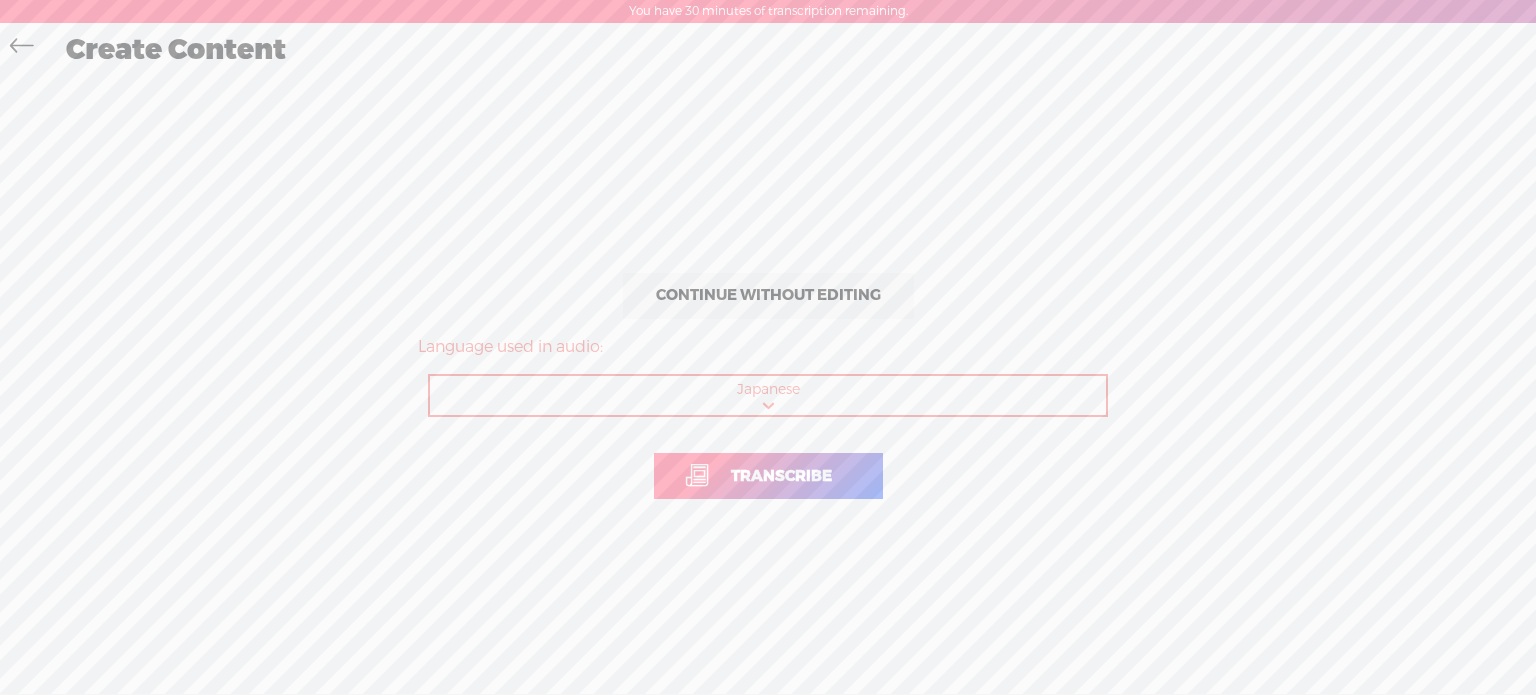 click on "Choose a language
Afrikaans Albanian Amharic Arabic, Gulf Arabic, Modern Standard Armenian Assamese Azerbaijani Bashkir Basque Belarusian Bengali Bosnian Breton Bulgarian Burmese Catalan Chinese, Simplified Chinese, Traditional Croatian Czech Danish Dutch English, Australian English, British English, Indian English, Irish English, New Zealand English, Scottish English, South African English, US English, Welsh Estonian Faroese Farsi Finnish French French, Canadian Galician Georgian German German, Swiss Greek Gujarati Haitian Creole Hausa Hawaiian Hebrew Hindi, Indian Hungarian Icelandic Indonesian Italian Japanese Javanese Kannada Kazakh Khmer Korean Lao Latin Latvian Lingala Lithuanian Luxembourgish Macedonian Malagasy Malay Malayalam Maltese Maori Marathi Mongolian Nepali Norwegian Norwegian Nynorsk Occitan Pashto Persian Polish Portuguese Portuguese, Brazilian Punjabi Romanian Russian Sanskrit Serbian Shona Sindhi Sinhala Slovak Slovenian Somali Spanish Spanish, US Sundanese Swahili" at bounding box center [769, 396] 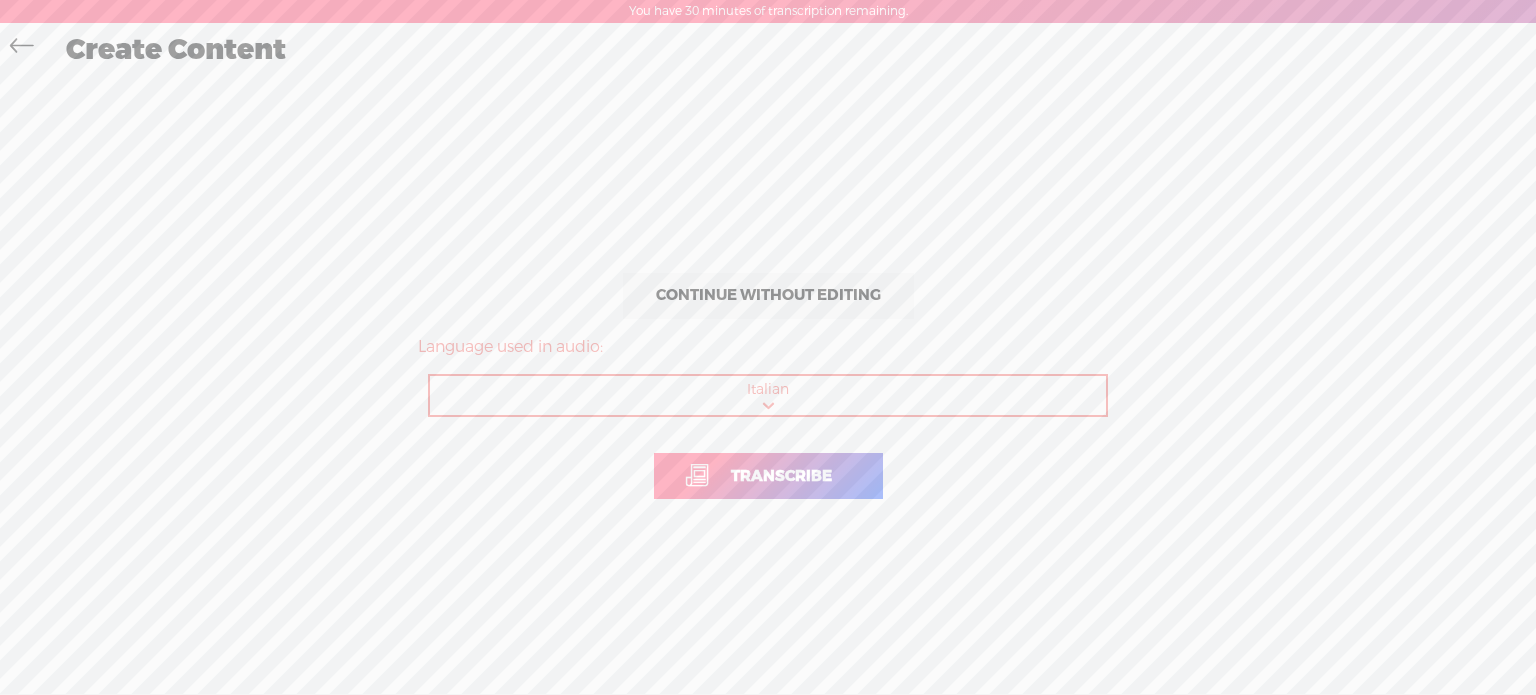 click on "Transcribe" at bounding box center (781, 476) 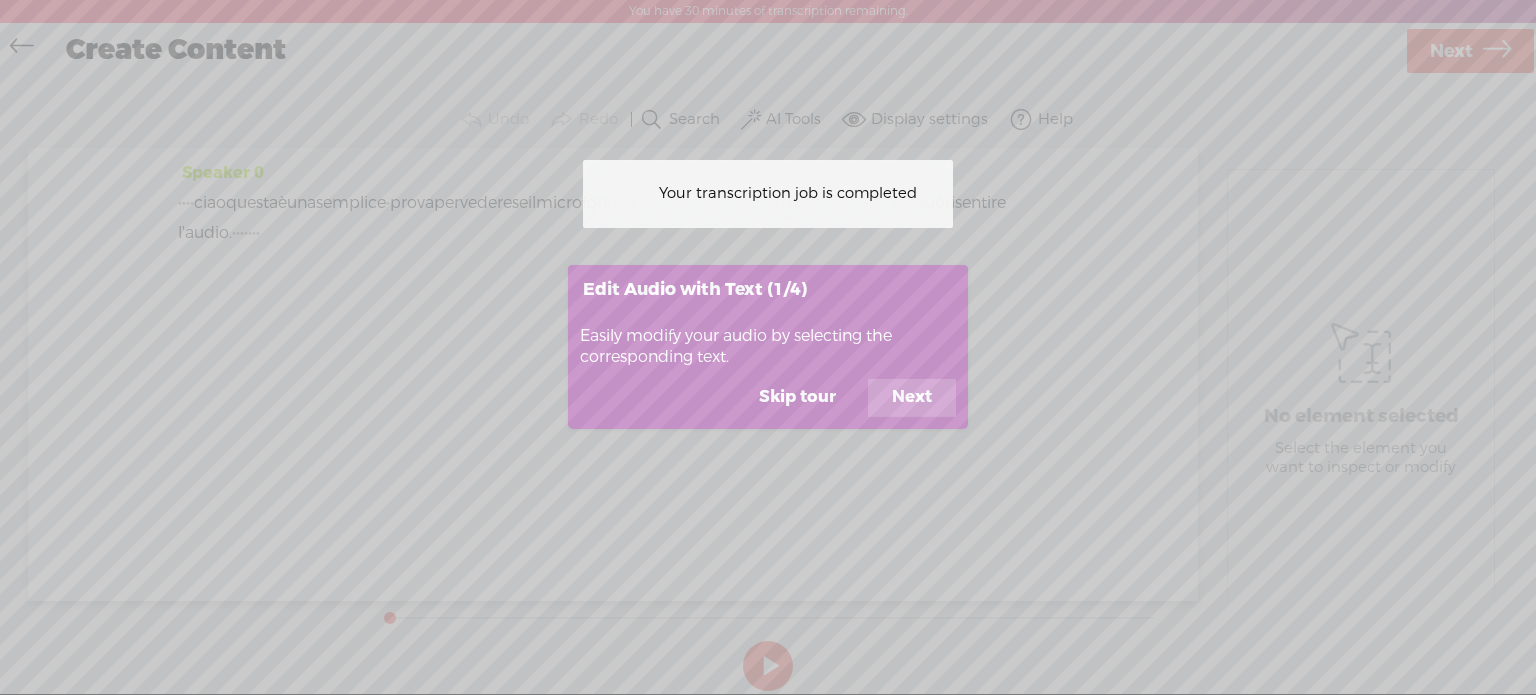 click on "Next" at bounding box center (912, 398) 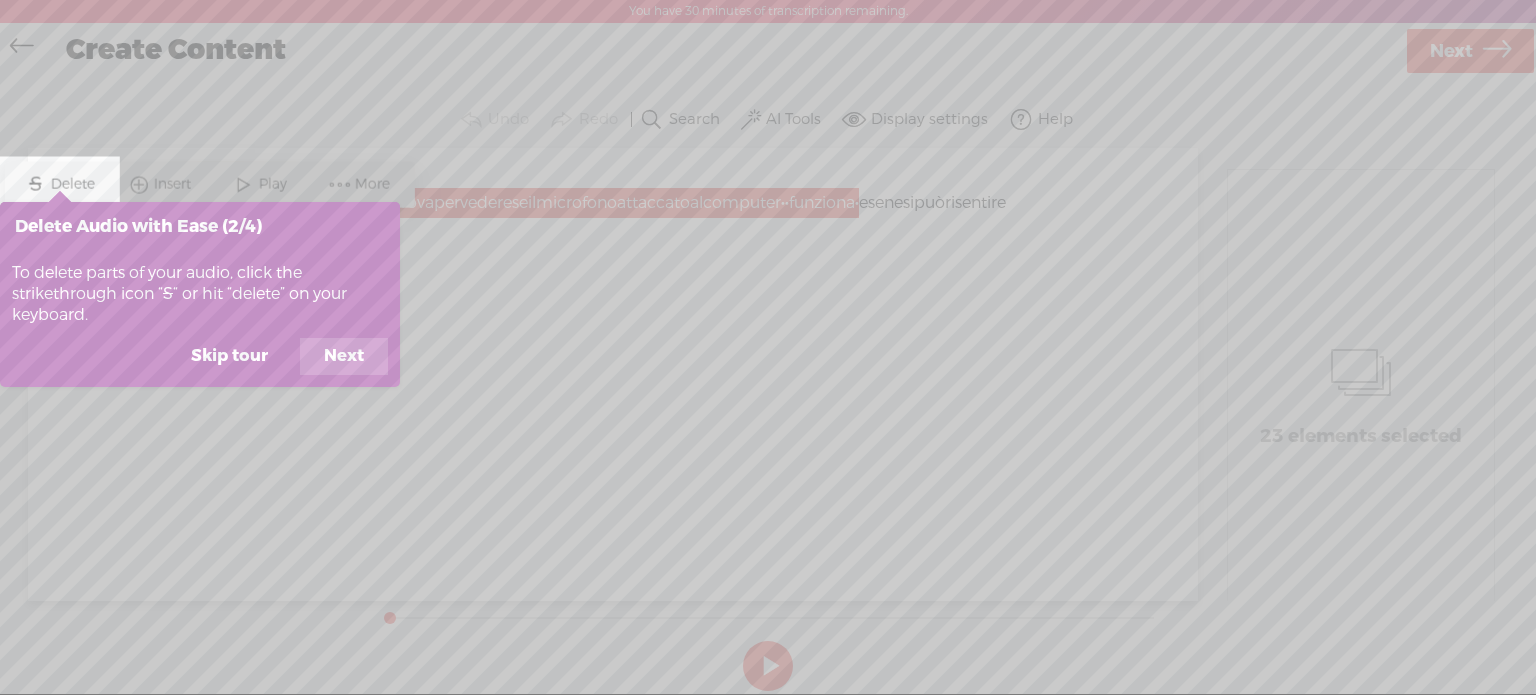 click on "Next" at bounding box center (344, 357) 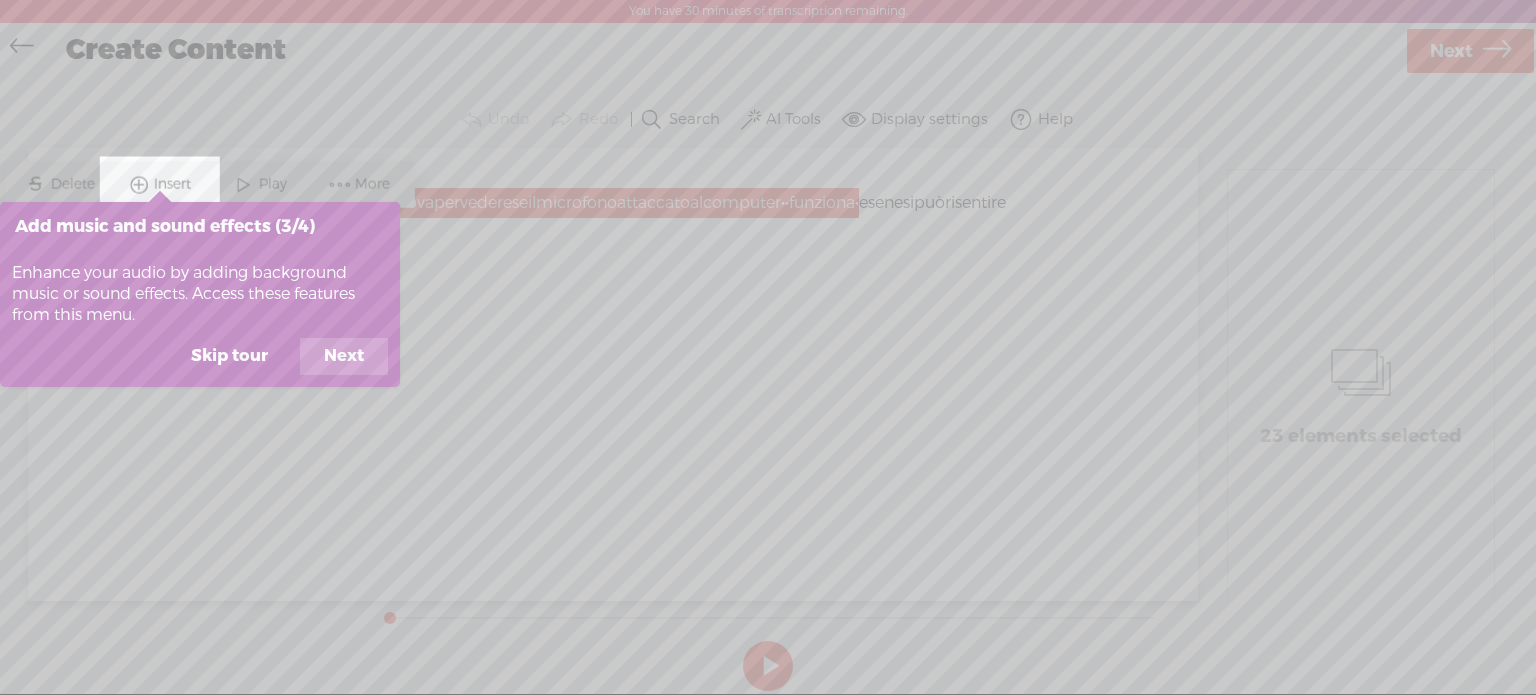 click on "Next" at bounding box center (344, 357) 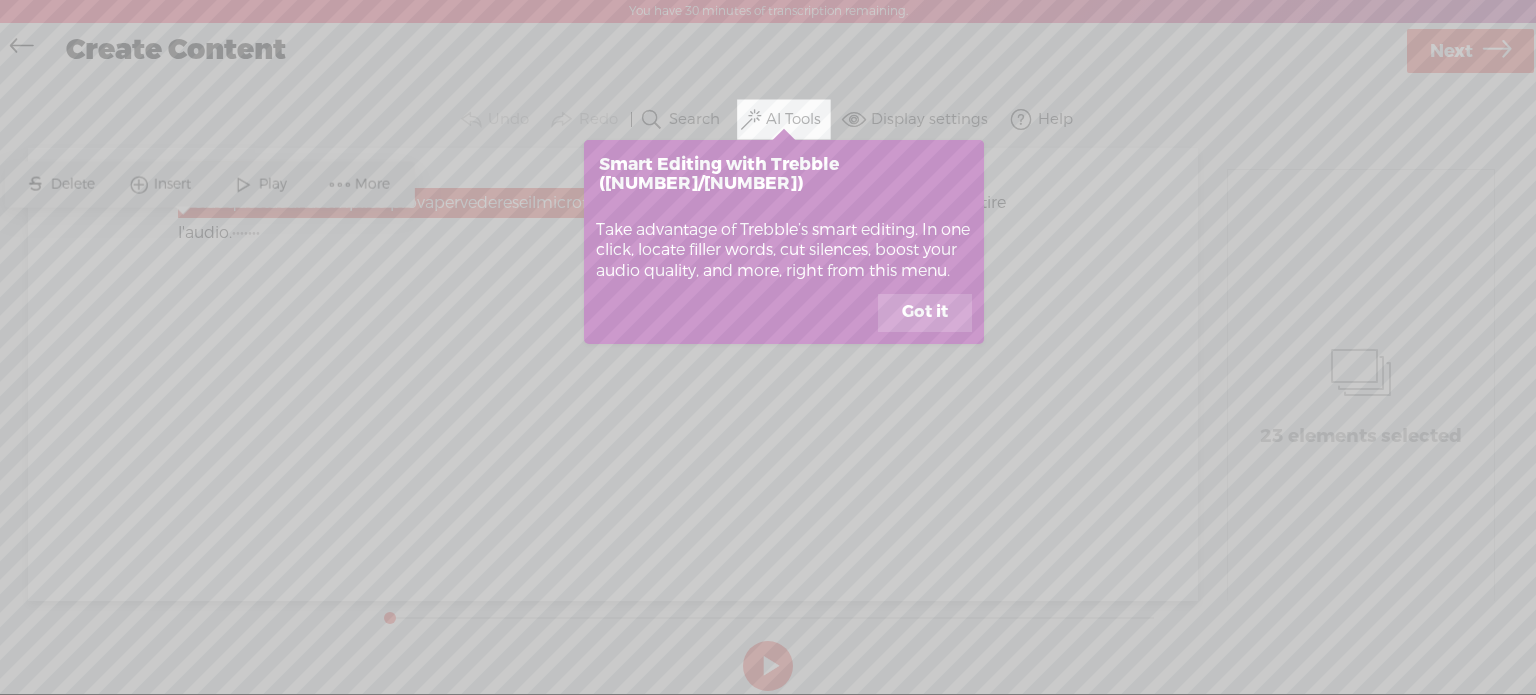 click on "Got it" at bounding box center [925, 313] 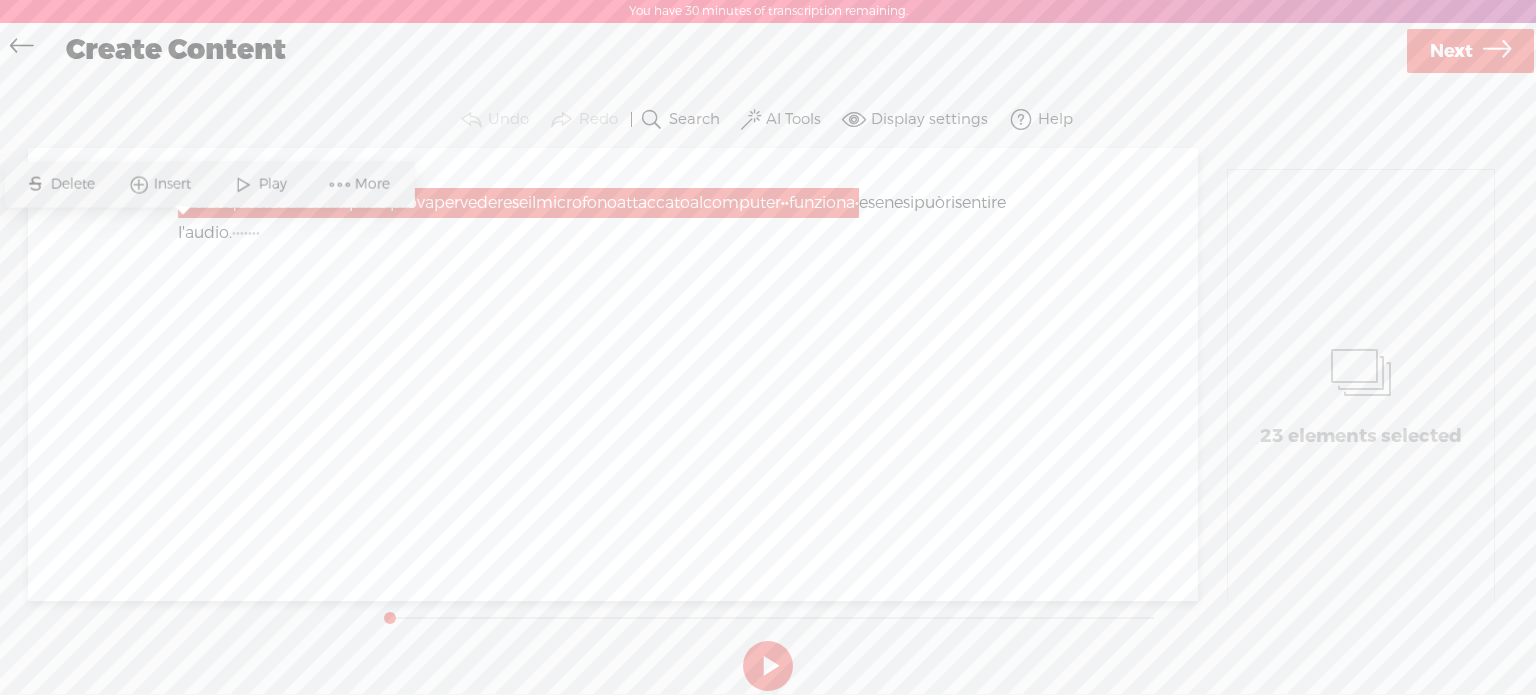 click on "Speaker 0" at bounding box center (613, 374) 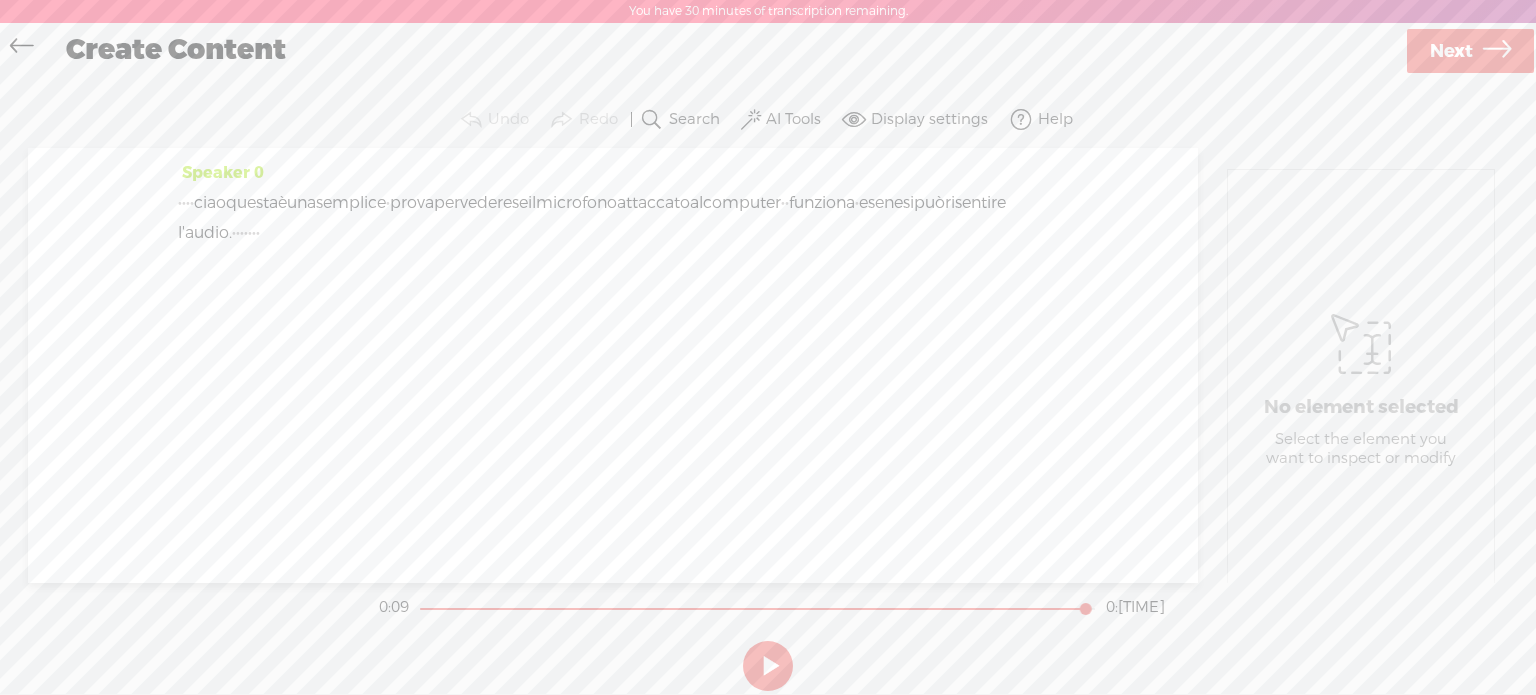 click at bounding box center [768, 666] 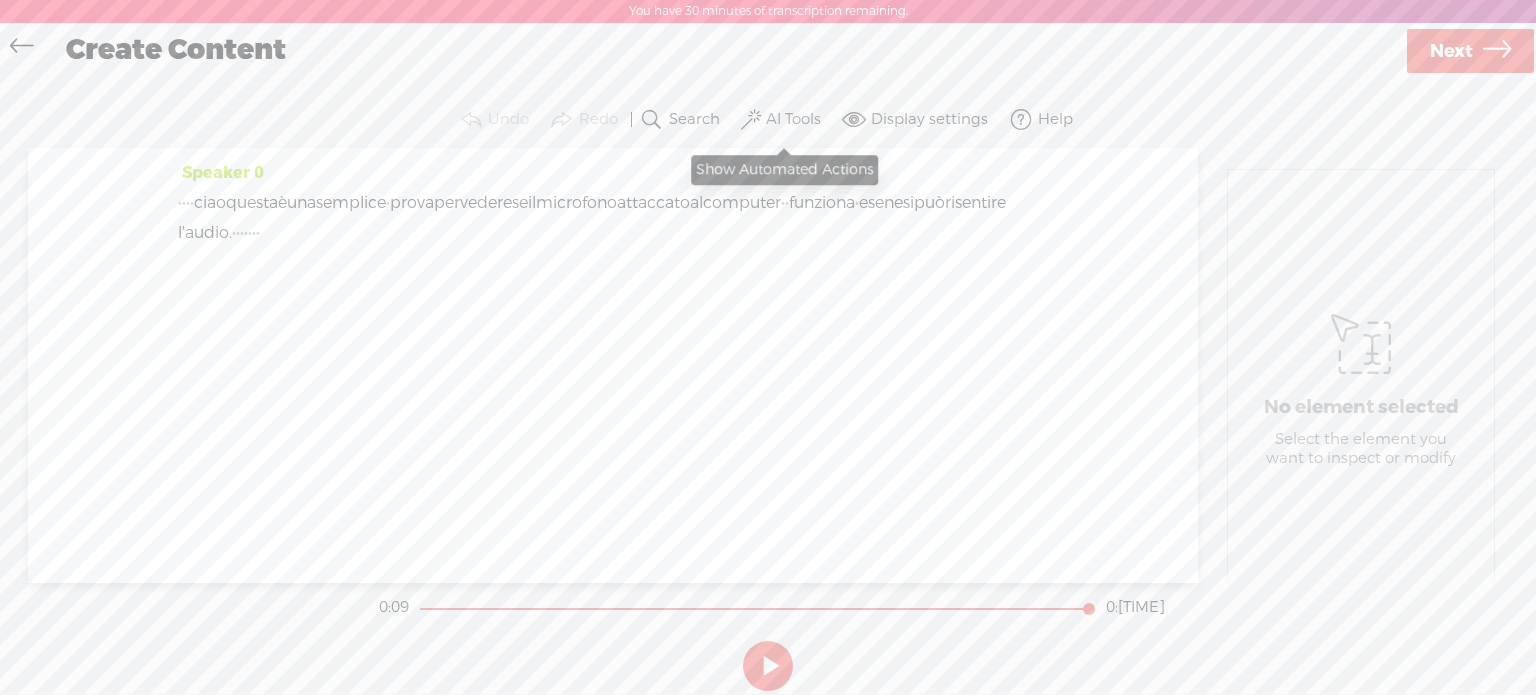 click on "AI Tools" at bounding box center (793, 120) 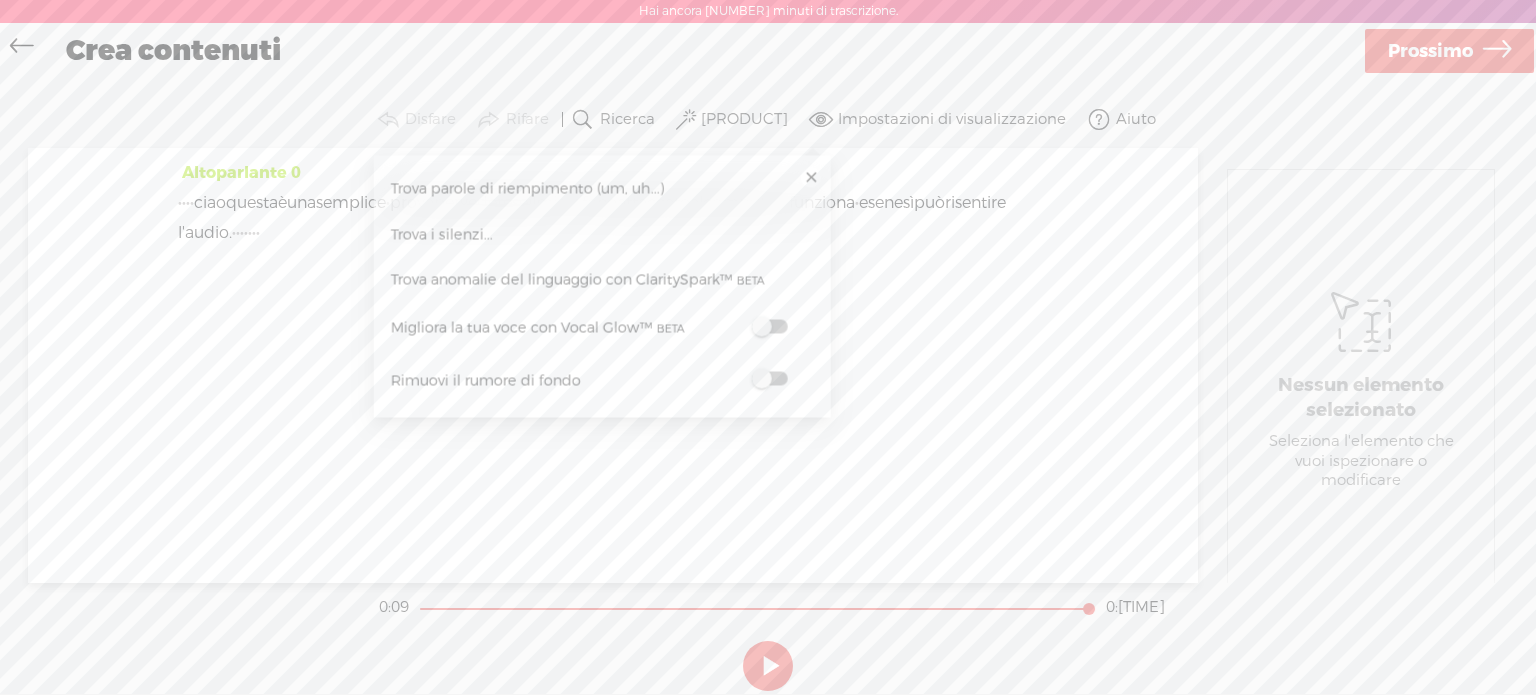 click at bounding box center (769, 327) 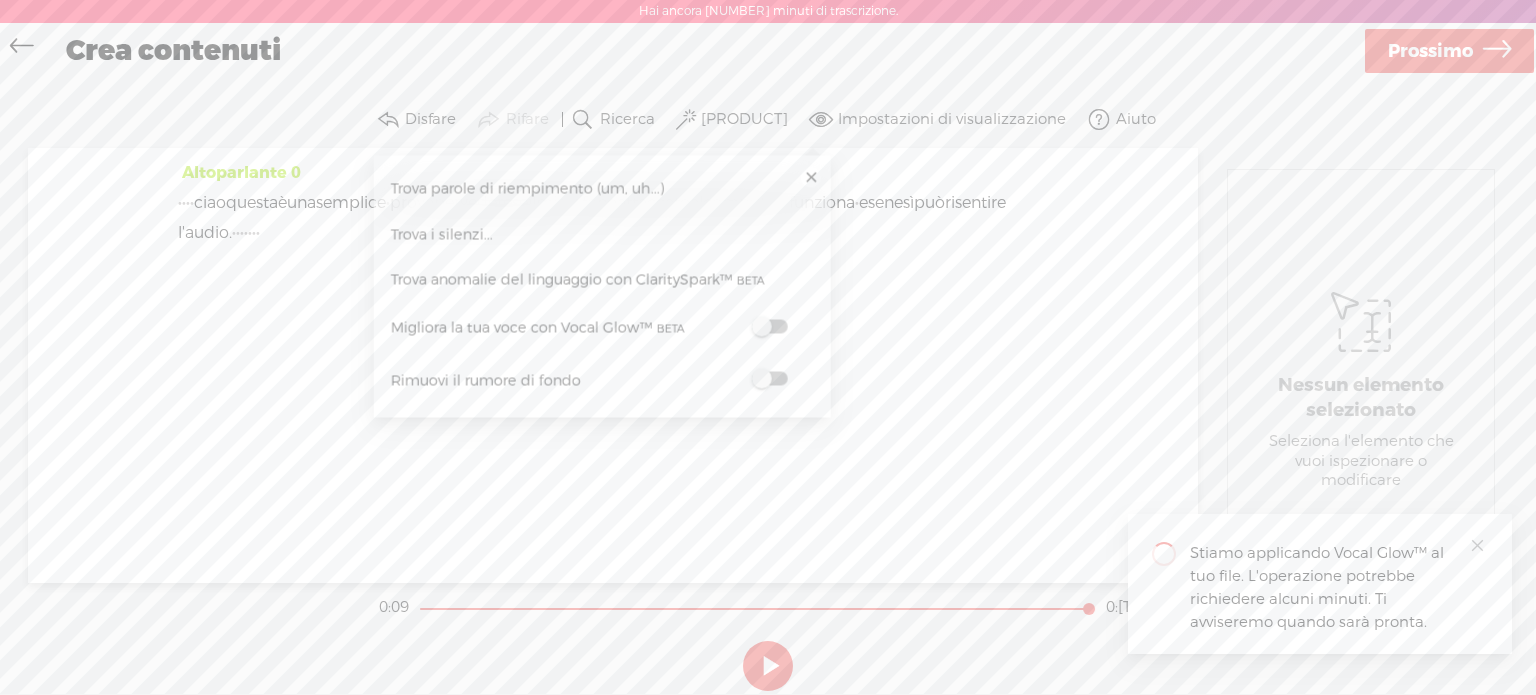 click at bounding box center (769, 379) 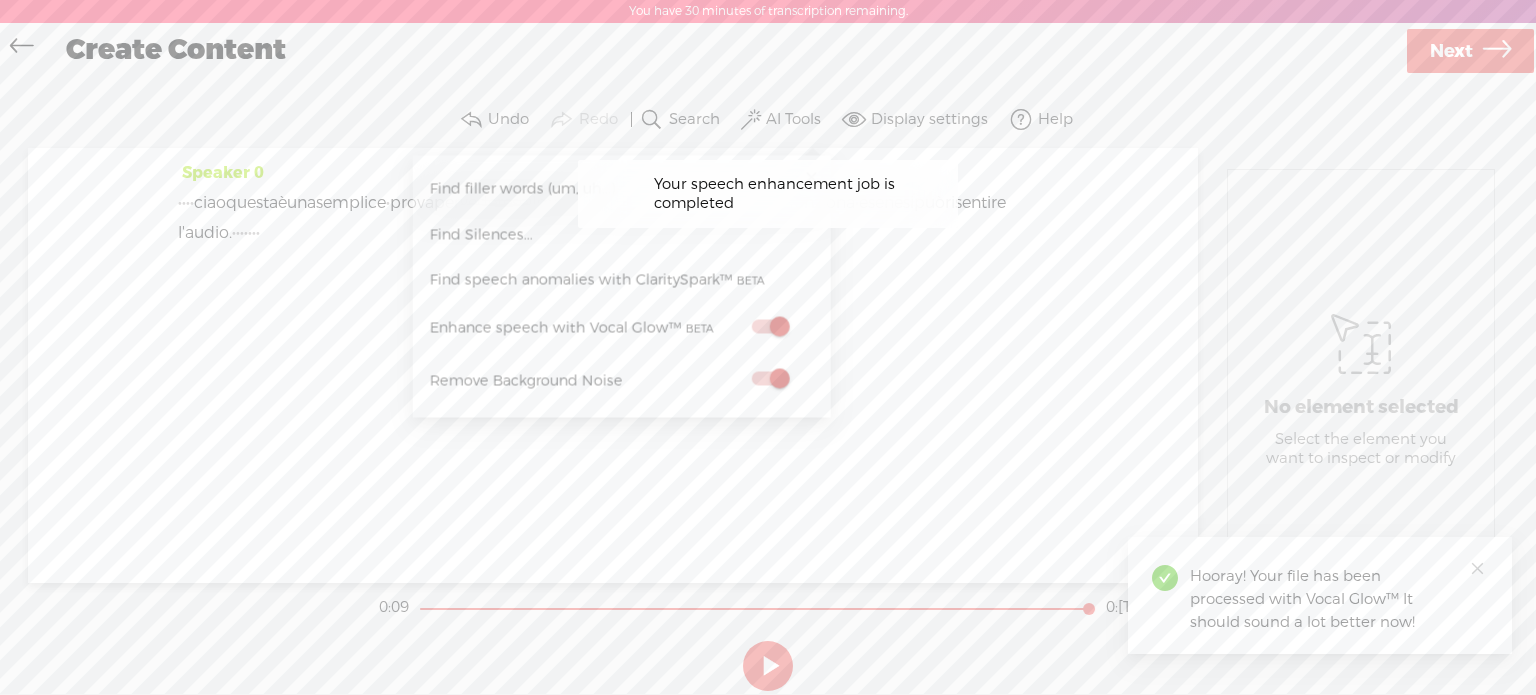 click at bounding box center [769, 327] 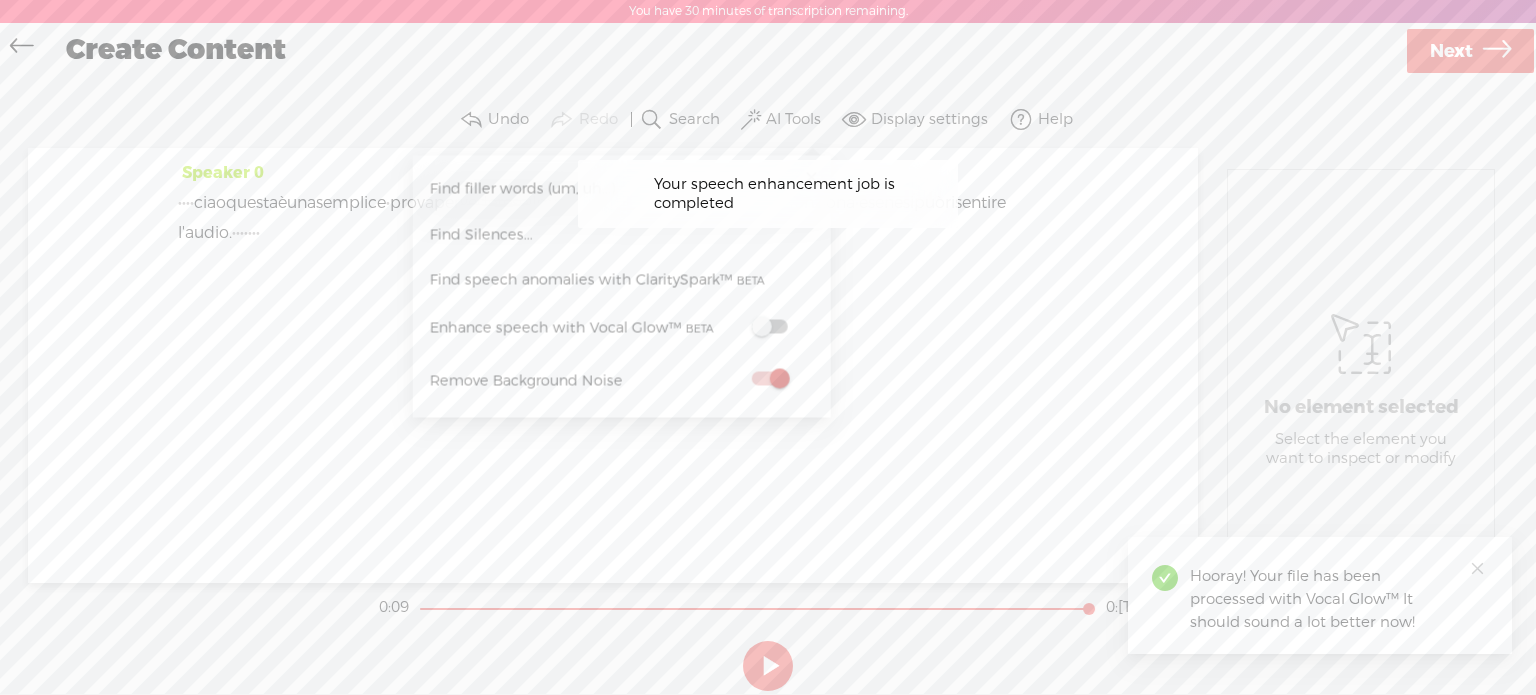 click at bounding box center (769, 326) 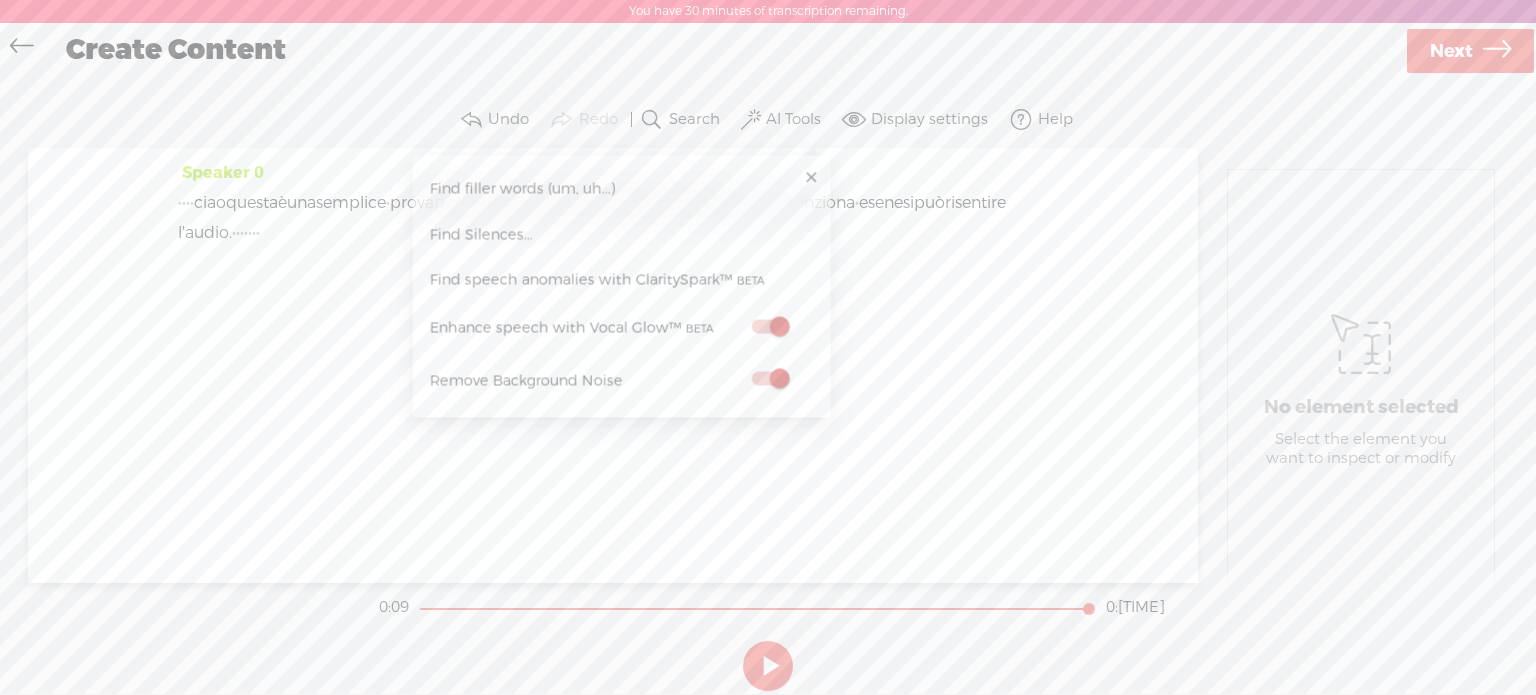 click on "Speaker 0" at bounding box center [613, 365] 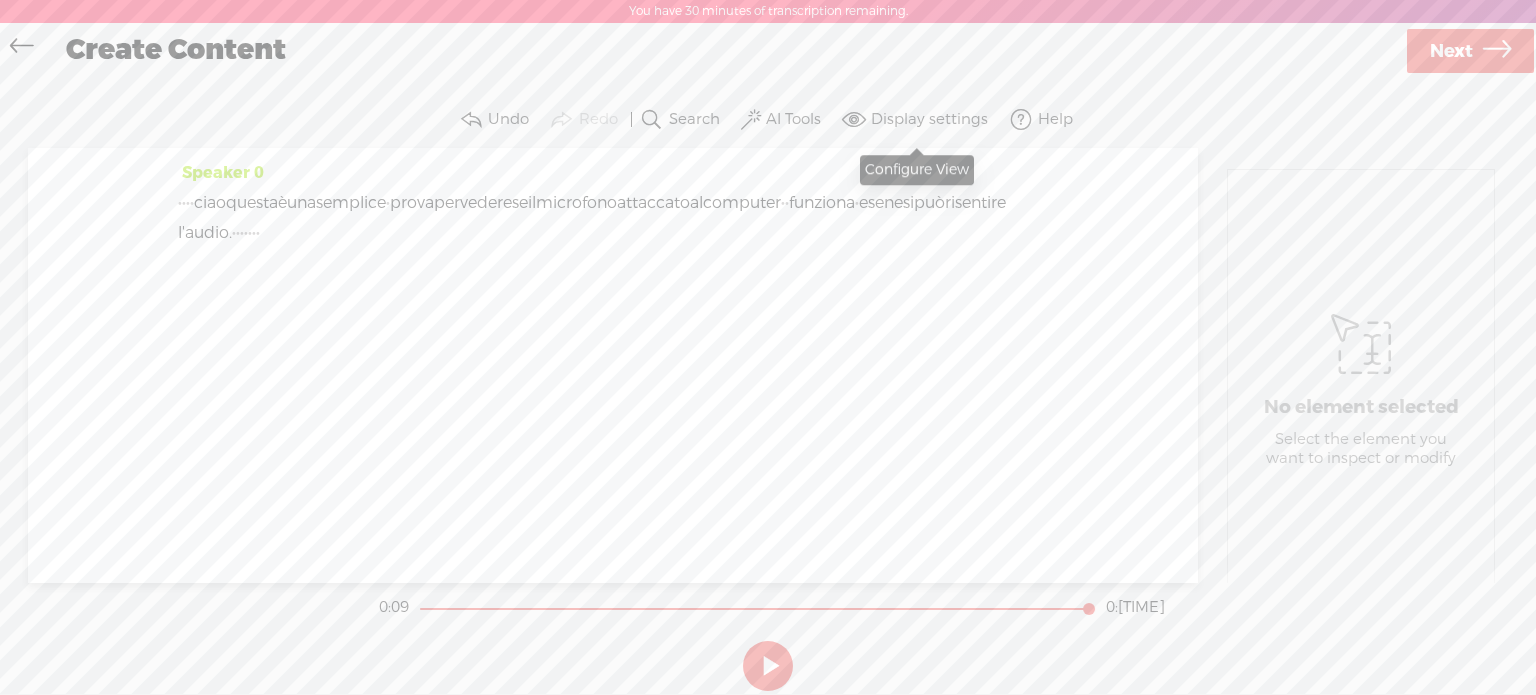 click on "Display settings" at bounding box center [929, 120] 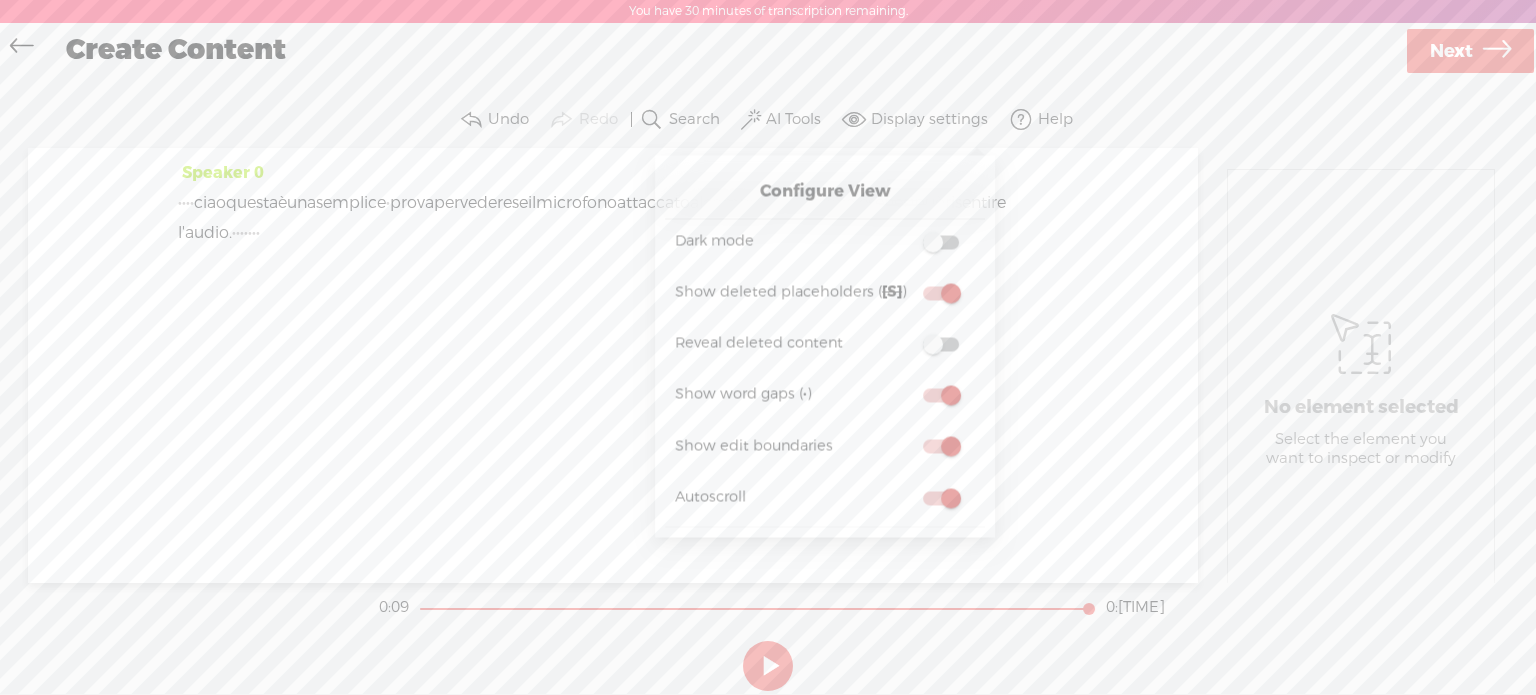click on "Speaker 0" at bounding box center (613, 365) 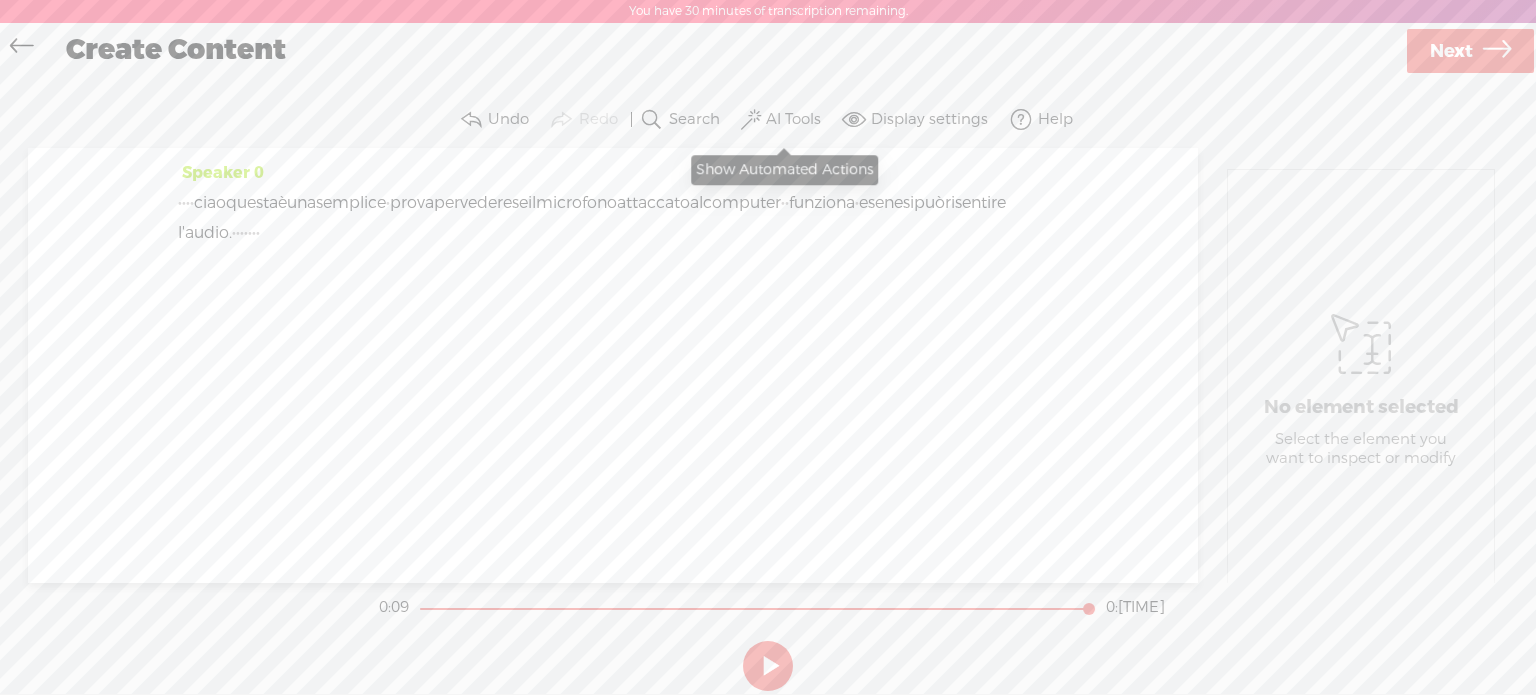 click on "AI Tools" at bounding box center (793, 120) 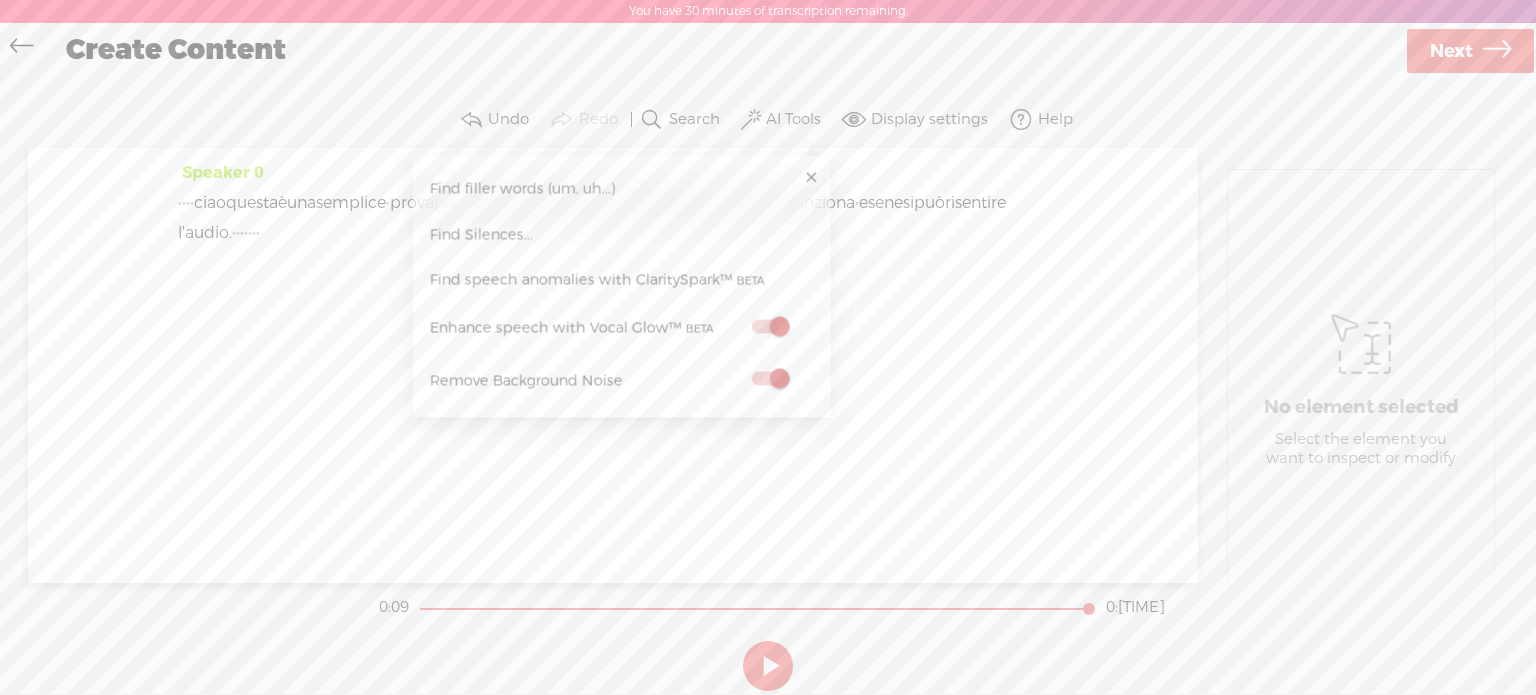 click on "Speaker 0" at bounding box center [613, 365] 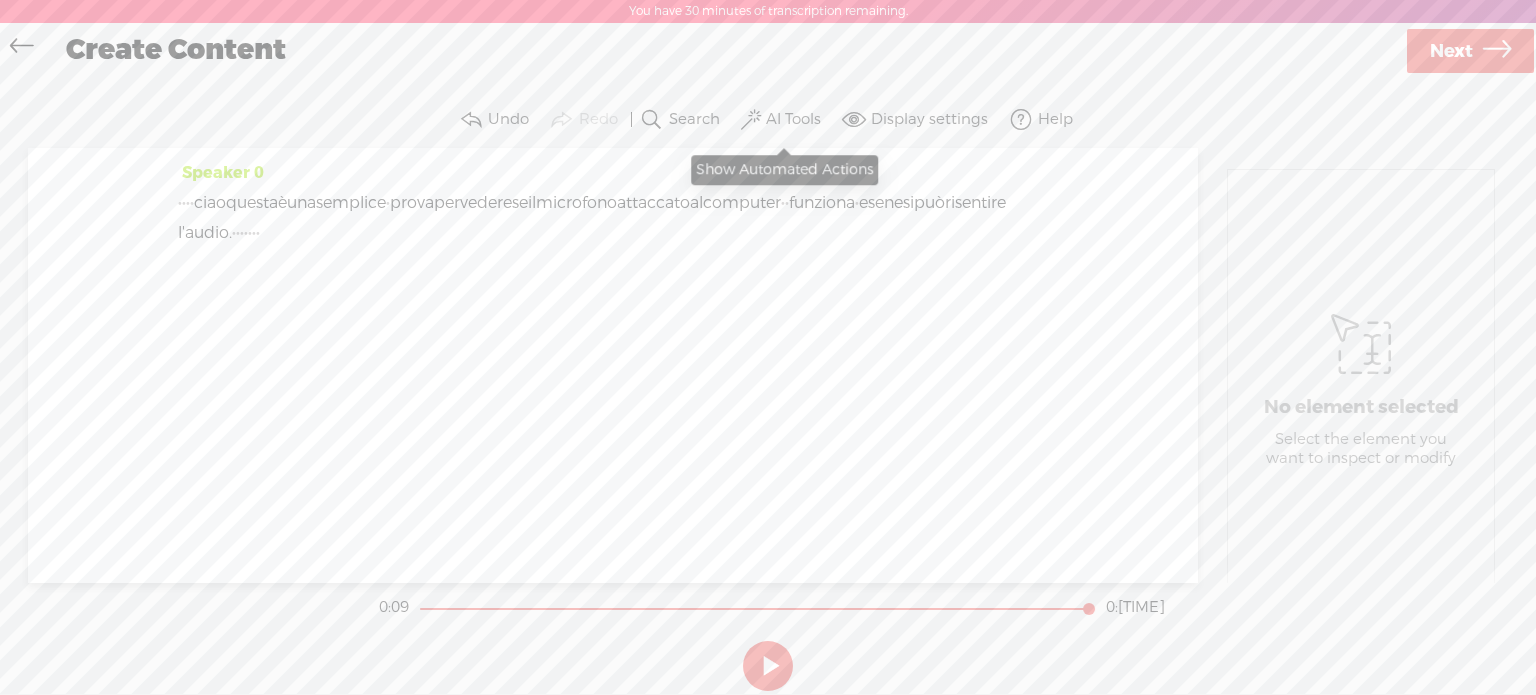 click on "AI Tools" at bounding box center [793, 120] 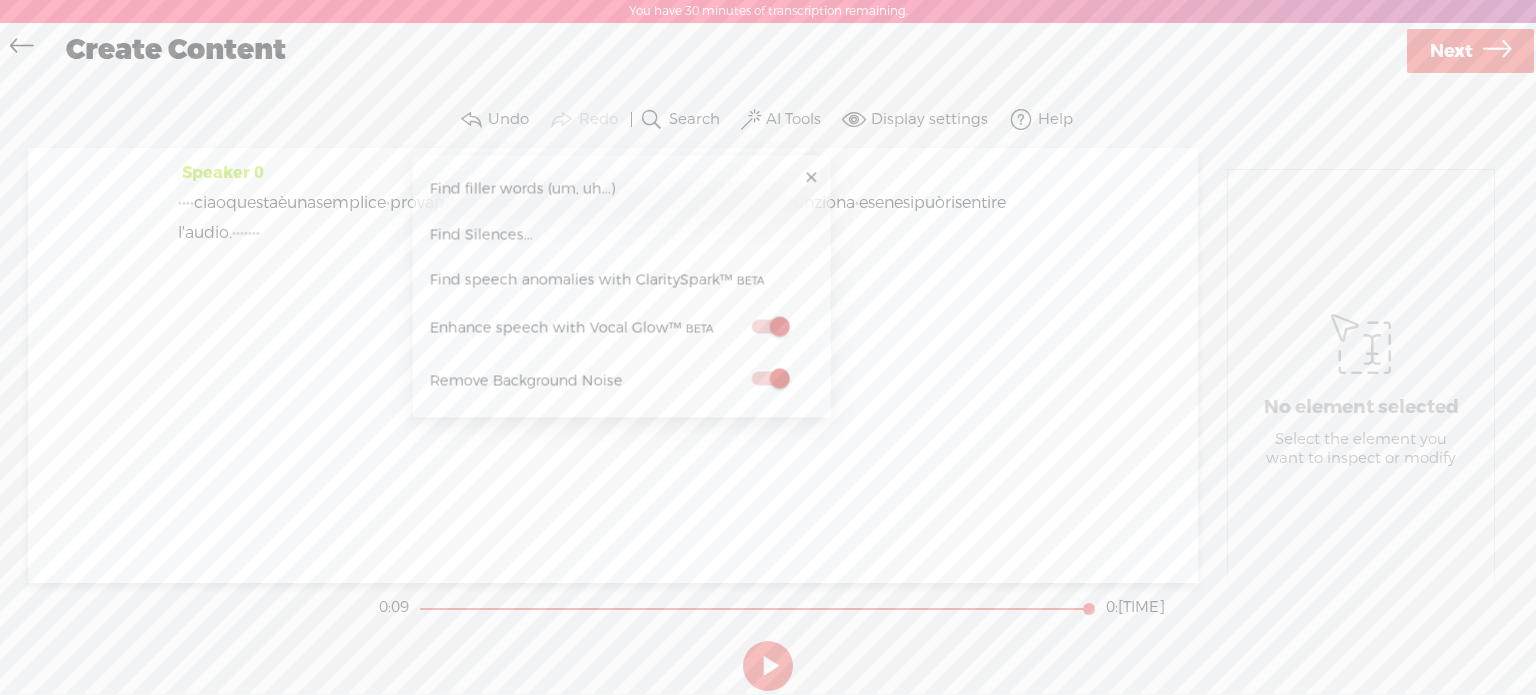 click on "Find filler words (um, uh...)" at bounding box center (621, 189) 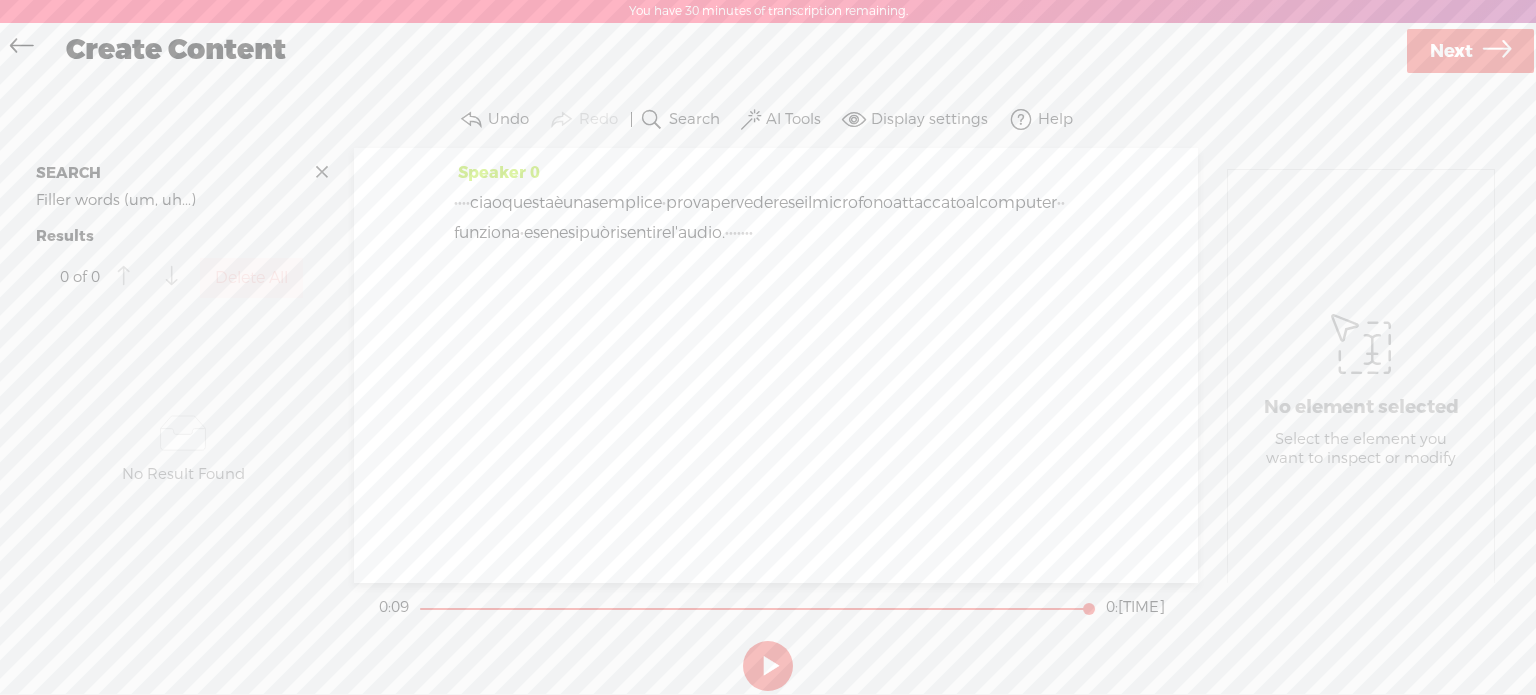 click on "Next" at bounding box center [1451, 51] 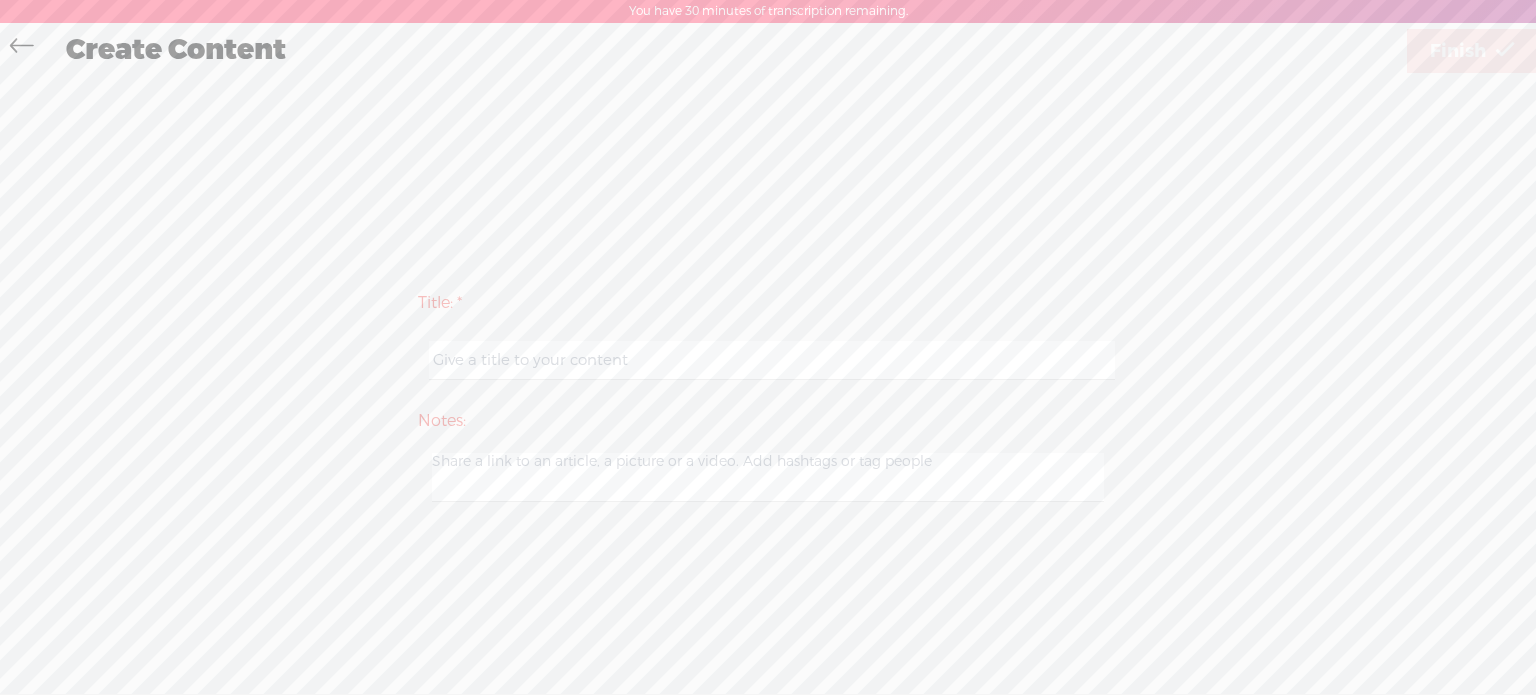 click at bounding box center (771, 360) 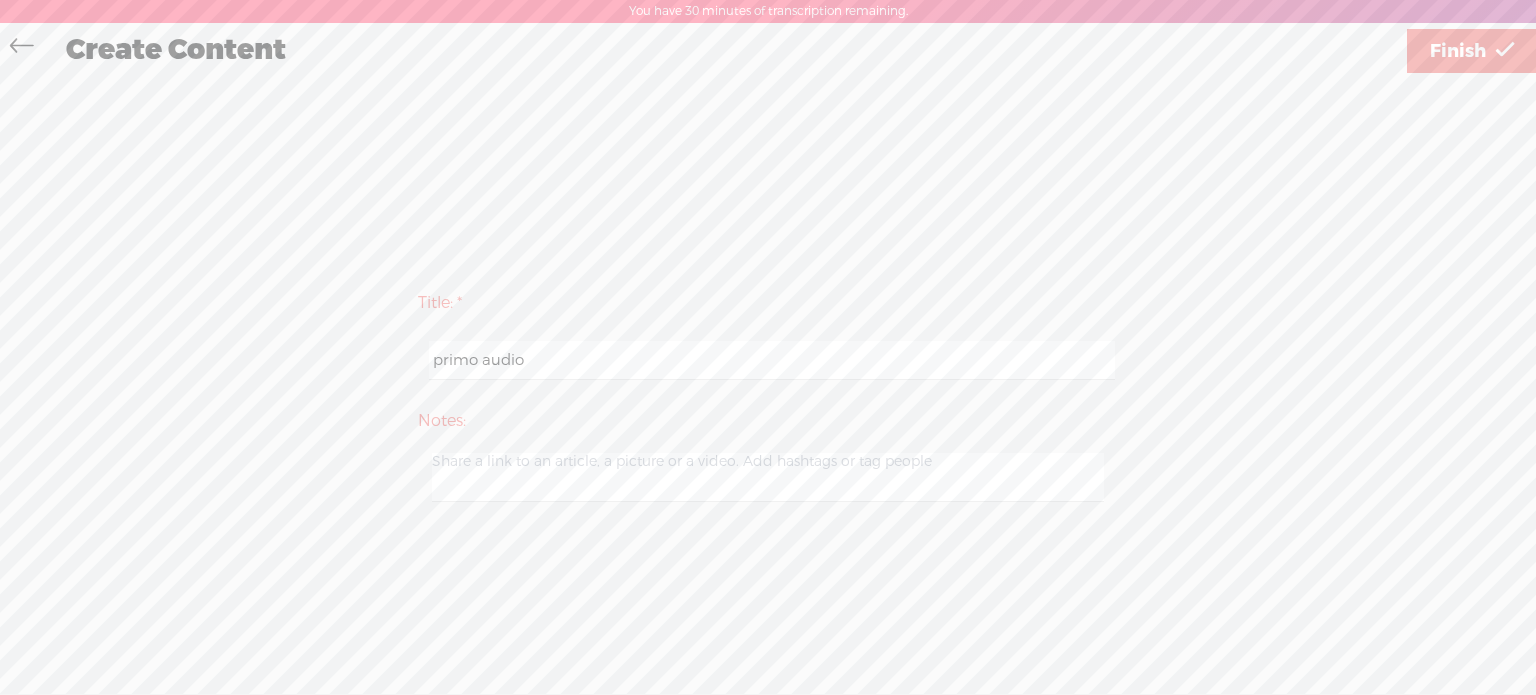 type on "primo audio" 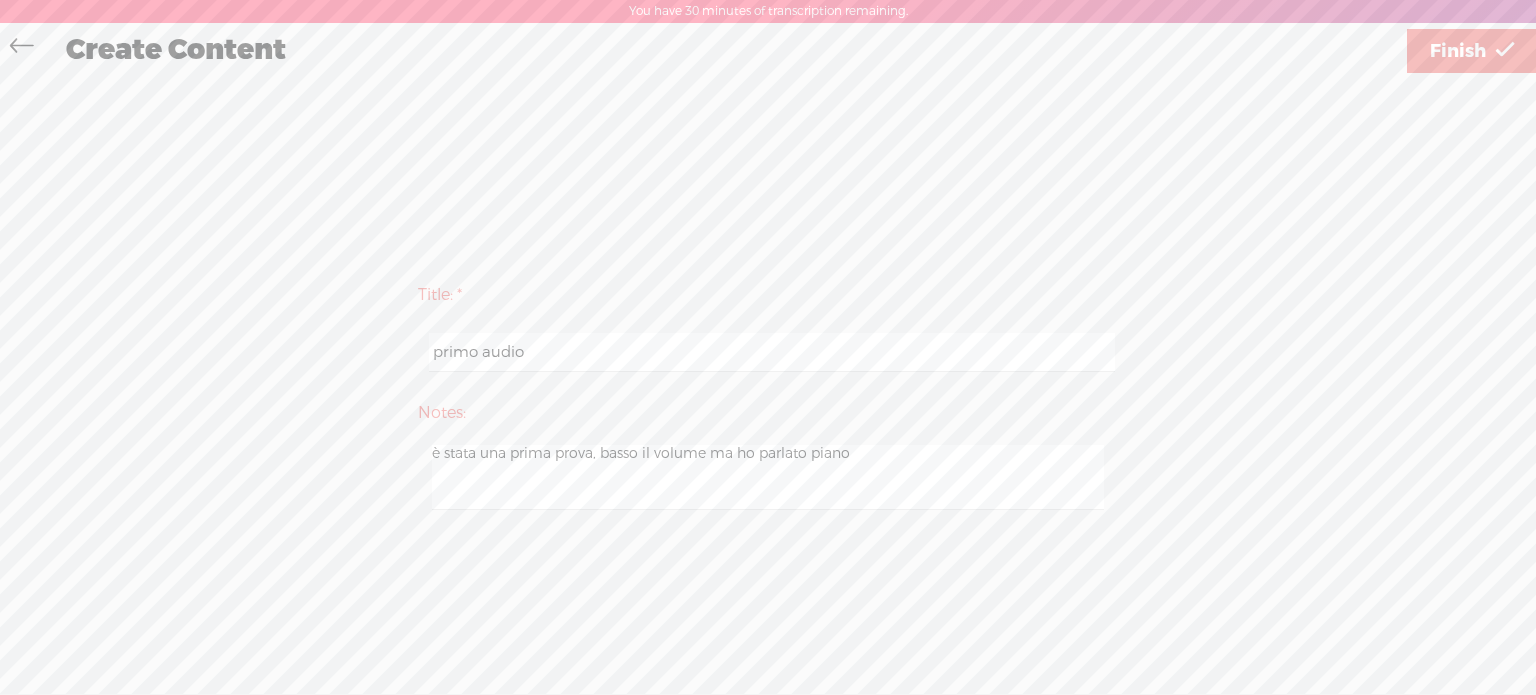 type on "è stata una prima prova, basso il volume ma ho parlato piano" 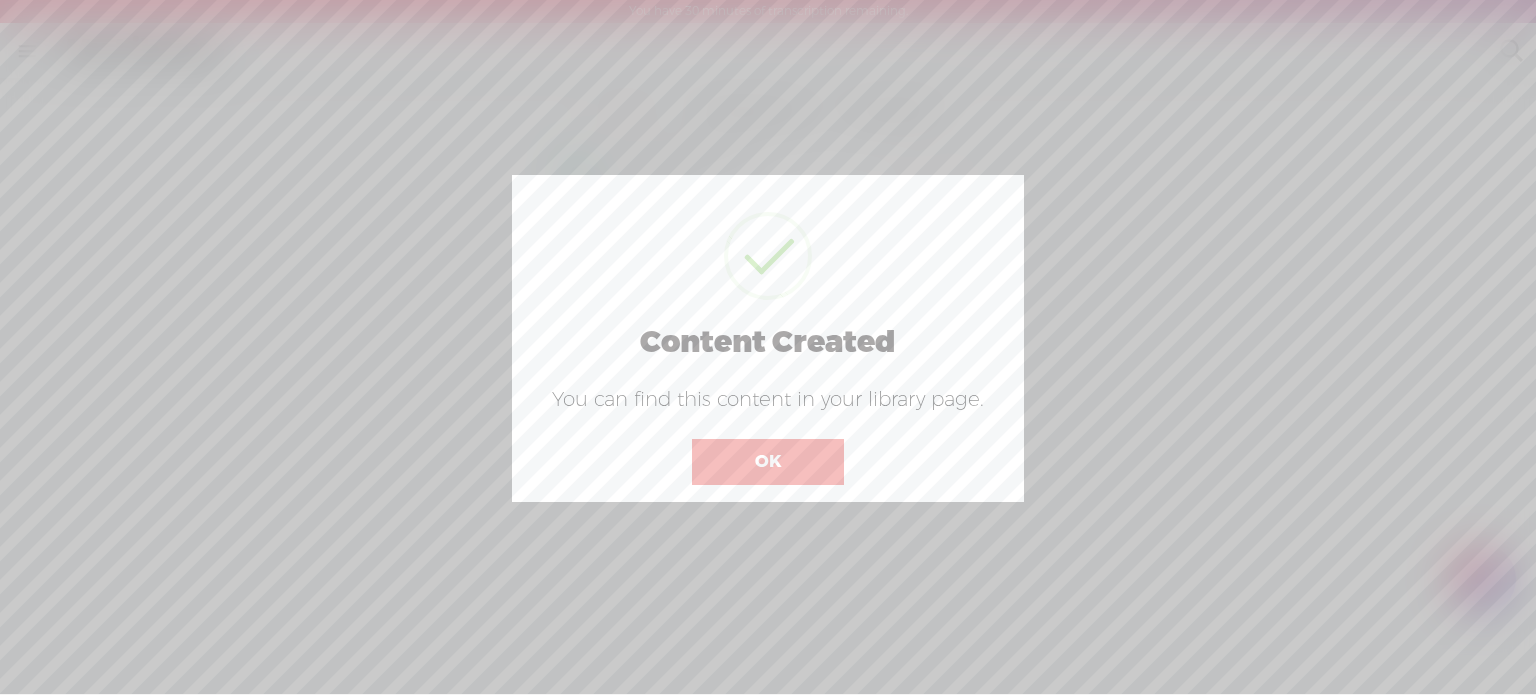 click on "OK" at bounding box center (768, 462) 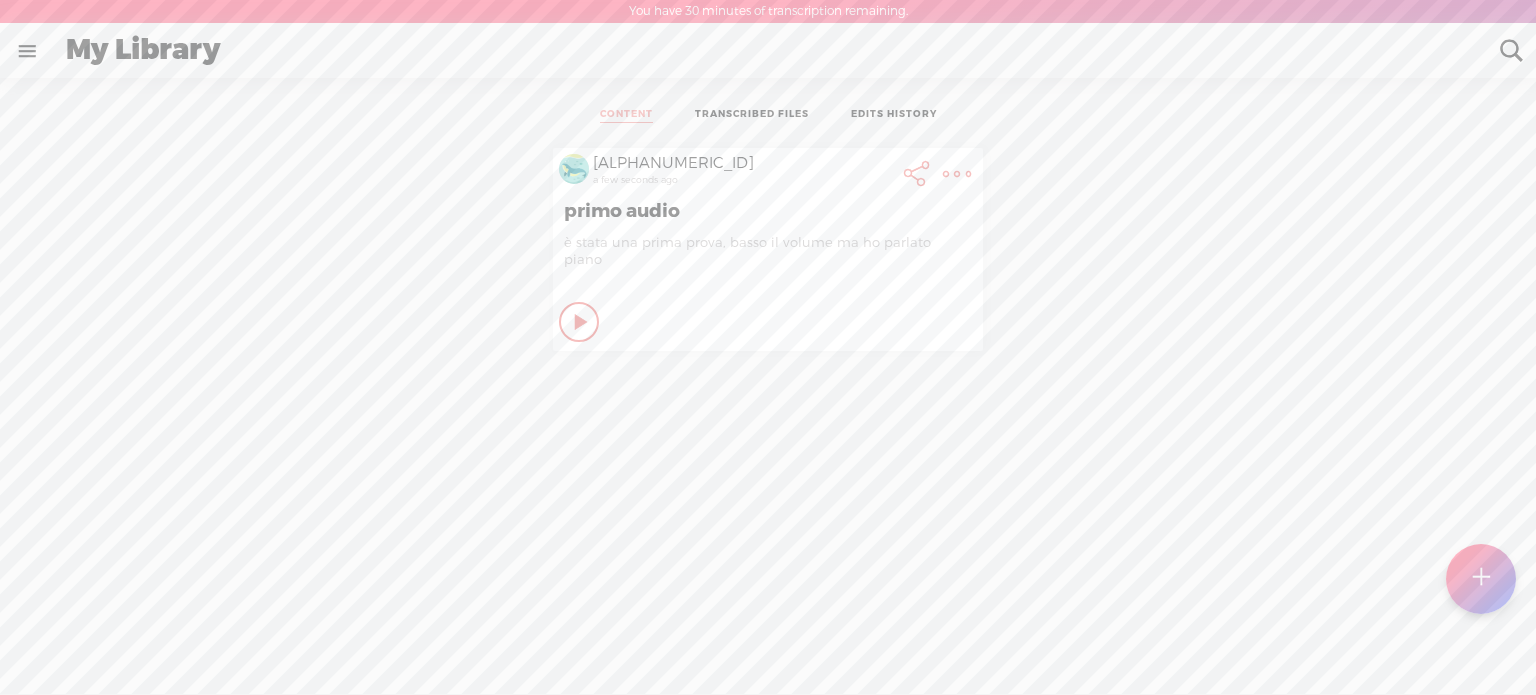 click at bounding box center [582, 322] 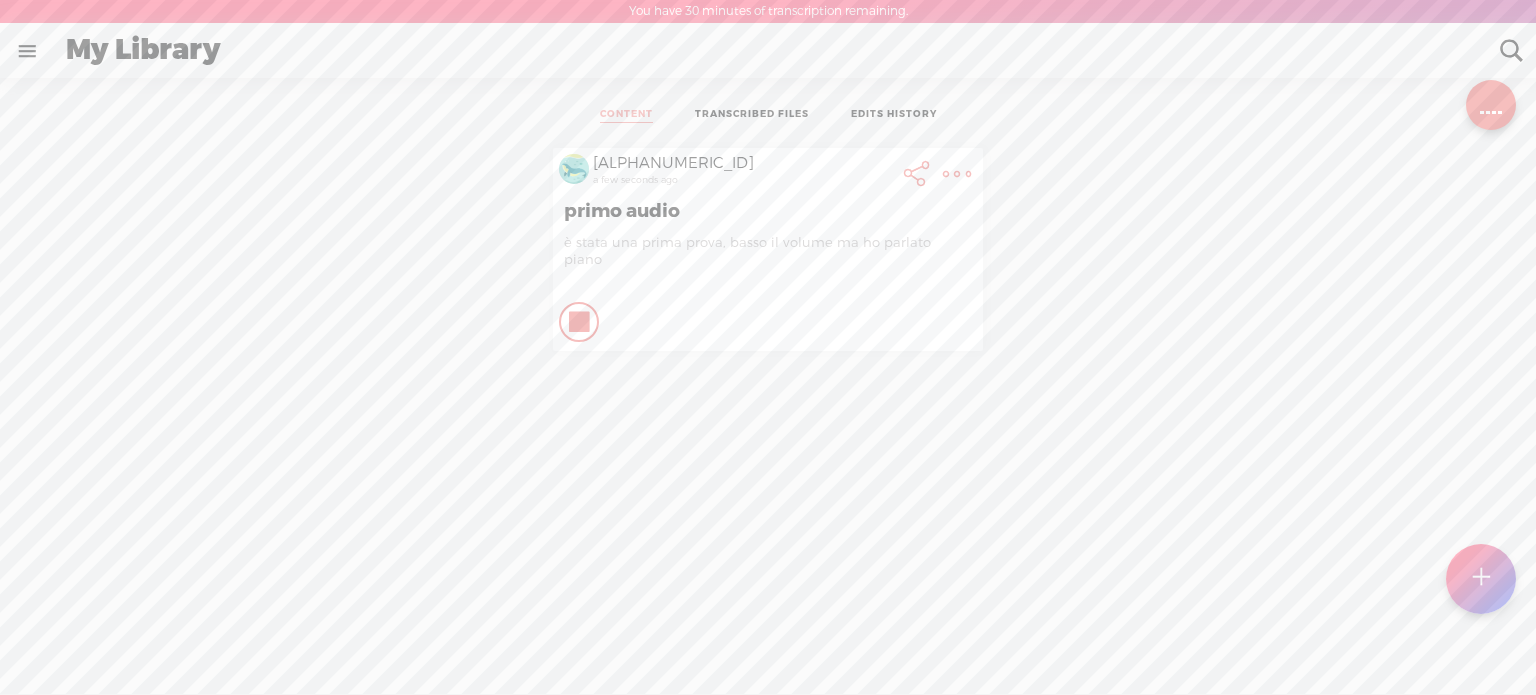 click on "TRANSCRIBED FILES" at bounding box center (752, 115) 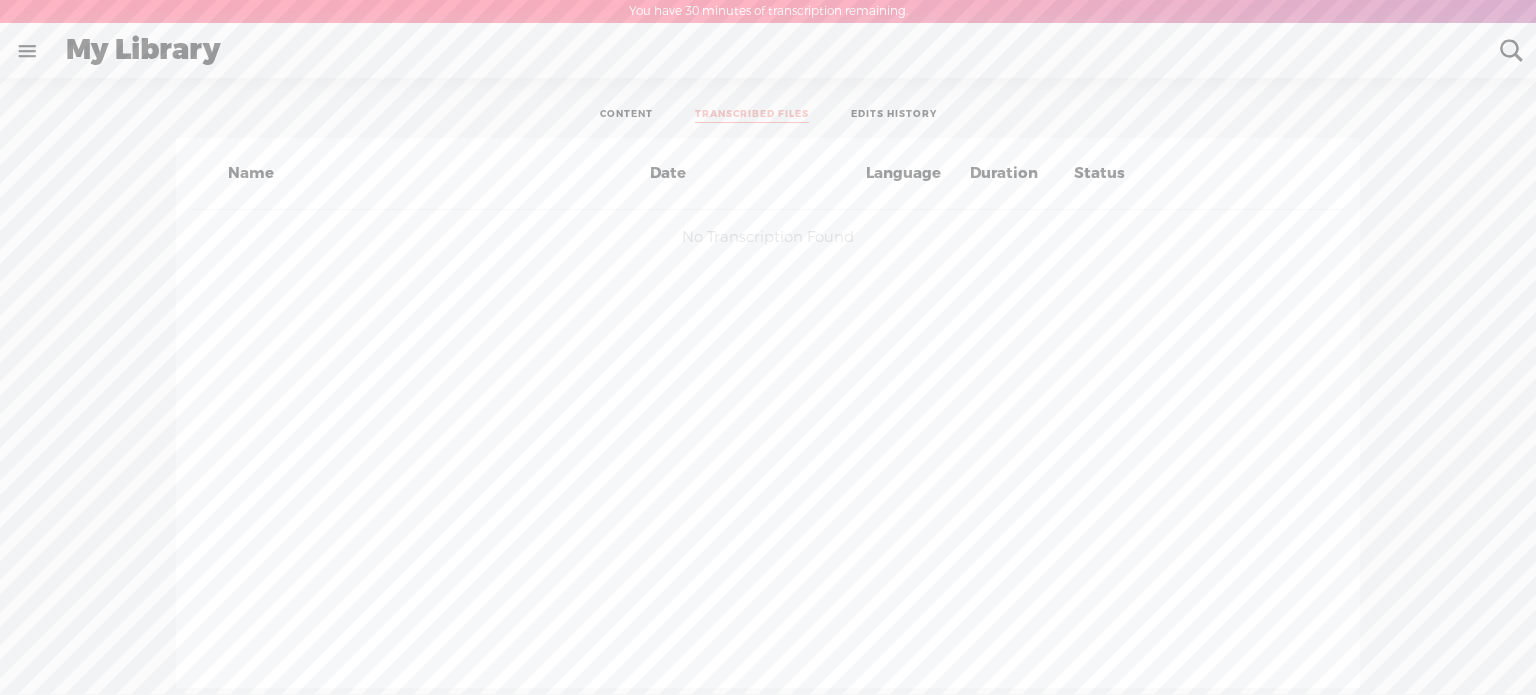 click on "Language" at bounding box center [914, 173] 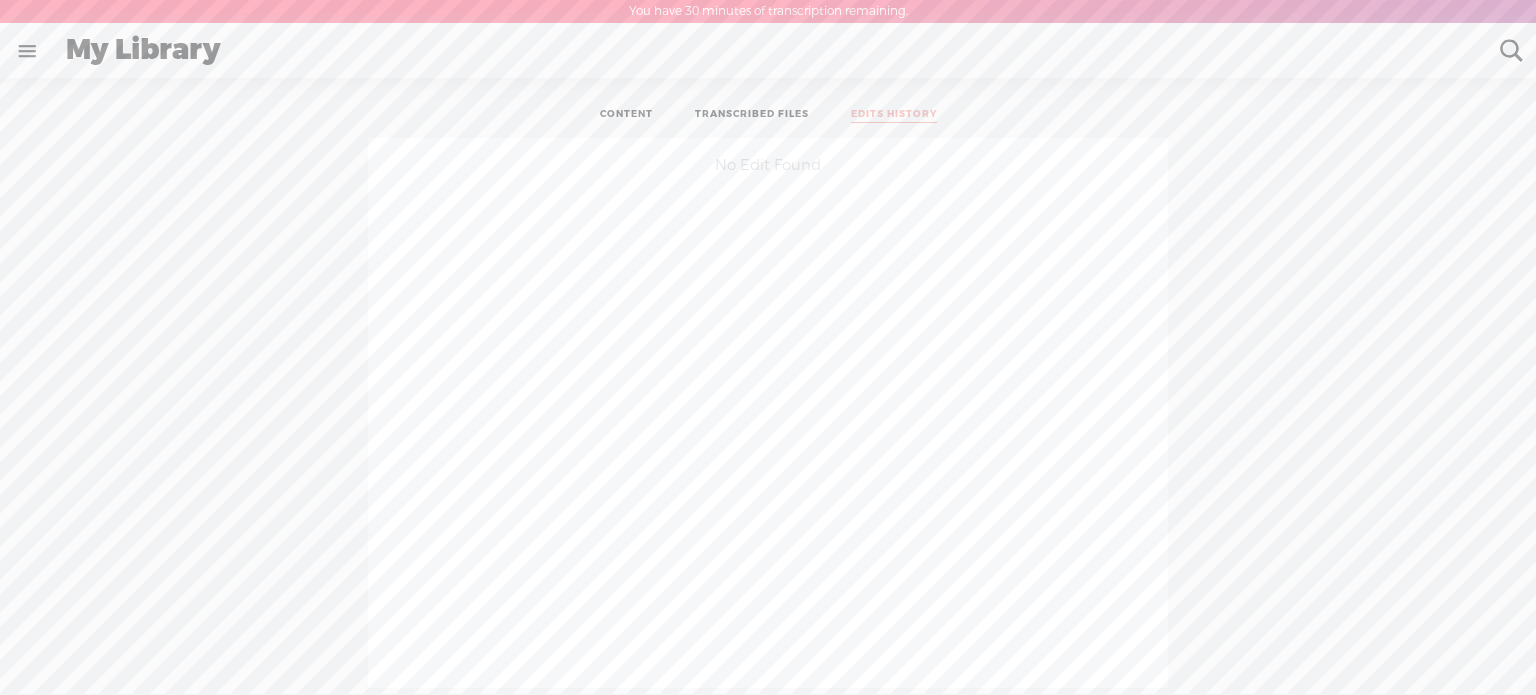 click on "CONTENT" at bounding box center (626, 115) 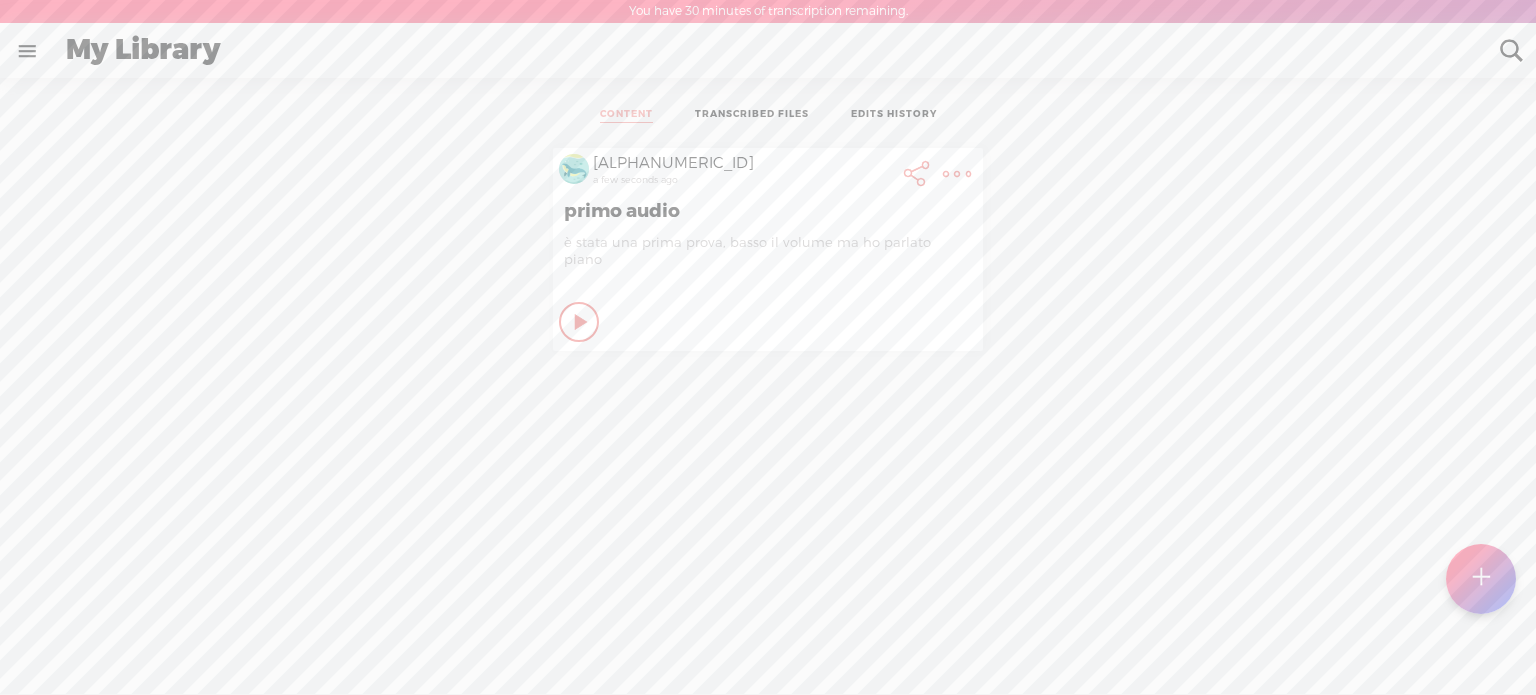 click on "primo audio" at bounding box center [768, 211] 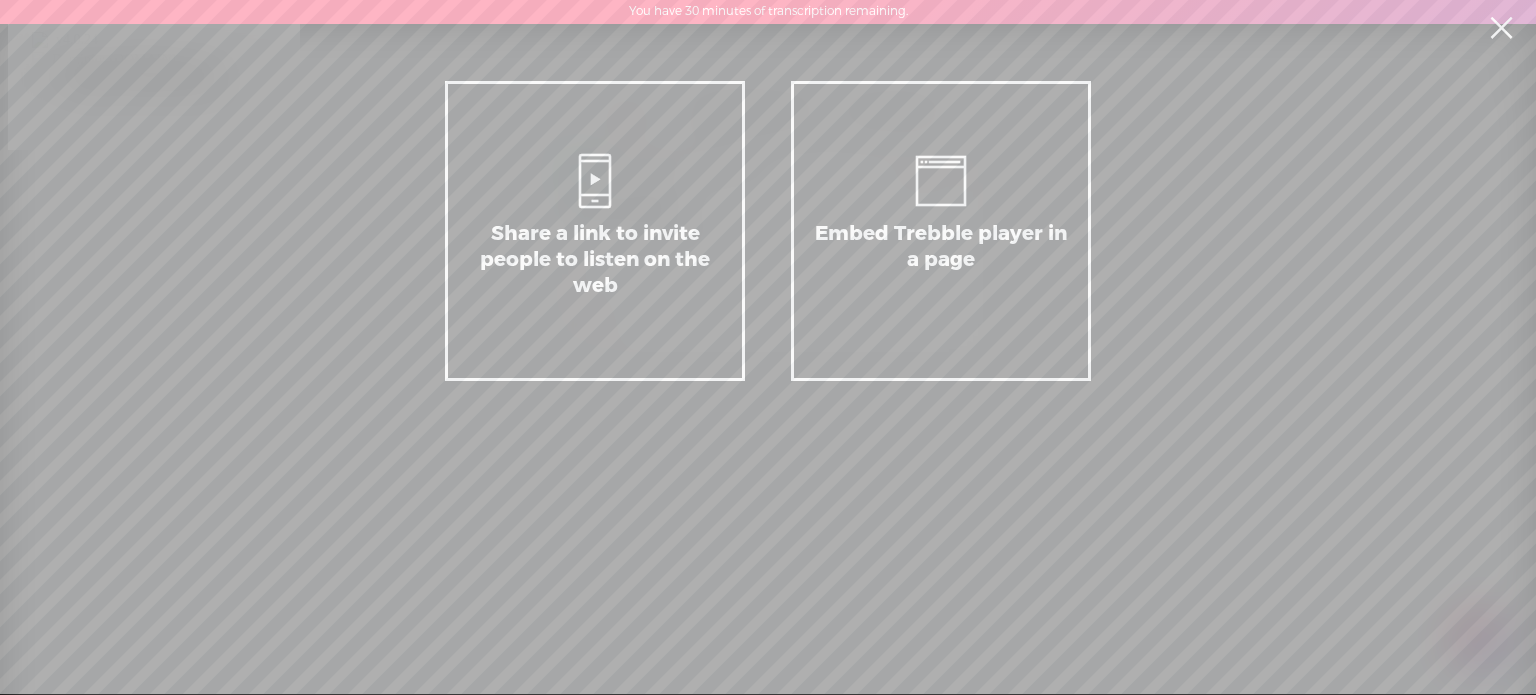 click on "Share a link to invite people to listen on the web Embed Trebble player in a page Share the URL below to invite people to listen from the web: Preview Copy Share Theme: Transparent Blurred cover art primo audio Powered by Copy code to embed Show embedded code Show Preview Share primo audio Powered by Copy code to embed Show embedded code Show Preview Share" at bounding box center (768, 347) 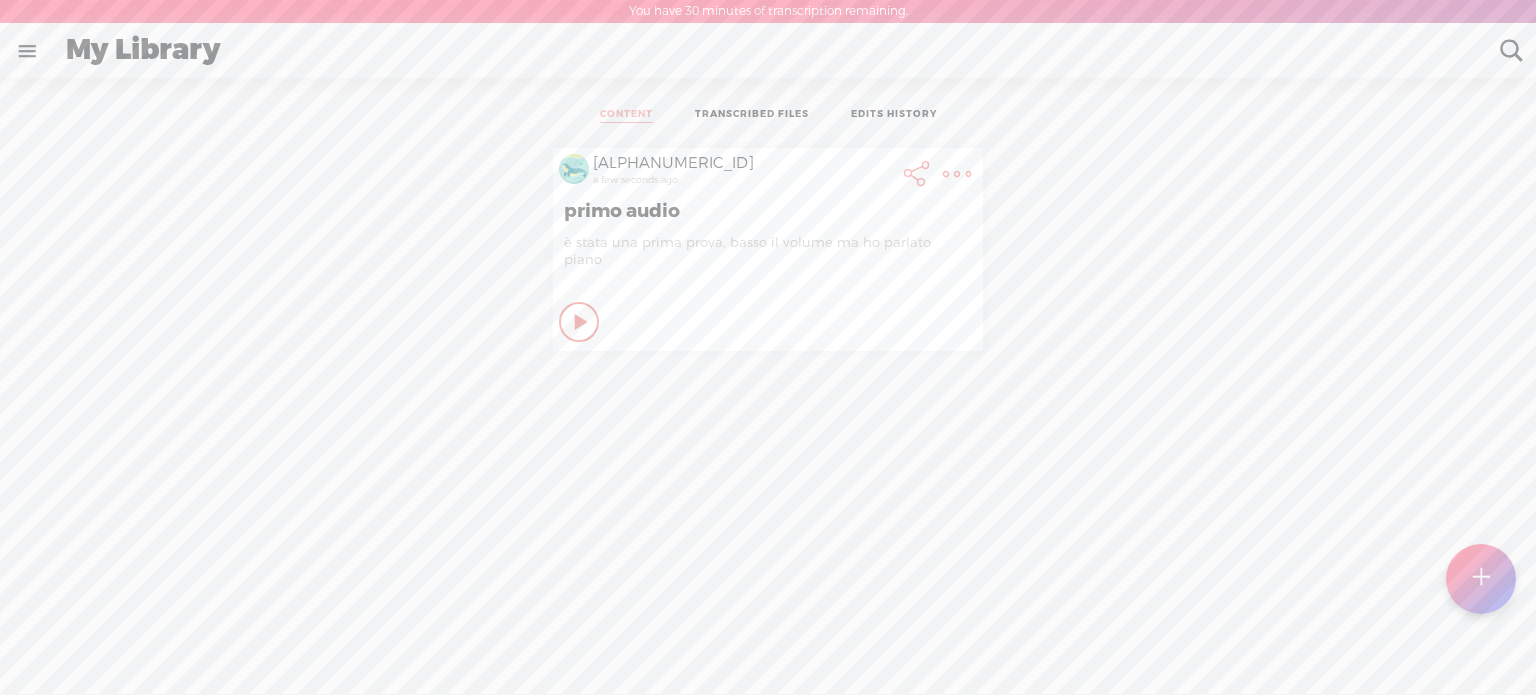 click at bounding box center (957, 174) 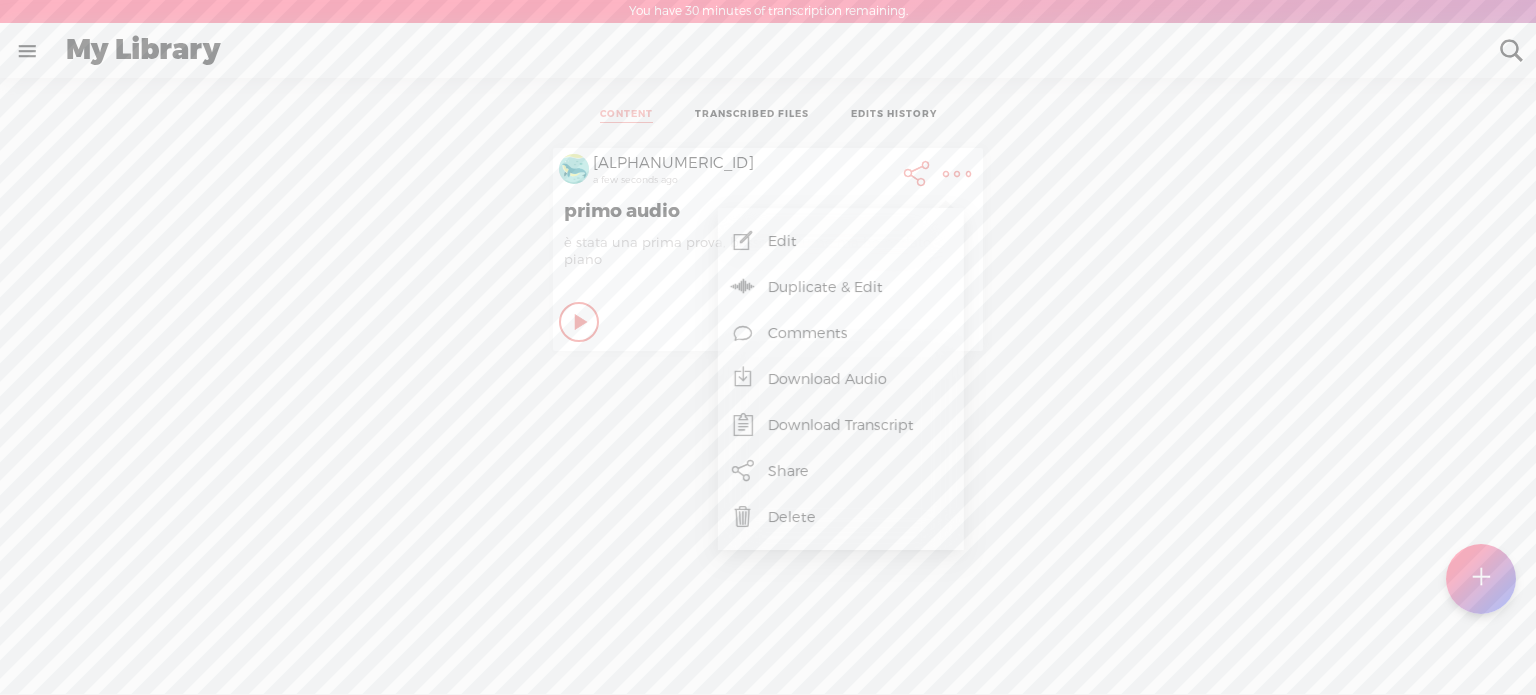 click on "Edit" at bounding box center (841, 241) 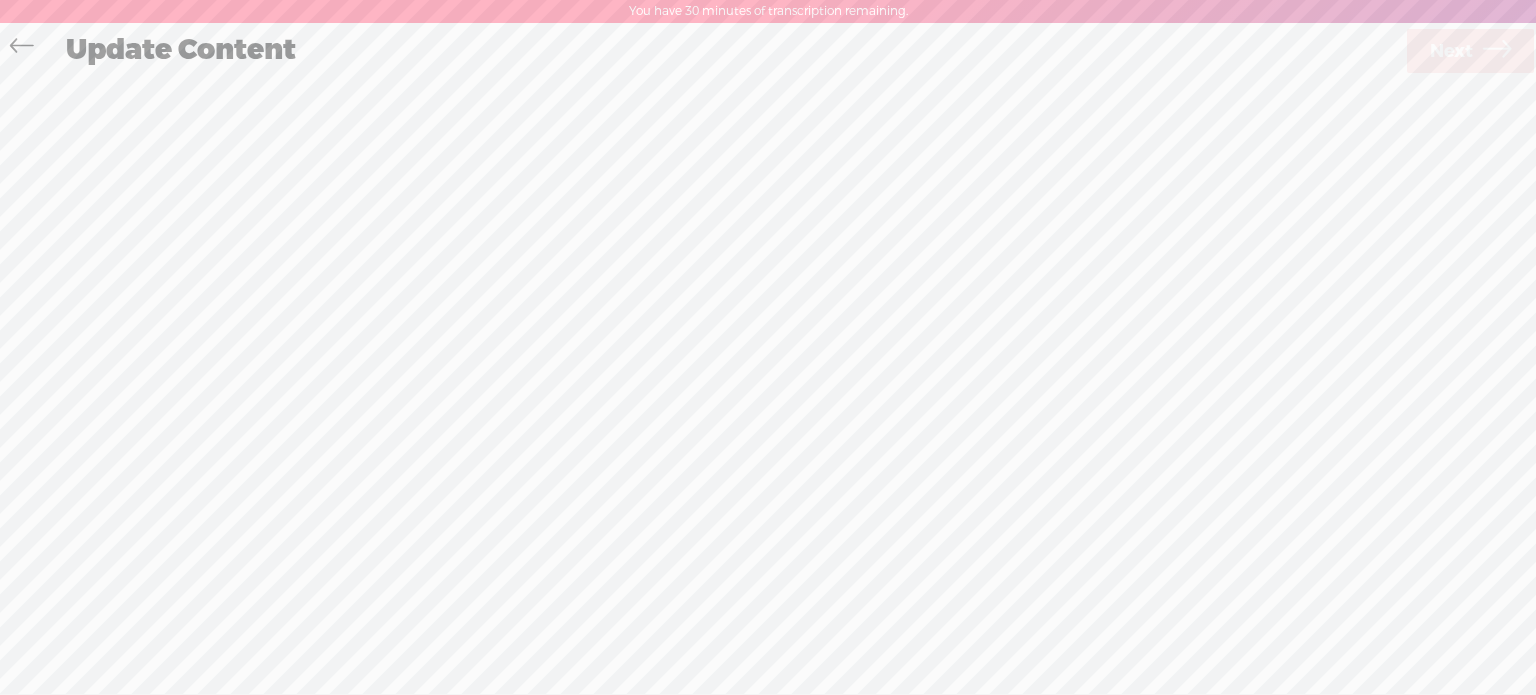 scroll, scrollTop: 0, scrollLeft: 0, axis: both 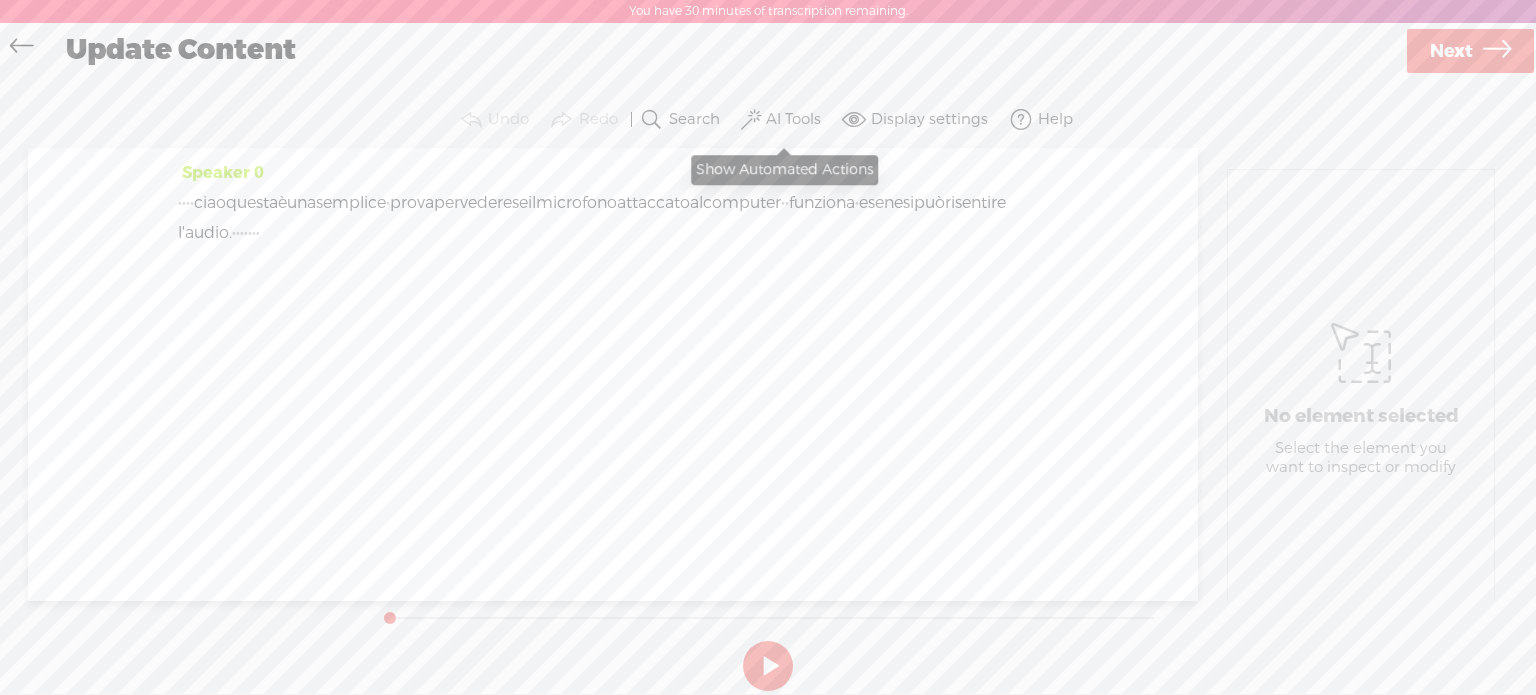 click on "AI Tools" at bounding box center [793, 120] 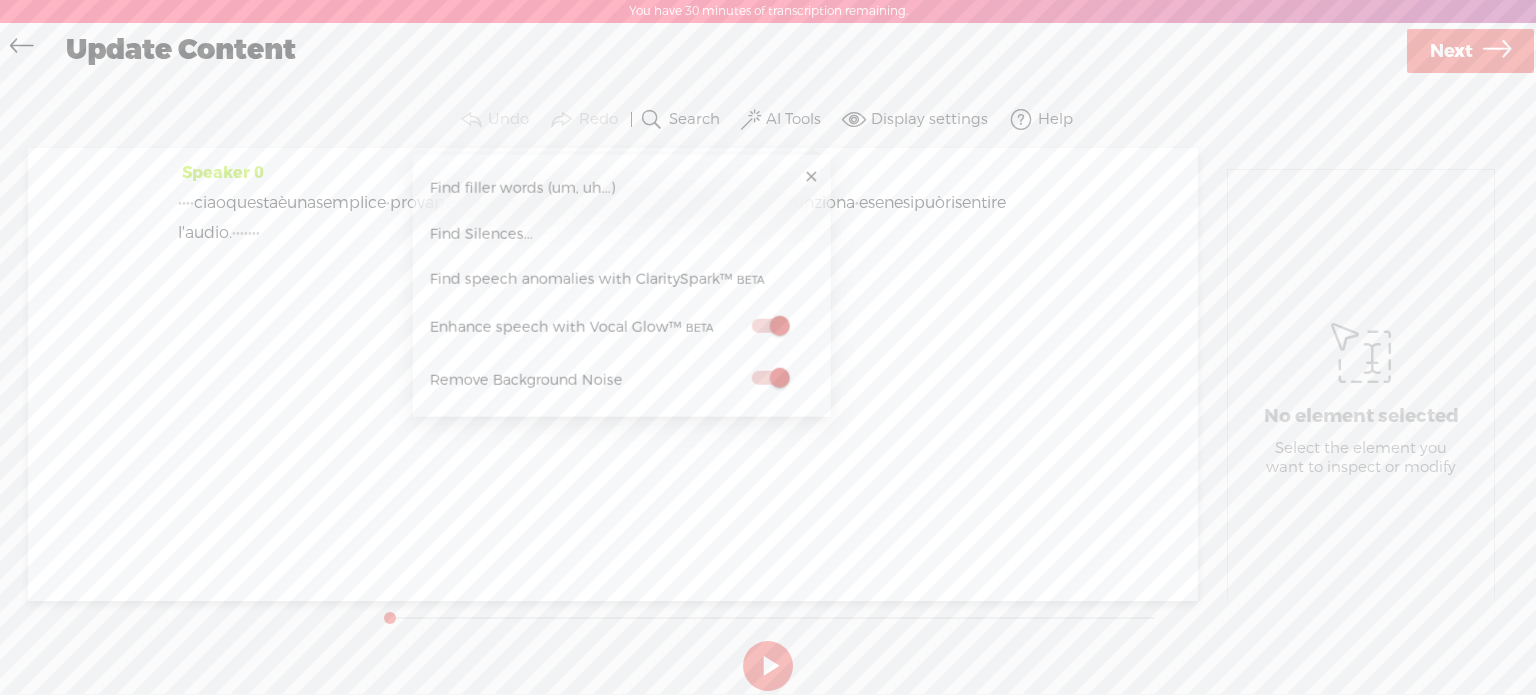 click on "Speaker 0" at bounding box center [613, 374] 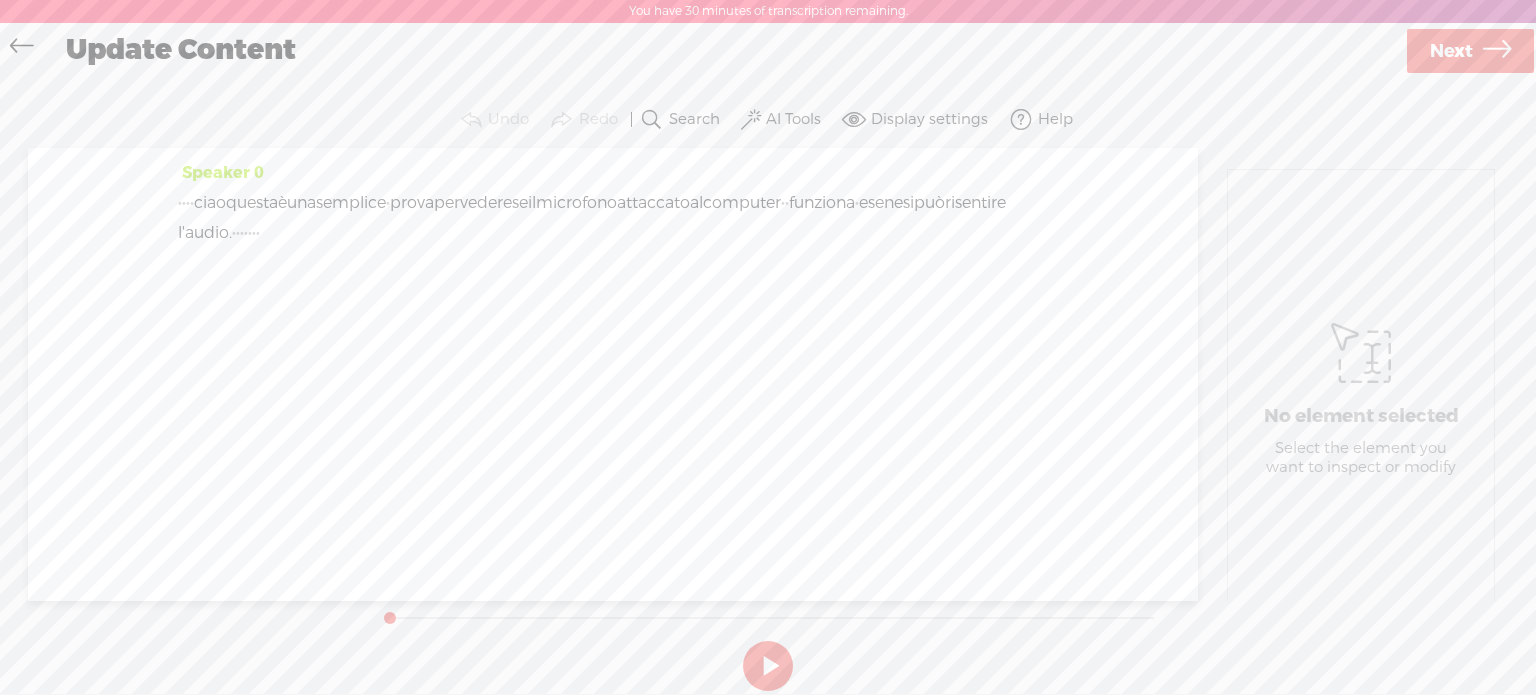 drag, startPoint x: 720, startPoint y: 15, endPoint x: 945, endPoint y: 27, distance: 225.31978 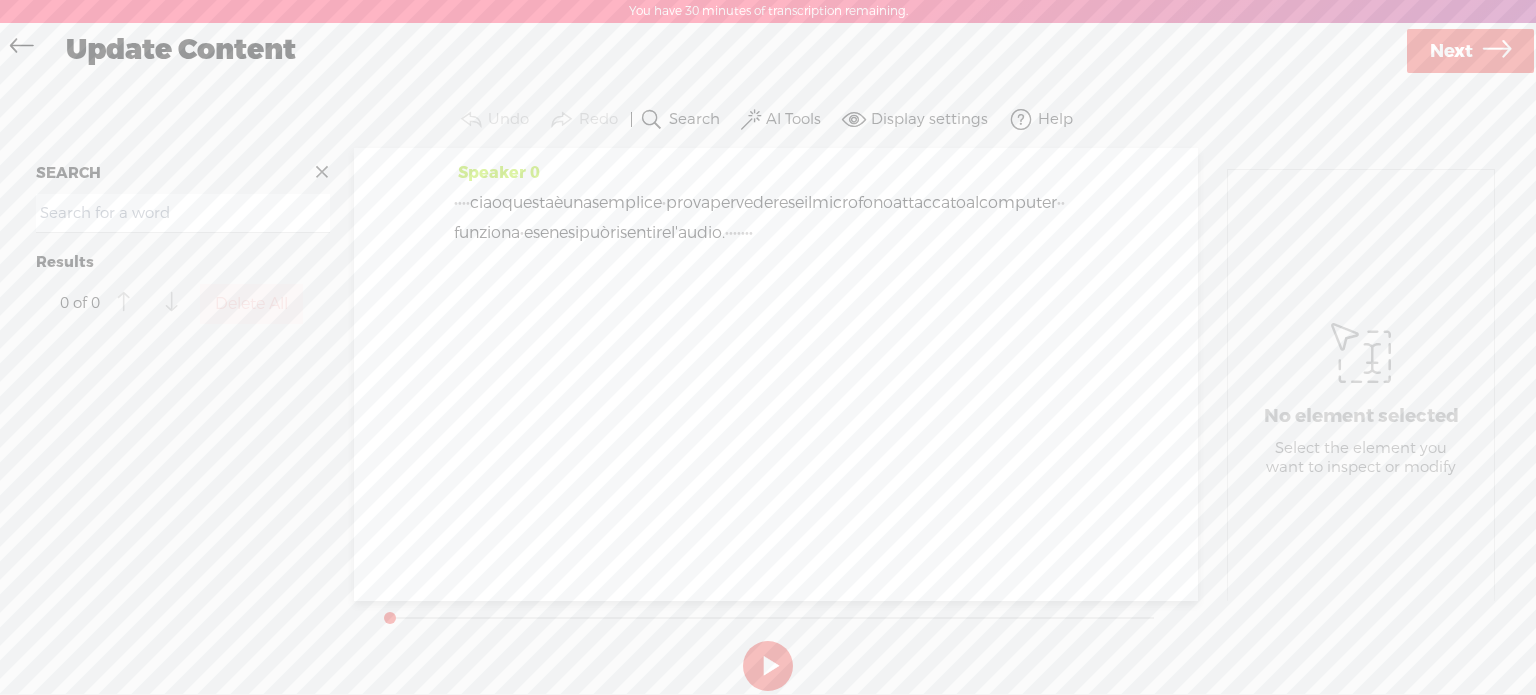 click on "questa" at bounding box center [528, 203] 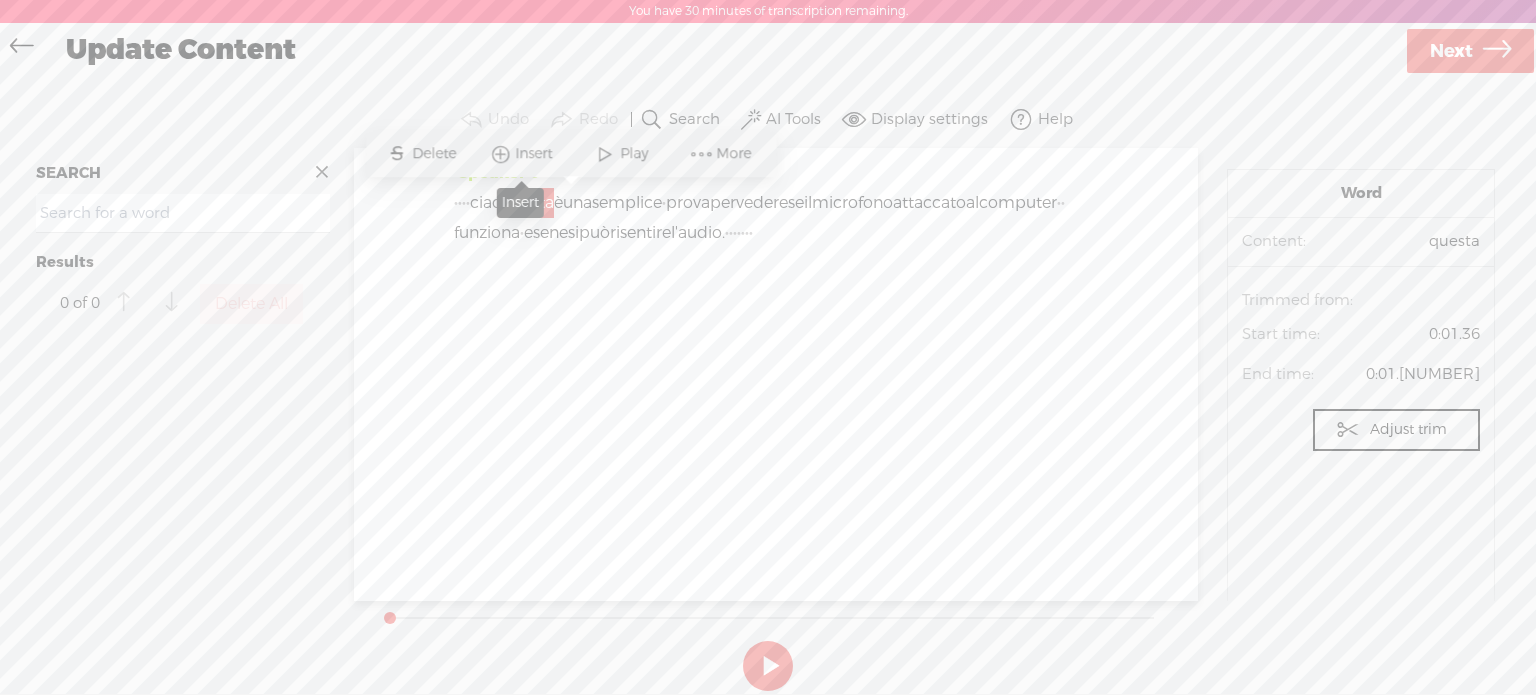 click on "Insert" at bounding box center [536, 154] 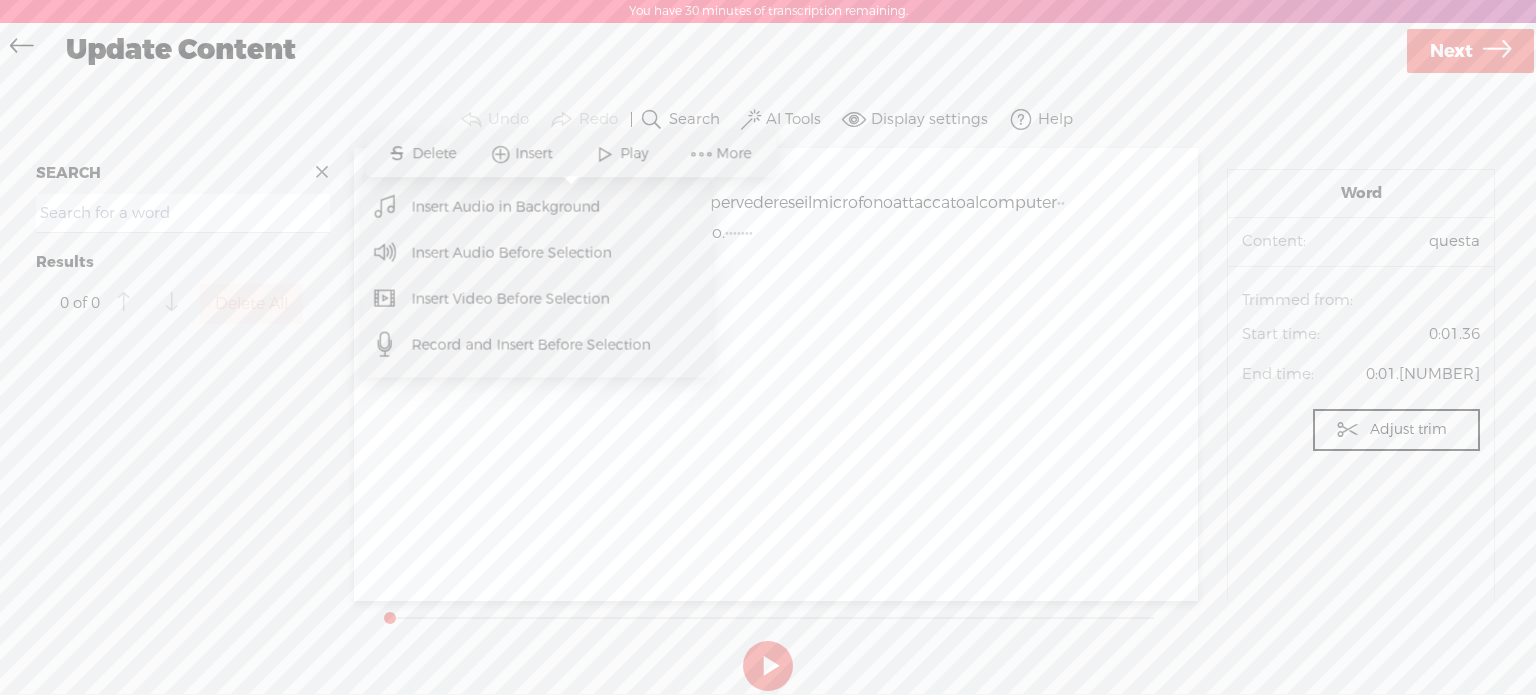 click on "ciao  questa  è  una  semplice  prova  per  vedere  se  il  microfono  attaccato  al  computer  funziona  e  se  ne  si  può  risentire  l'audio." at bounding box center (776, 218) 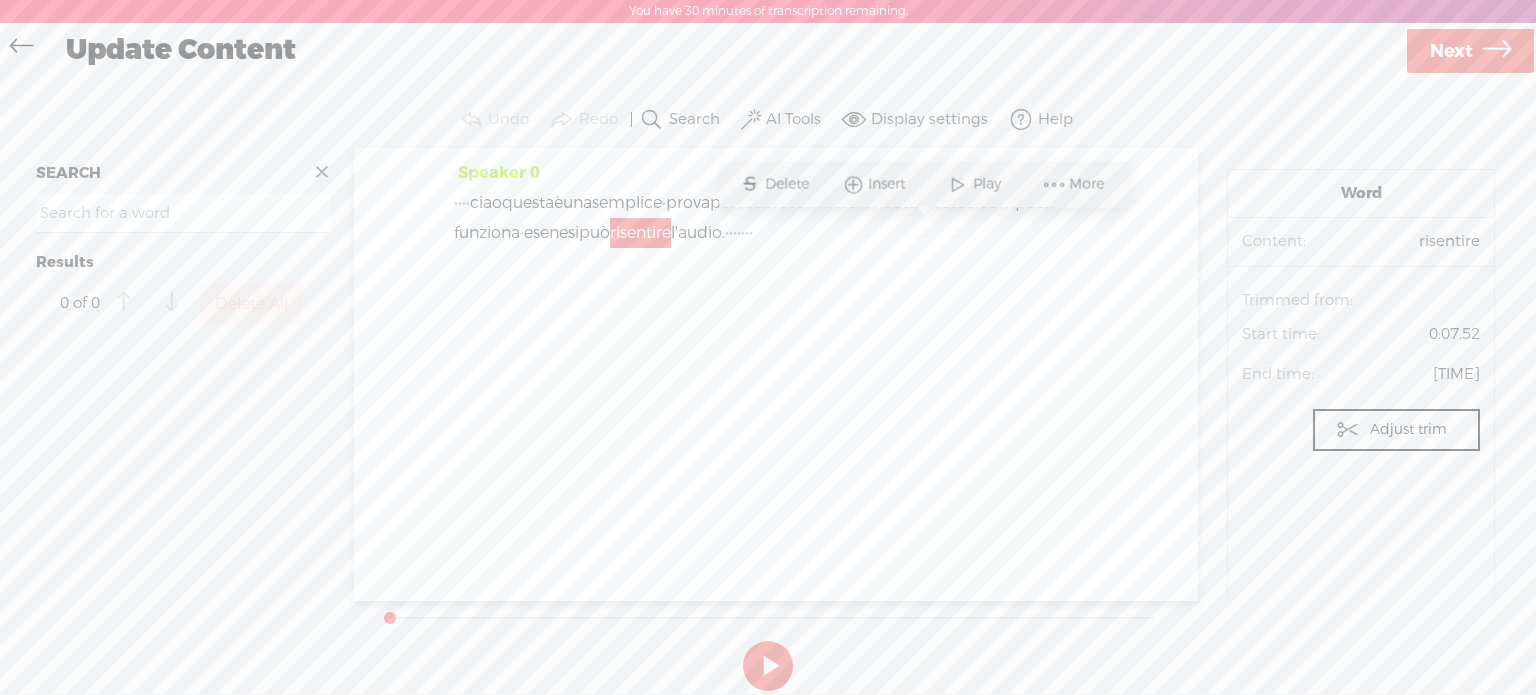 click on "ciao" at bounding box center [486, 203] 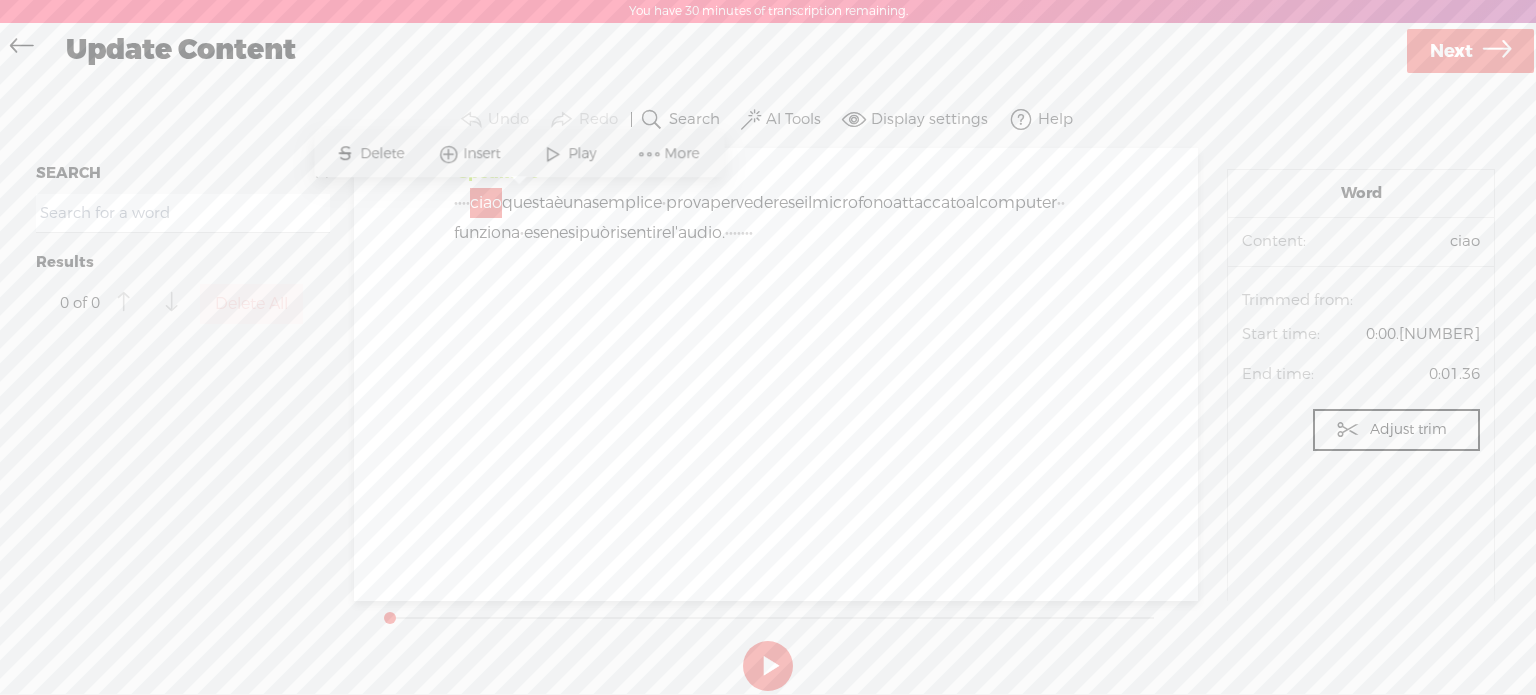click on "Speaker 0" at bounding box center [776, 374] 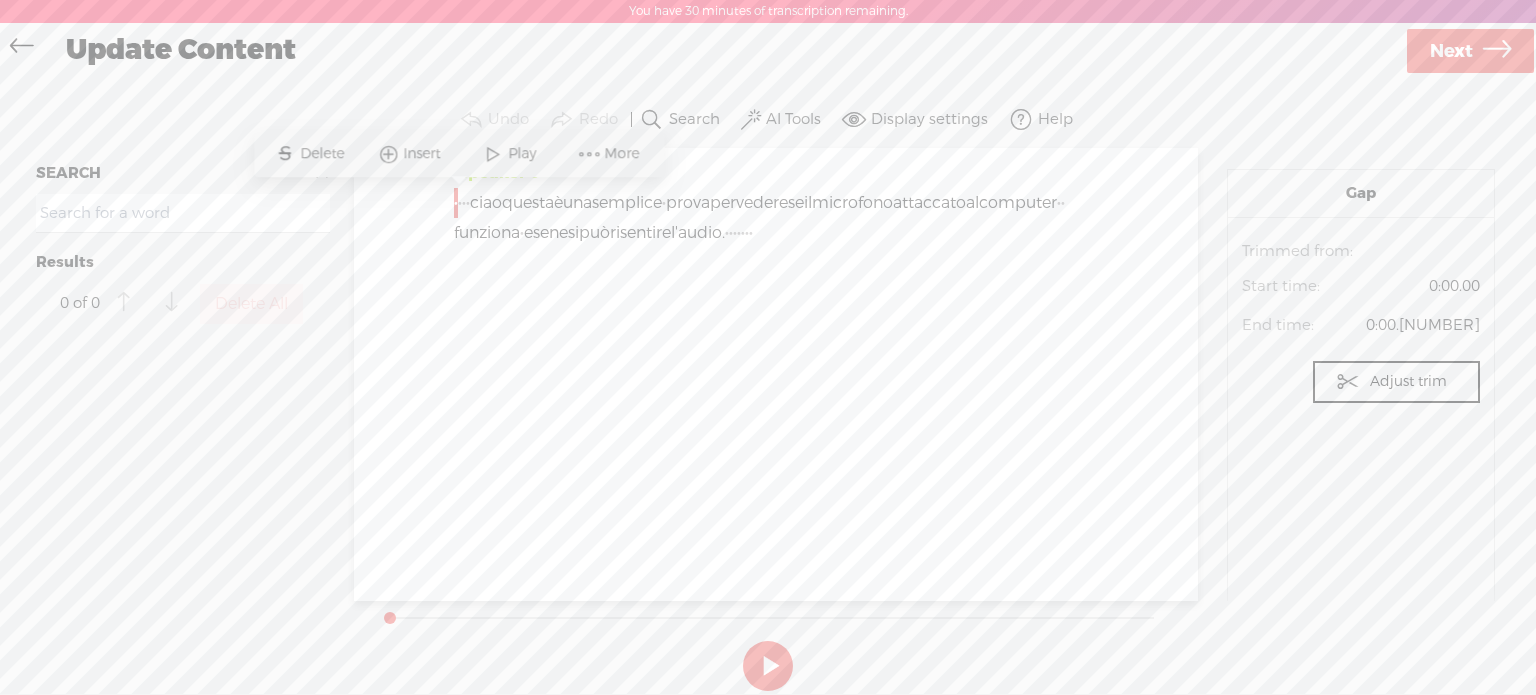 click on "Speaker 0" at bounding box center (776, 374) 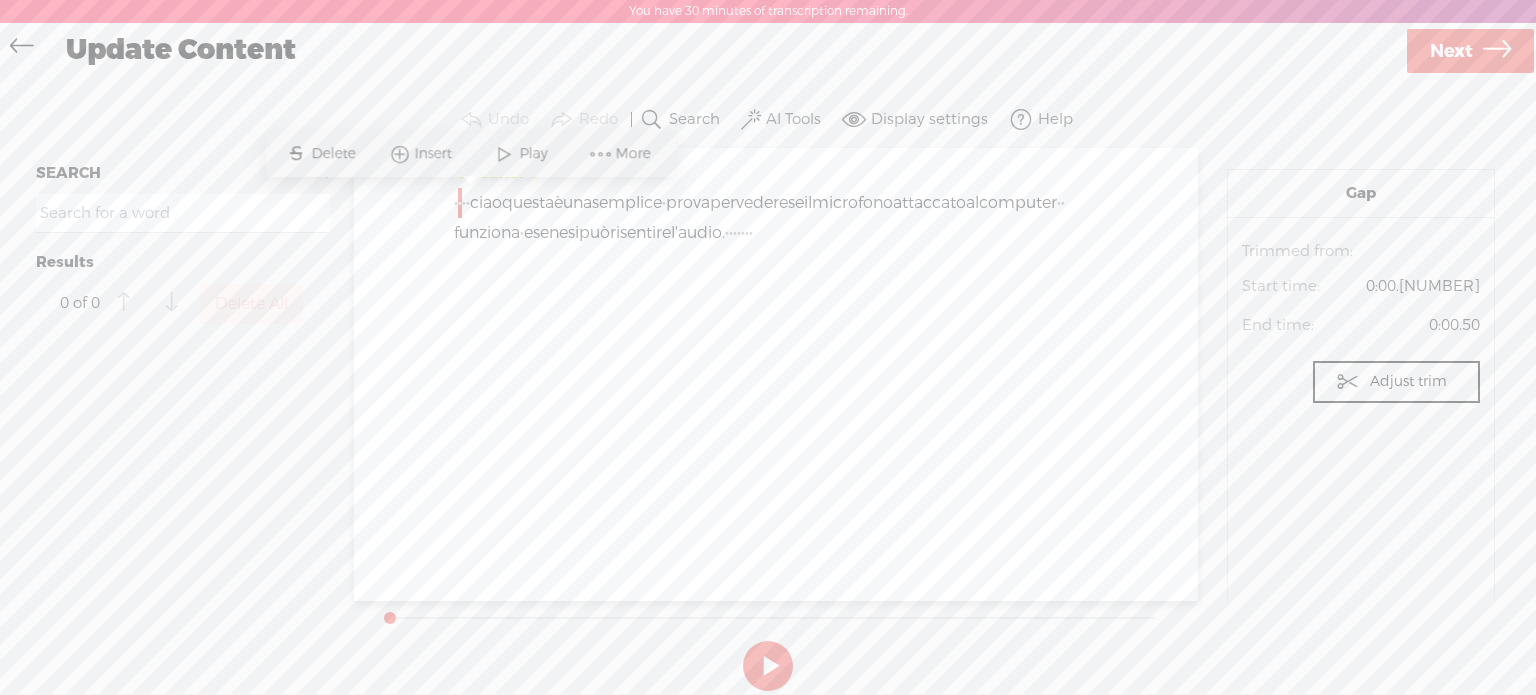 click on "·" at bounding box center [460, 203] 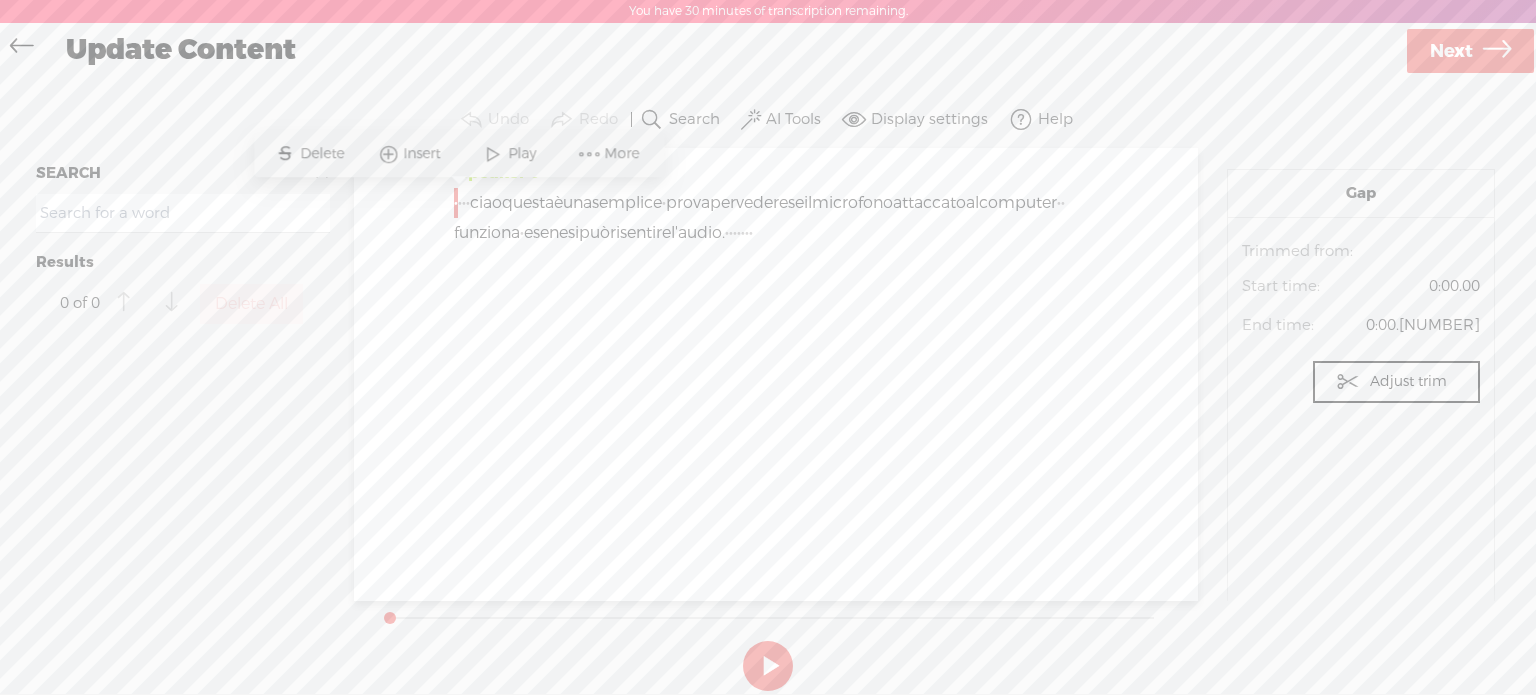 click on "ciao  questa  è  una  semplice  prova  per  vedere  se  il  microfono  attaccato  al  computer  funziona  e  se  ne  si  può  risentire  l'audio." at bounding box center [776, 218] 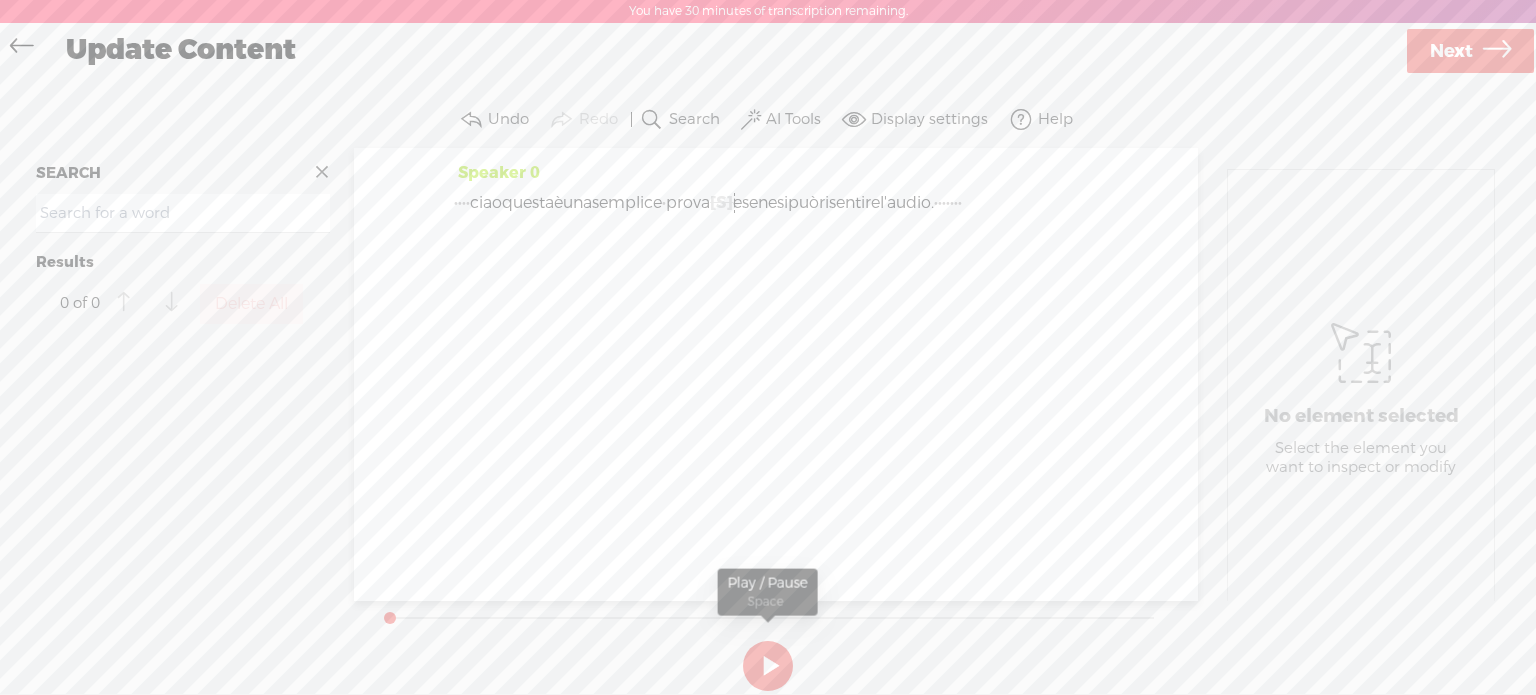 click at bounding box center [768, 666] 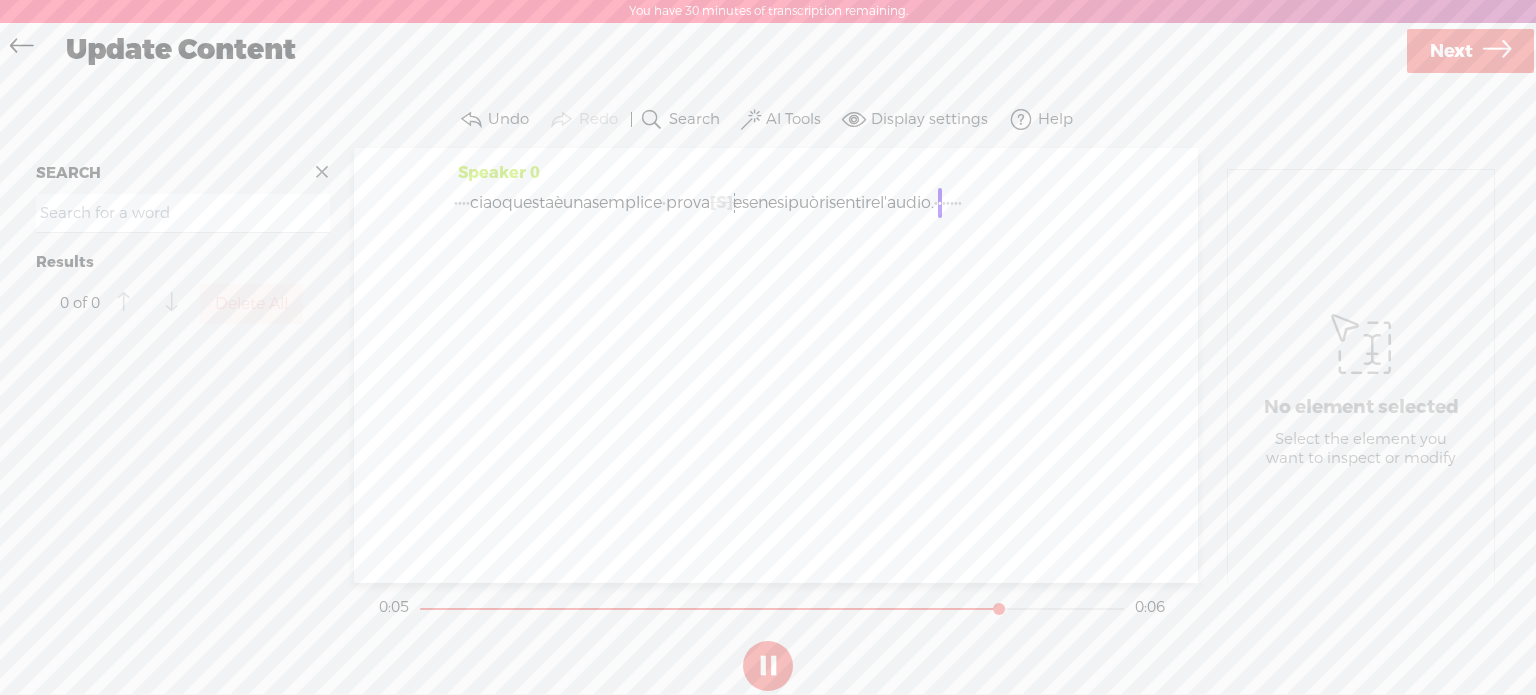 click at bounding box center [768, 666] 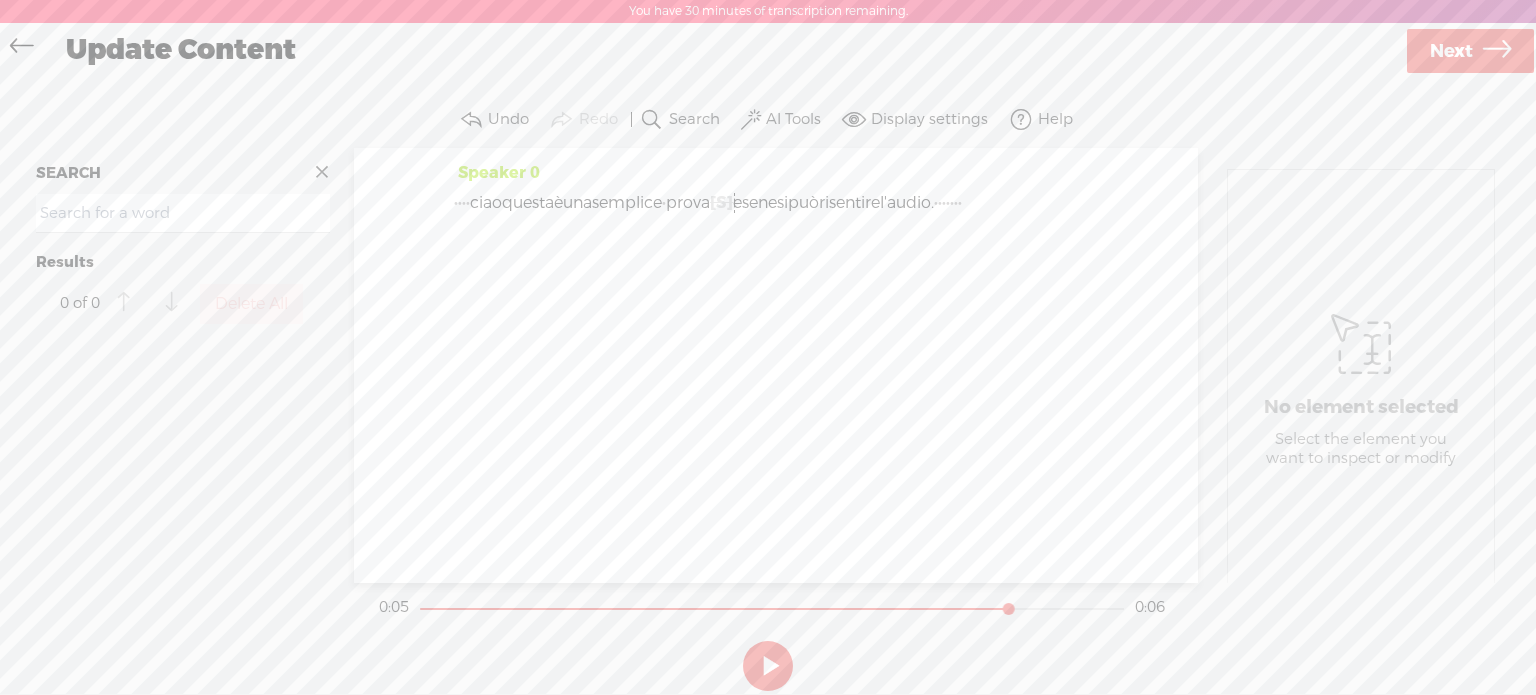 click on "Speaker 0
·
·
·
·
ciao
questa
è
una
semplice
·
prova
[S]
per  vedere  se  il  microfono  attaccato  al  computer   ·   ·   funziona   ·
e
se
ne
si
può
risentire
l'audio.
·
·
·
·
·
·
Rename Current Speaker
Create New Speaker" at bounding box center [776, 365] 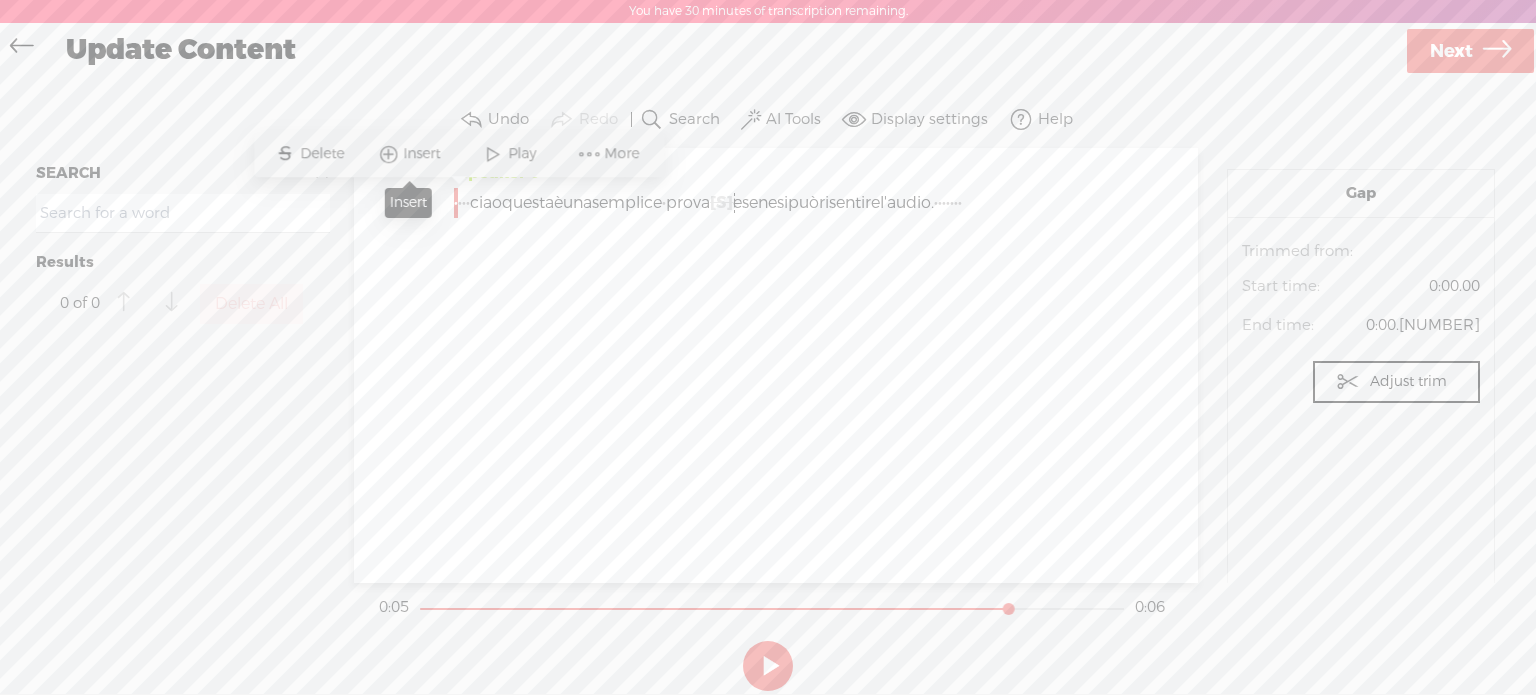 click on "Insert" at bounding box center [424, 154] 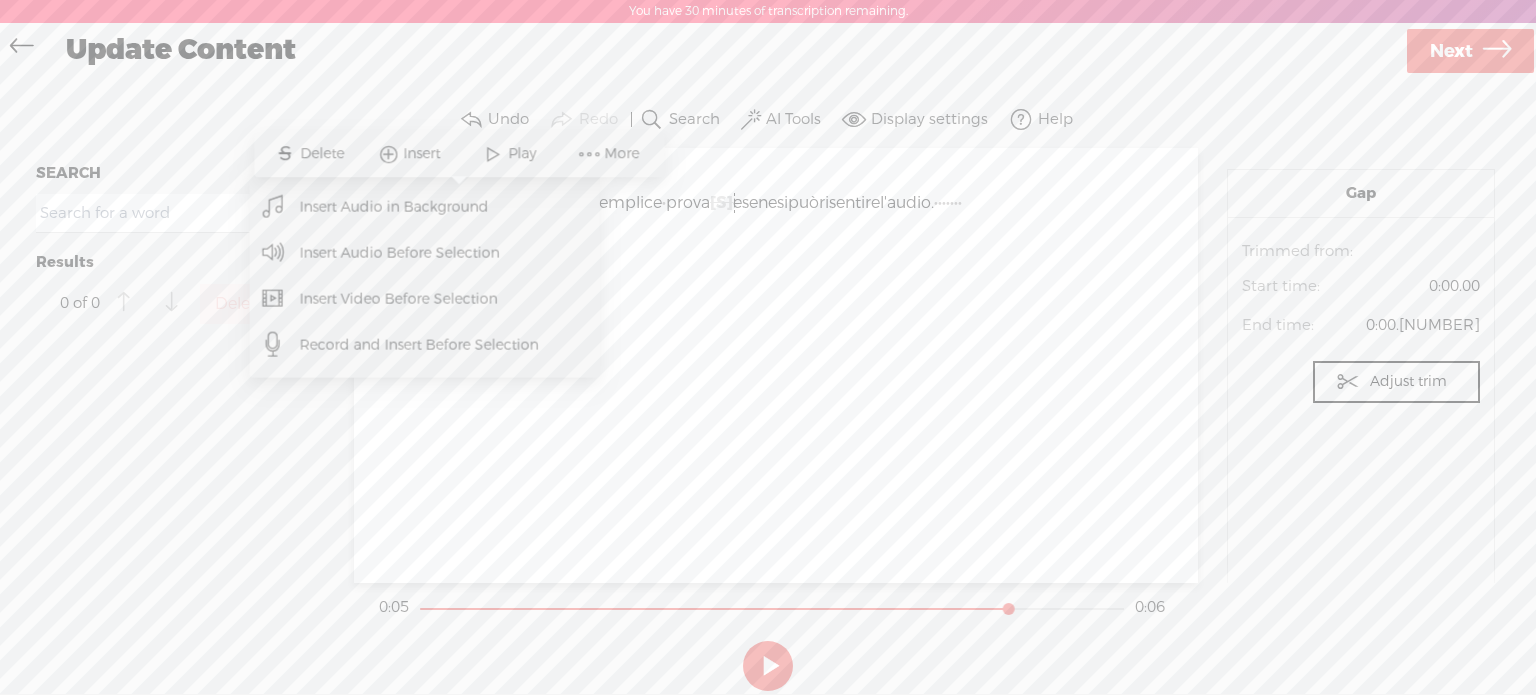 click on "More" at bounding box center (609, 154) 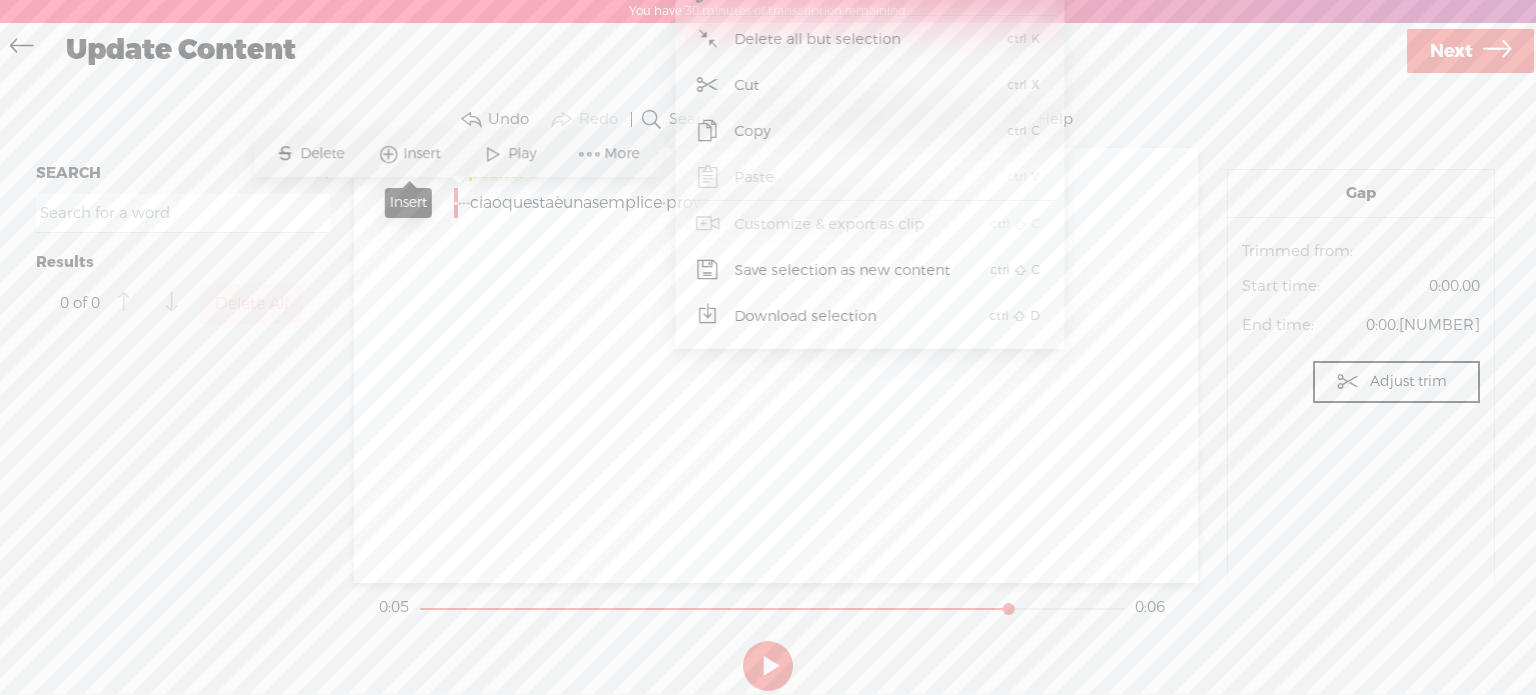 click on "Insert" at bounding box center (424, 154) 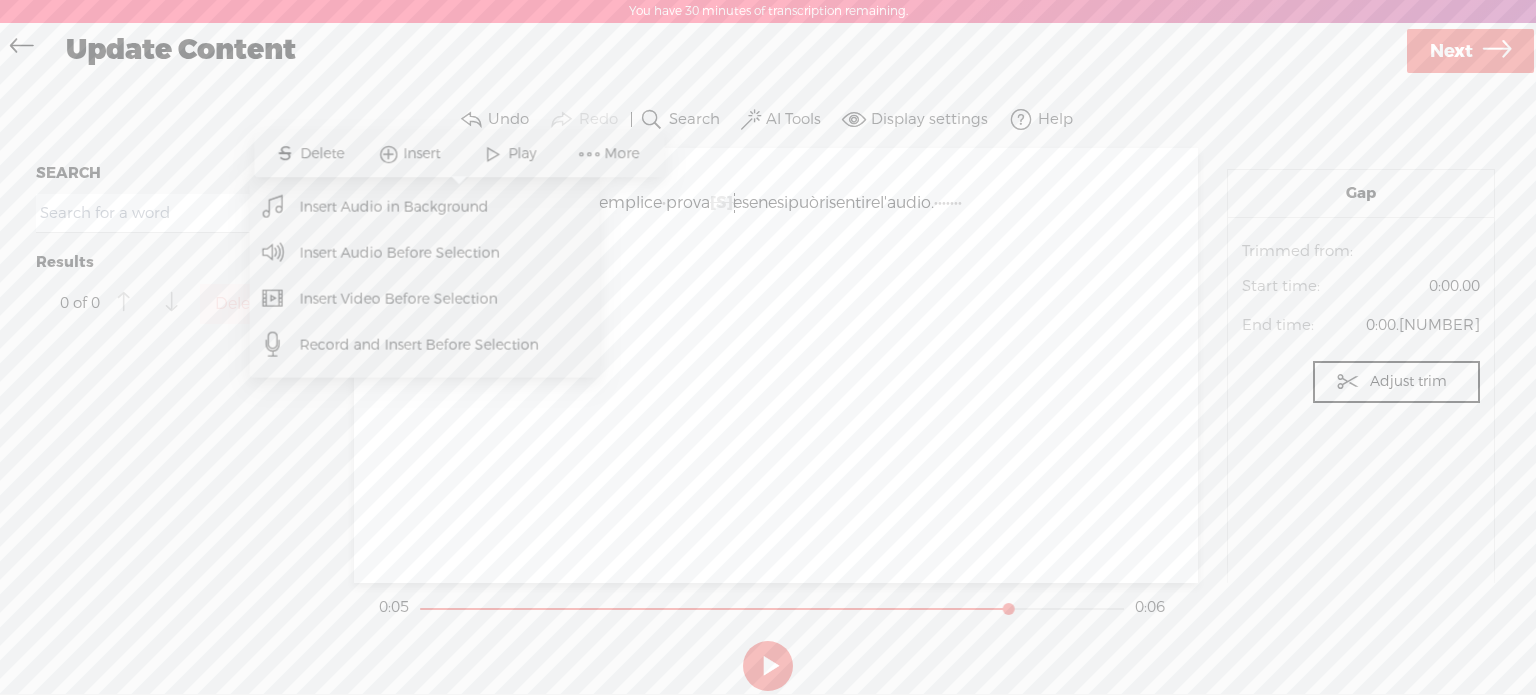 click on "Insert Audio in Background" at bounding box center (395, 206) 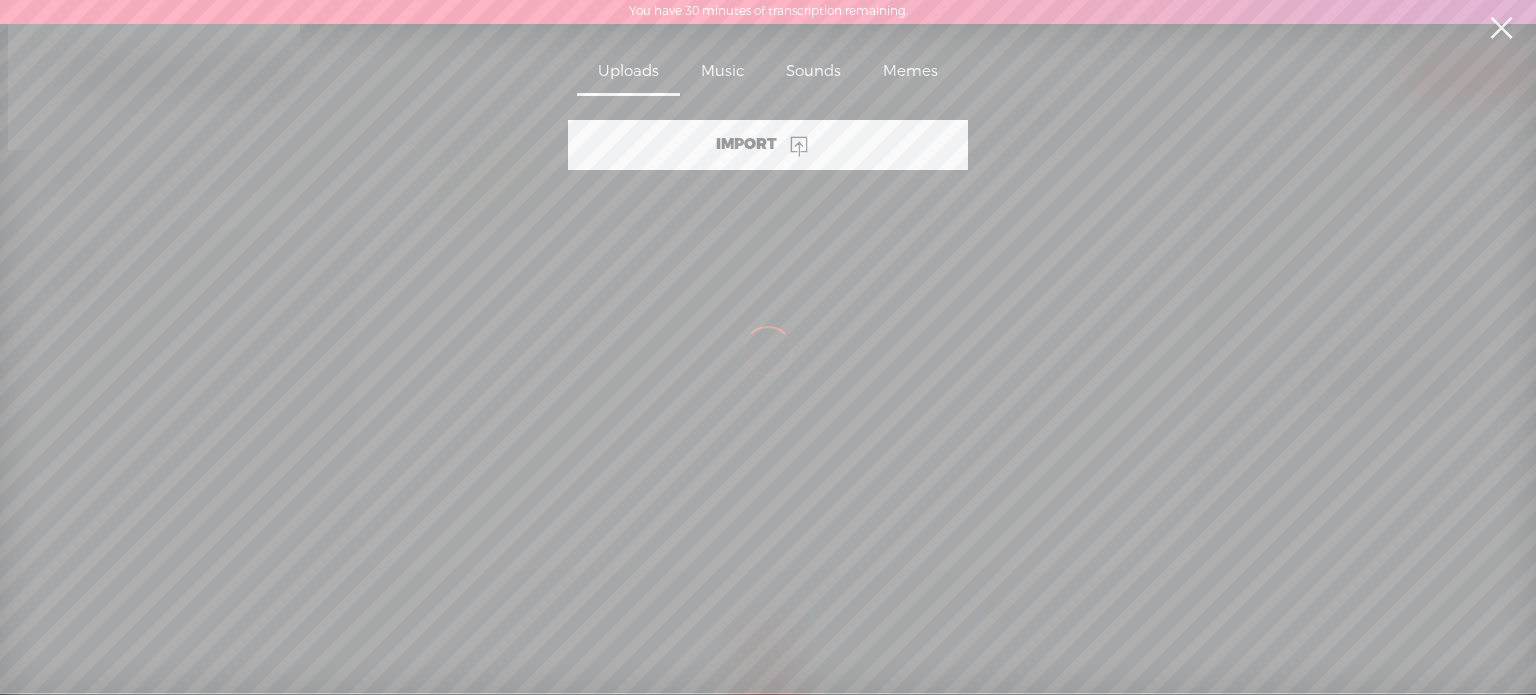 scroll, scrollTop: 0, scrollLeft: 0, axis: both 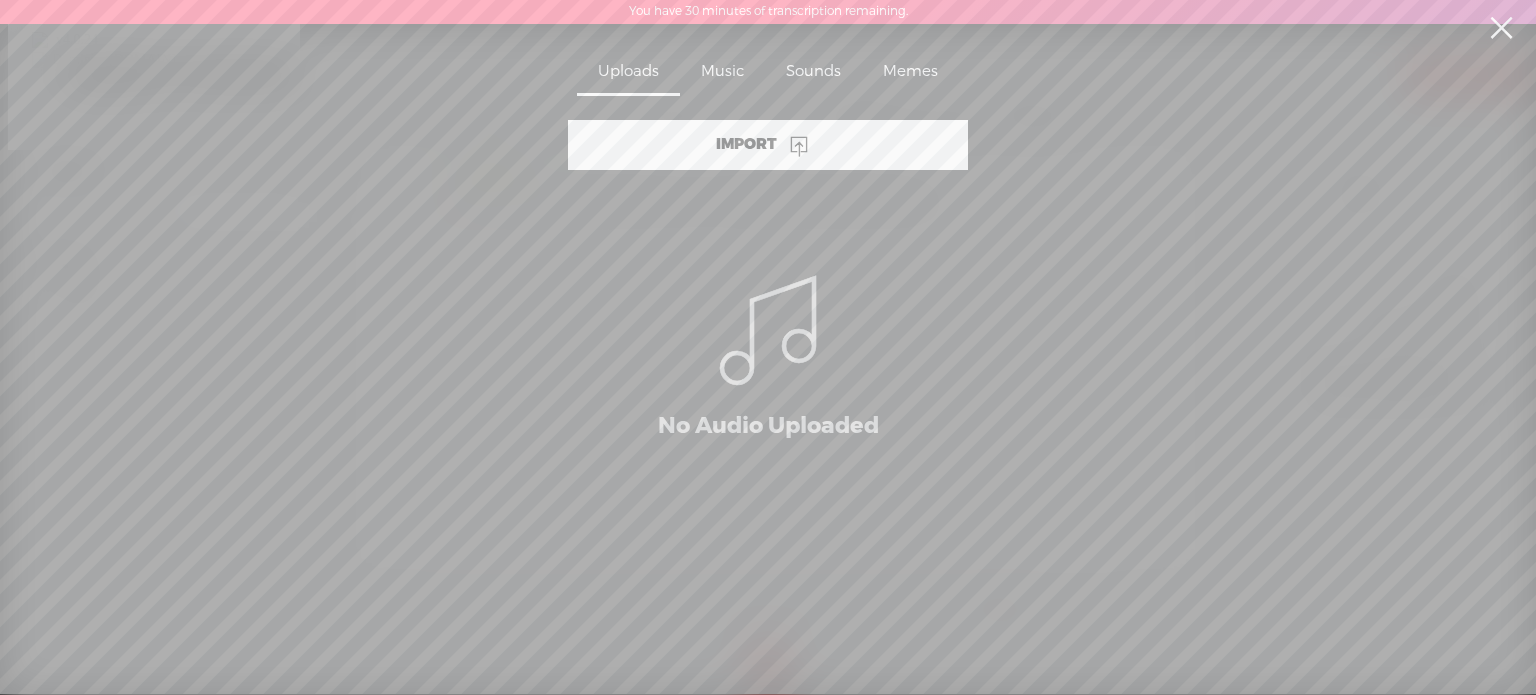 click on "Music" at bounding box center [722, 73] 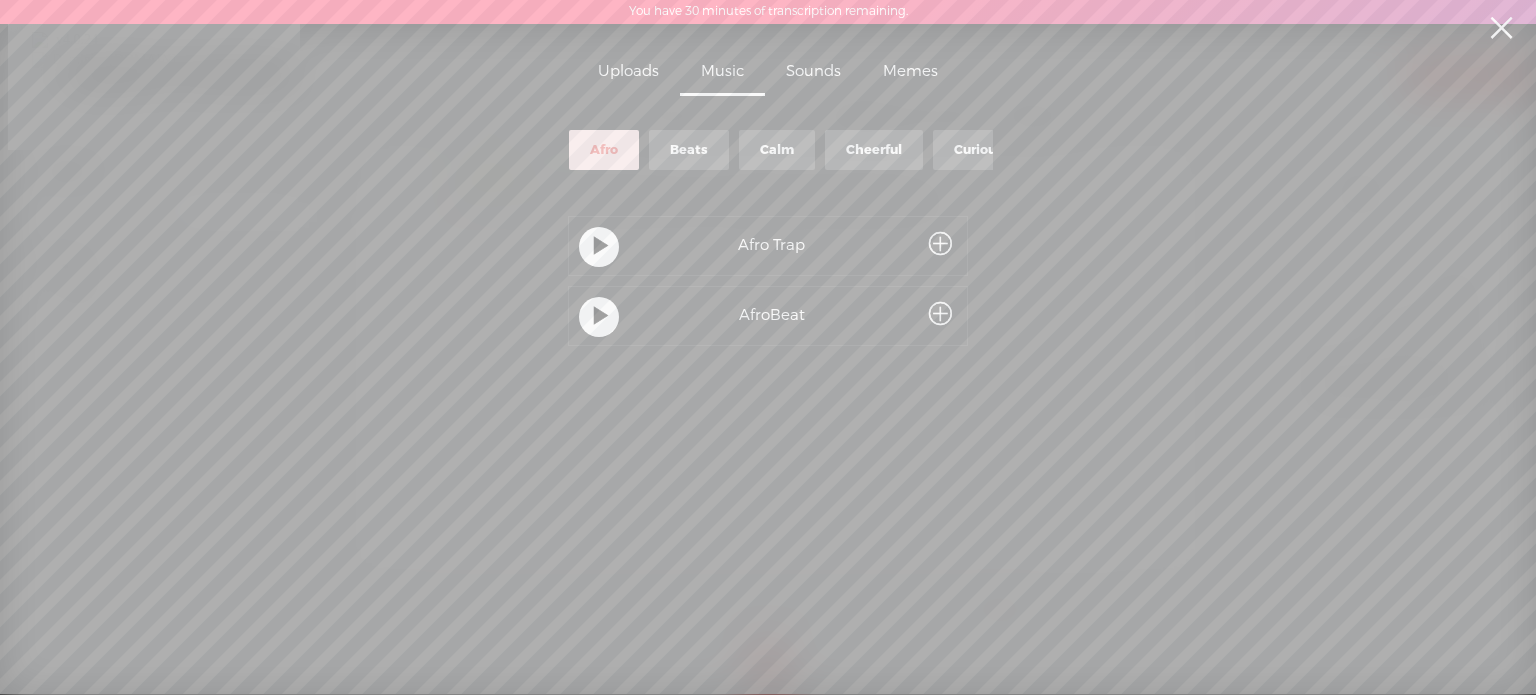 click at bounding box center [599, 247] 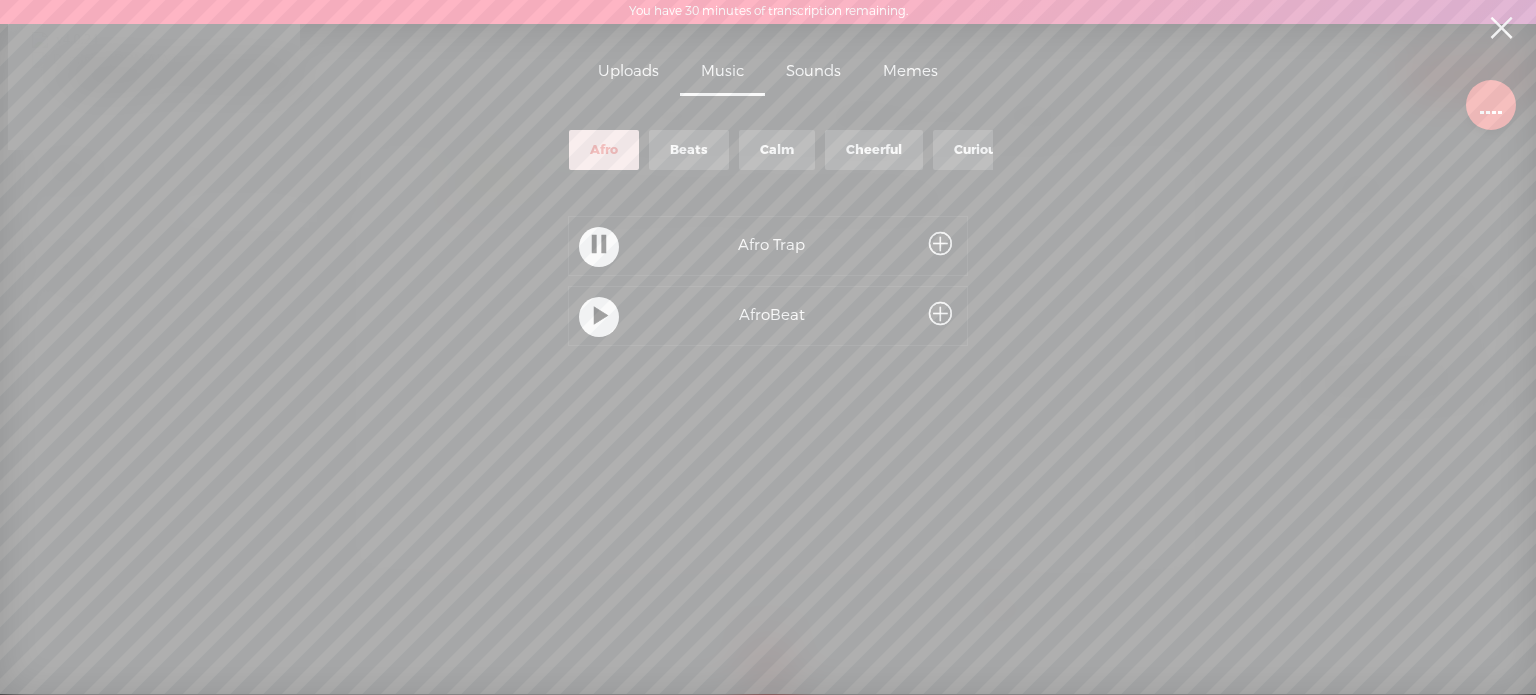click at bounding box center (599, 247) 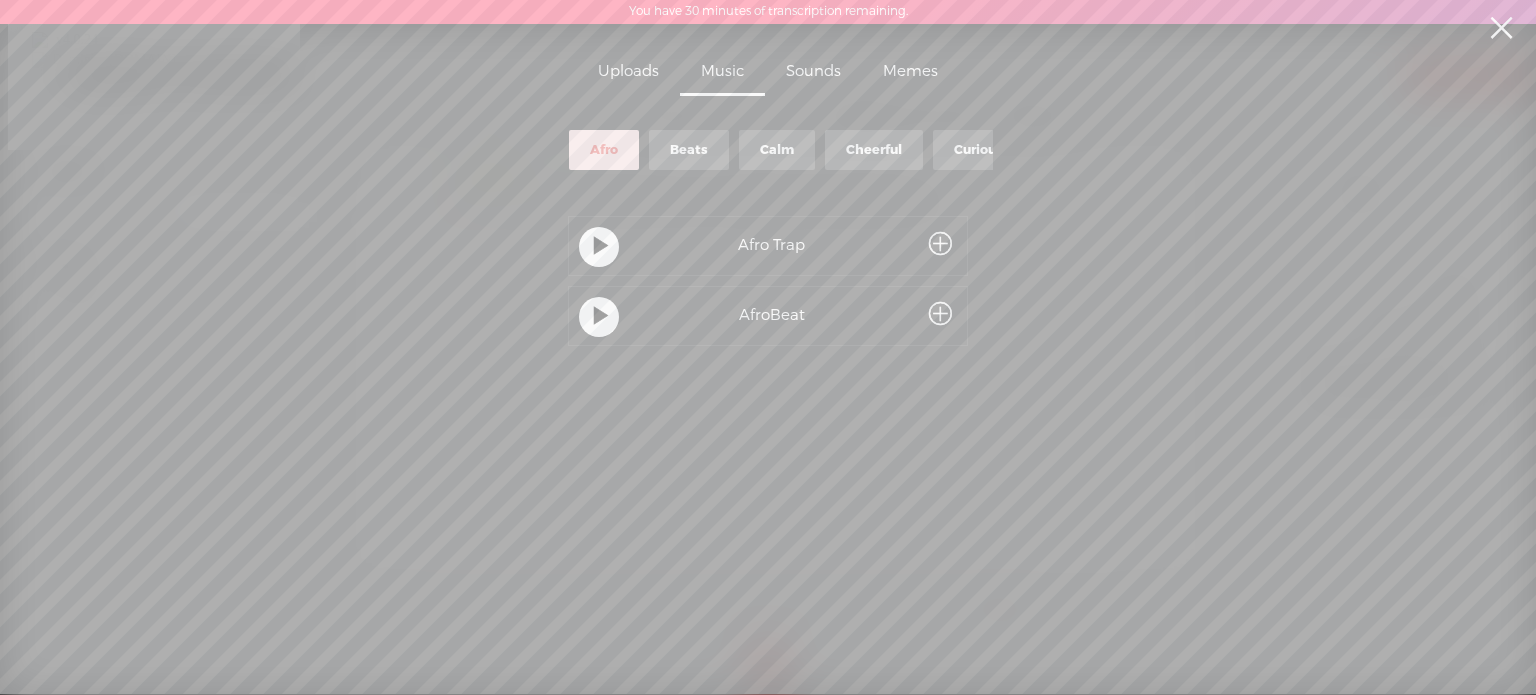 click at bounding box center [601, 317] 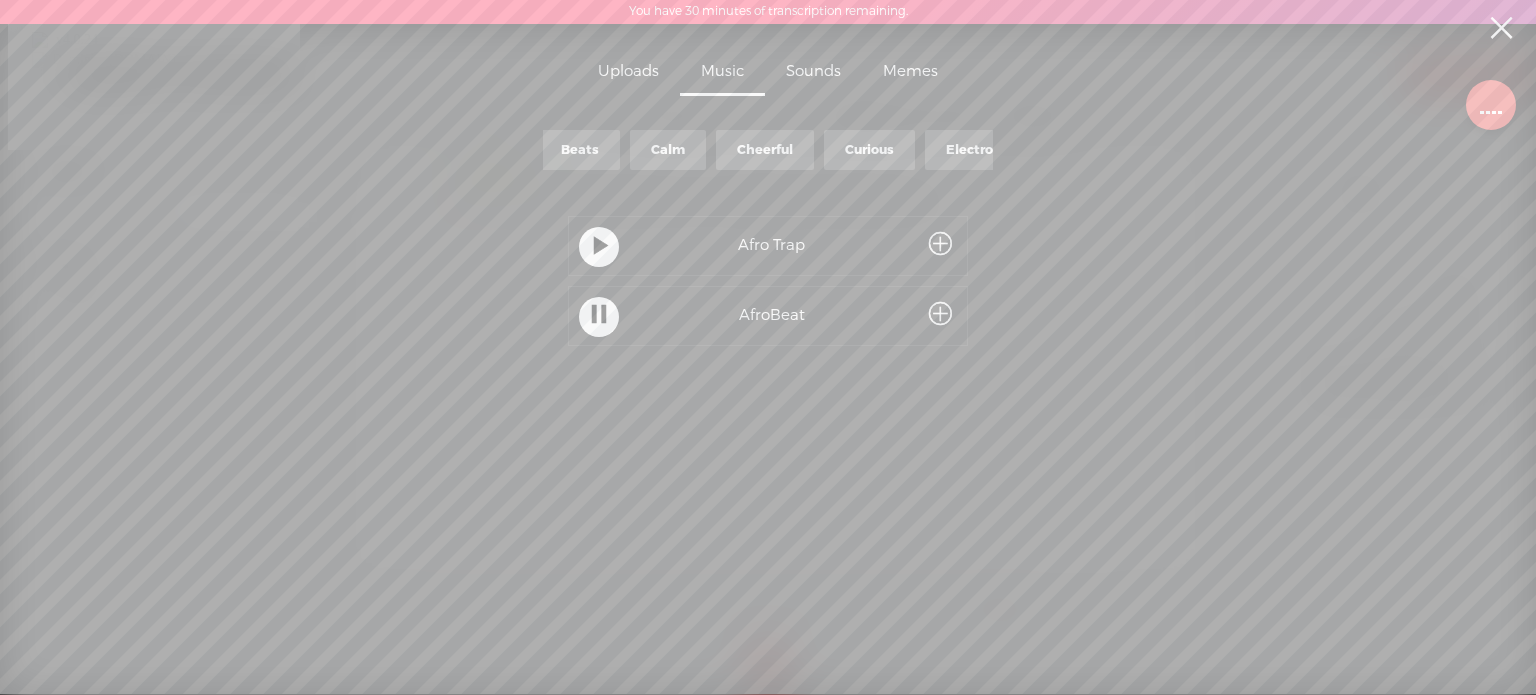 scroll, scrollTop: 0, scrollLeft: 0, axis: both 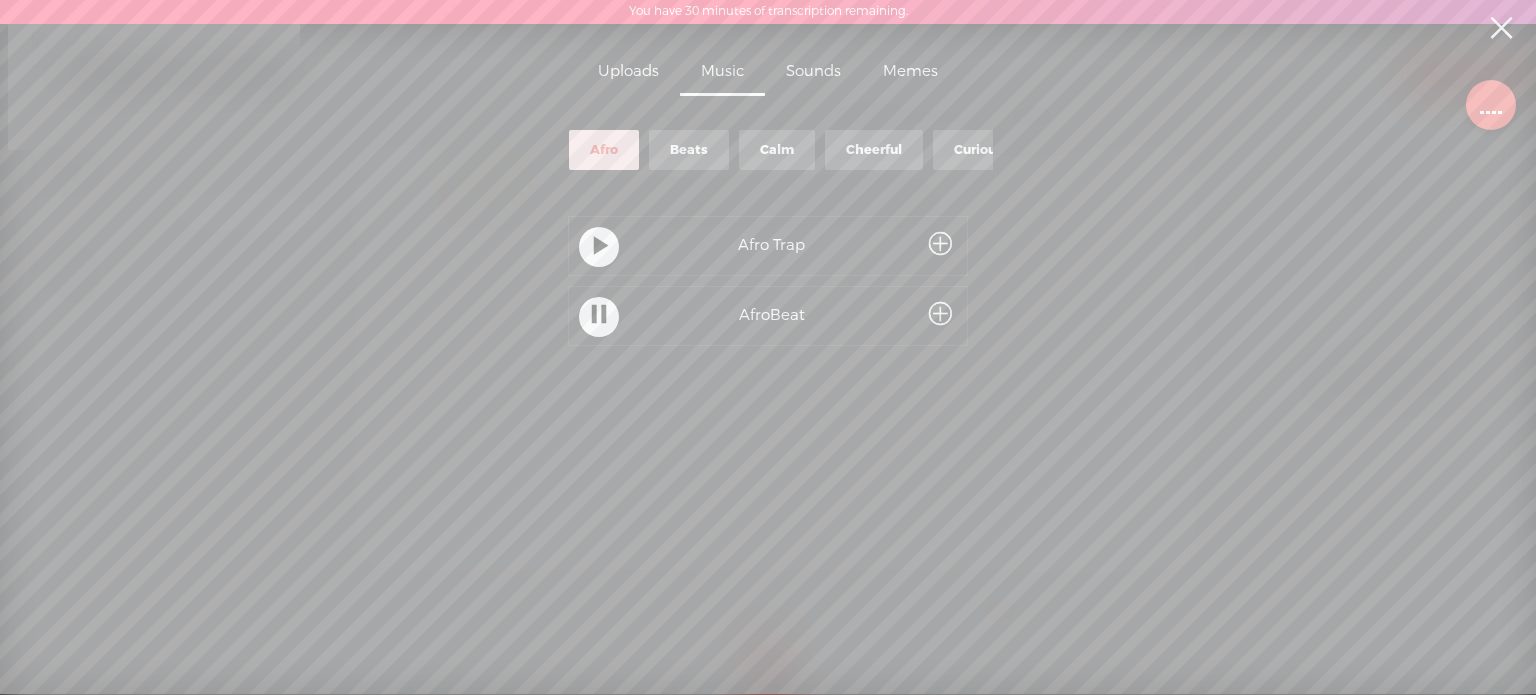 click on "Calm" at bounding box center (777, 150) 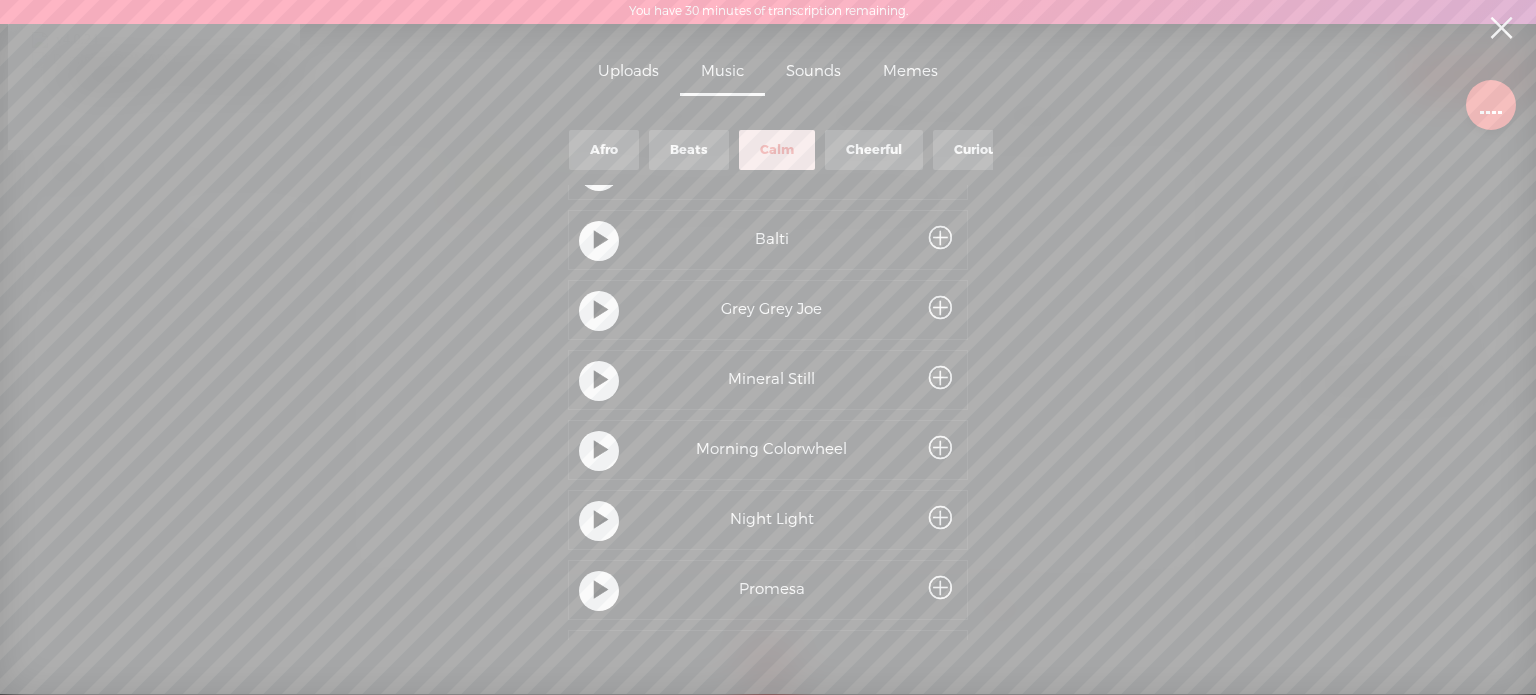 scroll, scrollTop: 0, scrollLeft: 0, axis: both 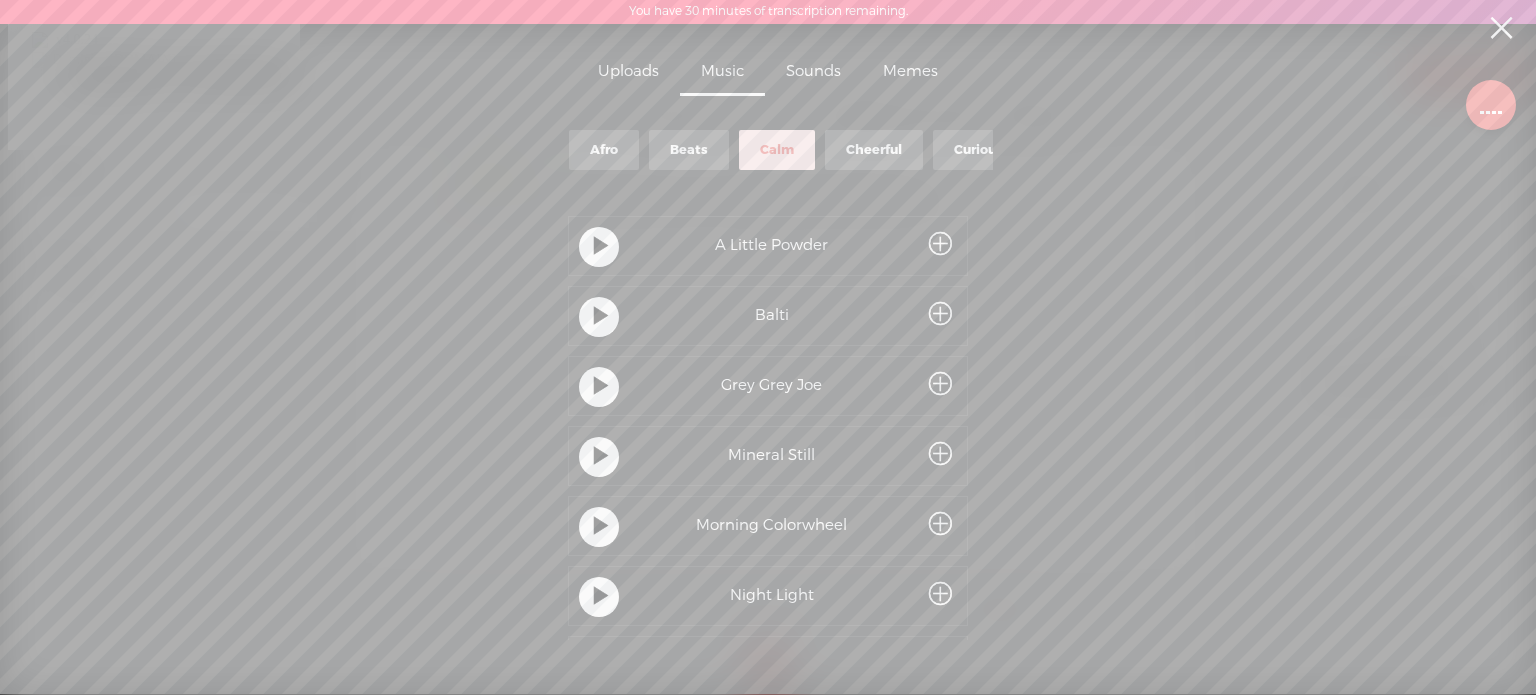 click at bounding box center [601, 247] 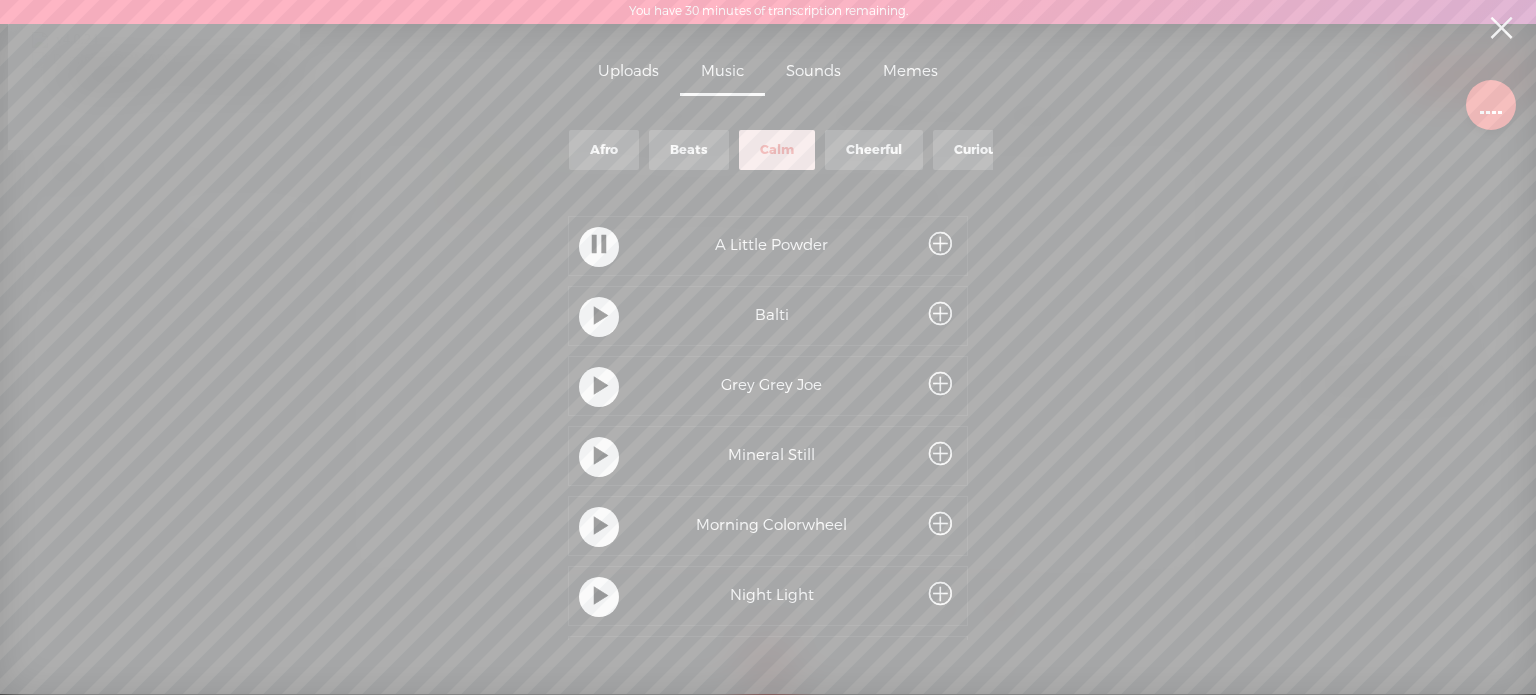click at bounding box center (601, 317) 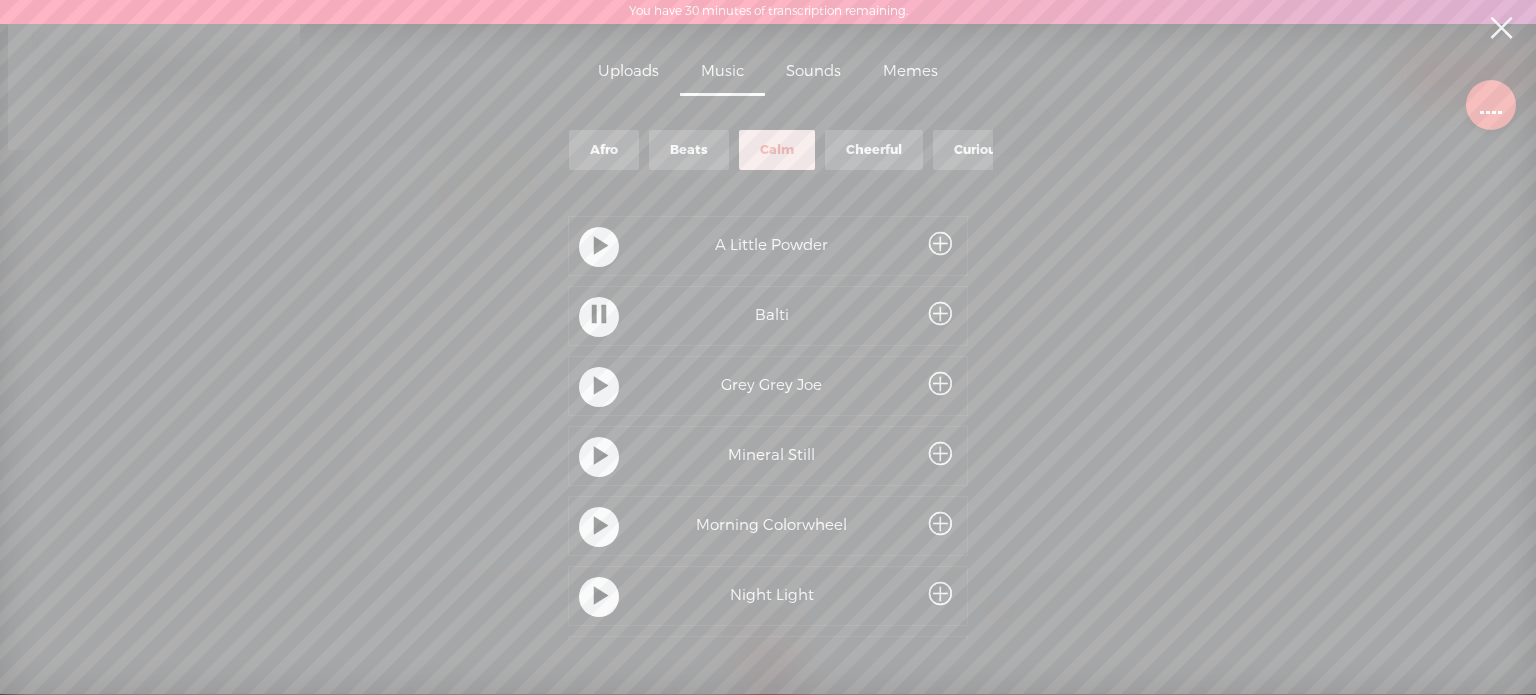 click at bounding box center (599, 317) 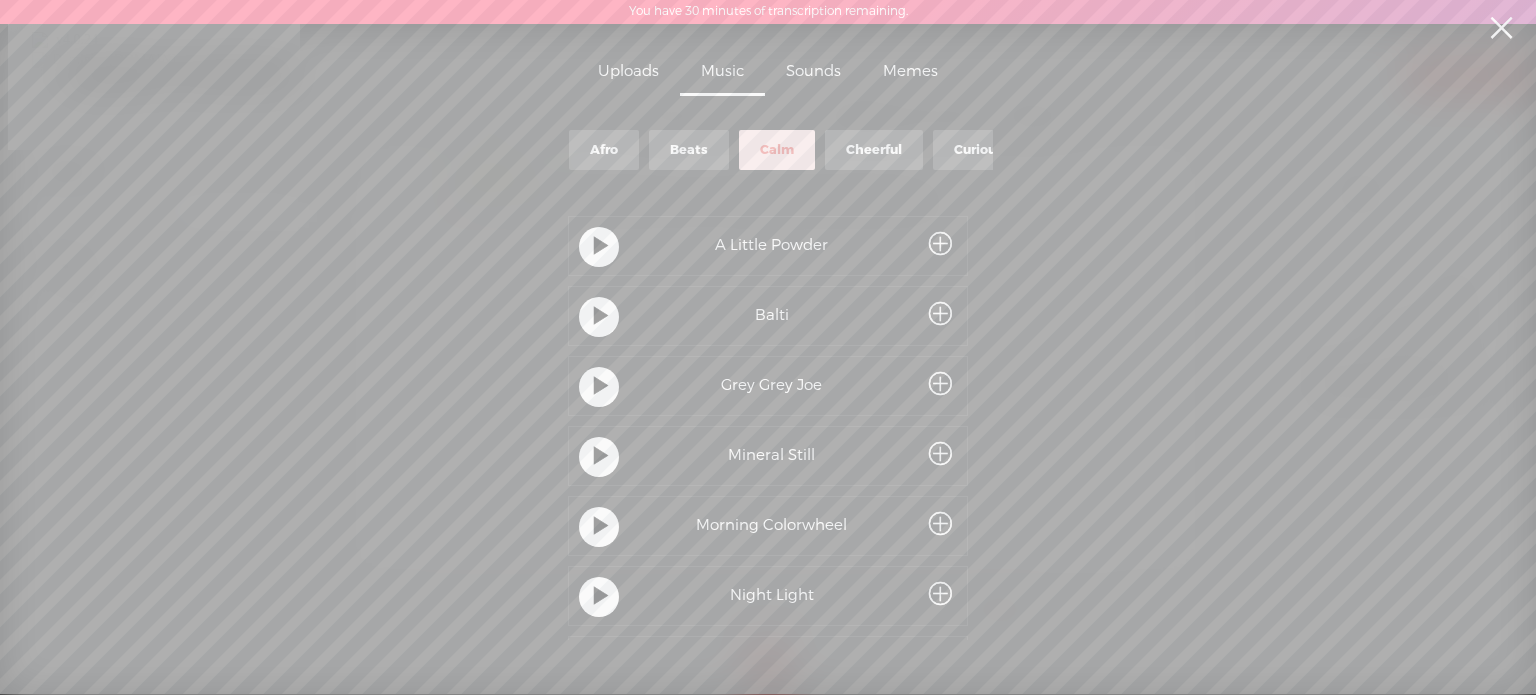 click at bounding box center [601, 387] 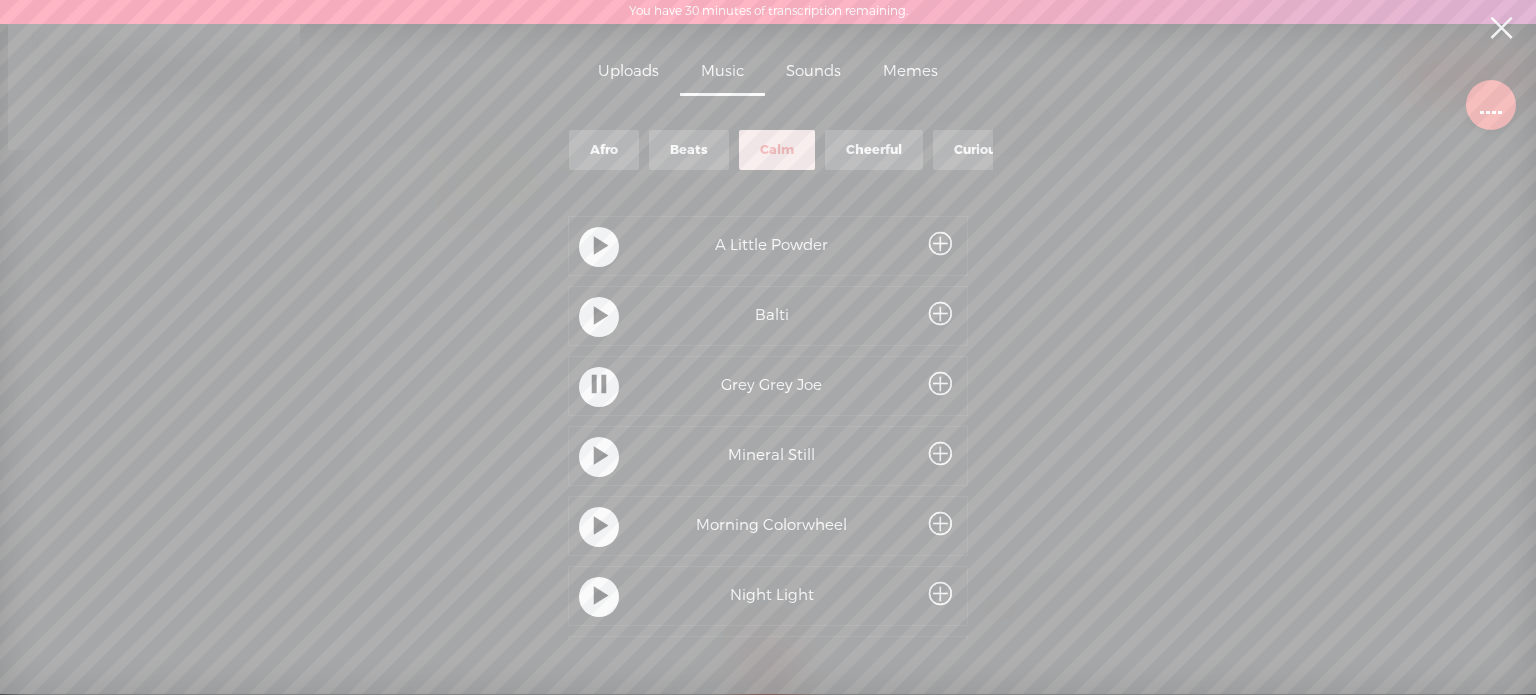 click on "Grey Grey Joe" at bounding box center (771, 386) 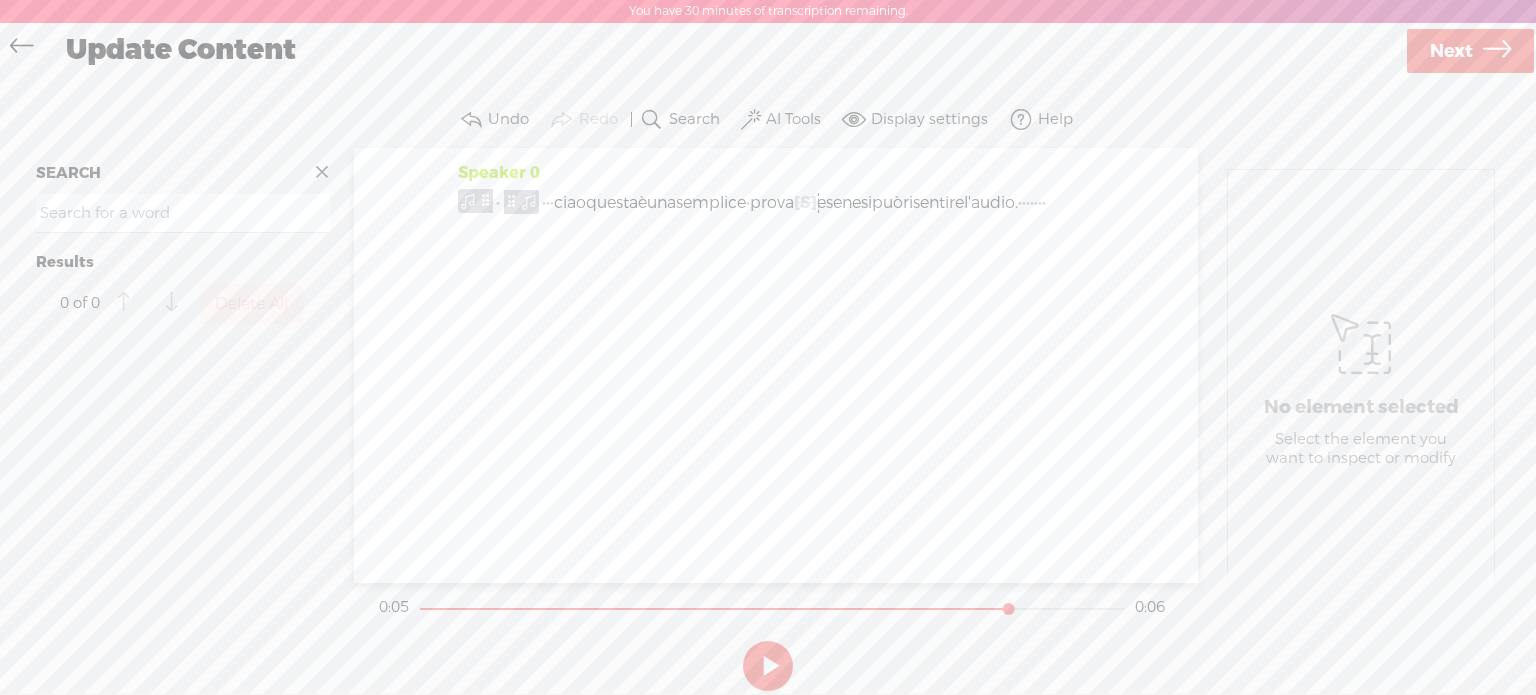 click at bounding box center [768, 666] 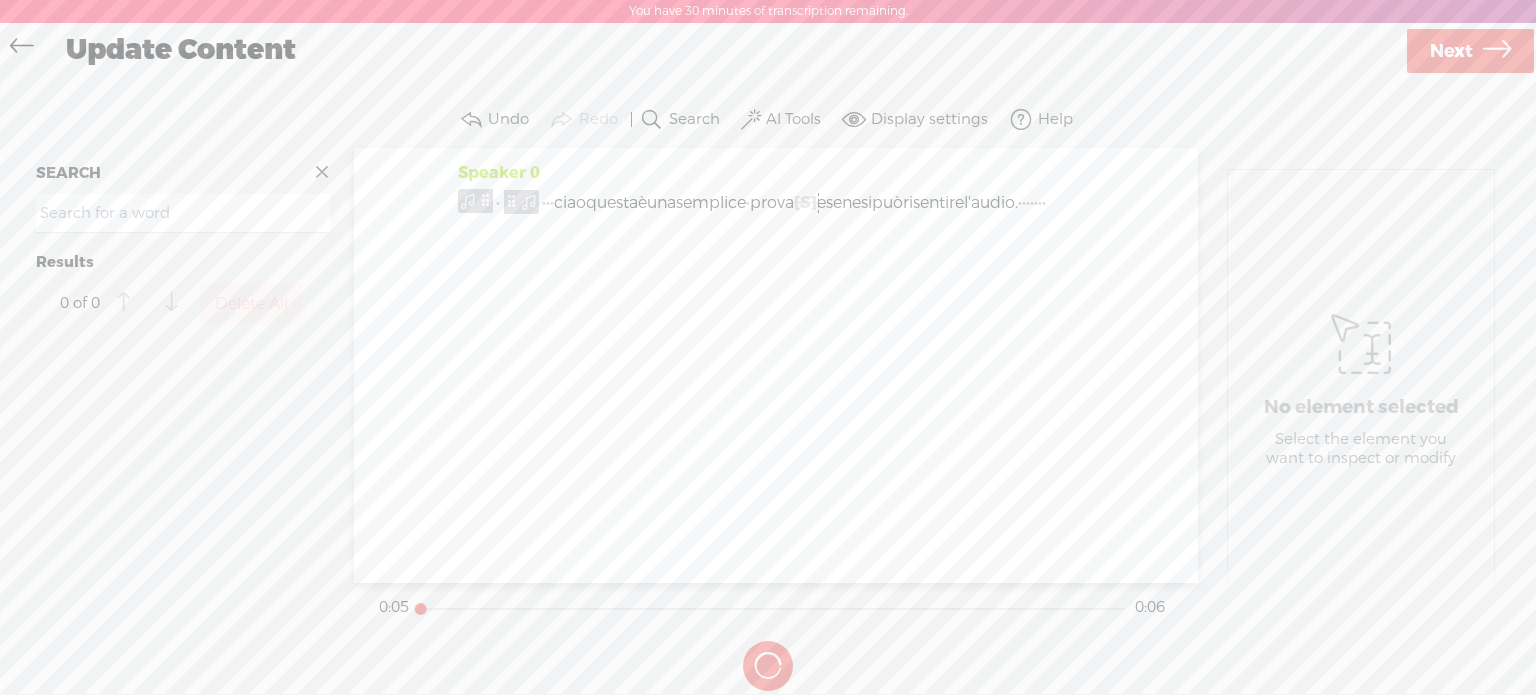 drag, startPoint x: 1008, startPoint y: 607, endPoint x: 311, endPoint y: 595, distance: 697.1033 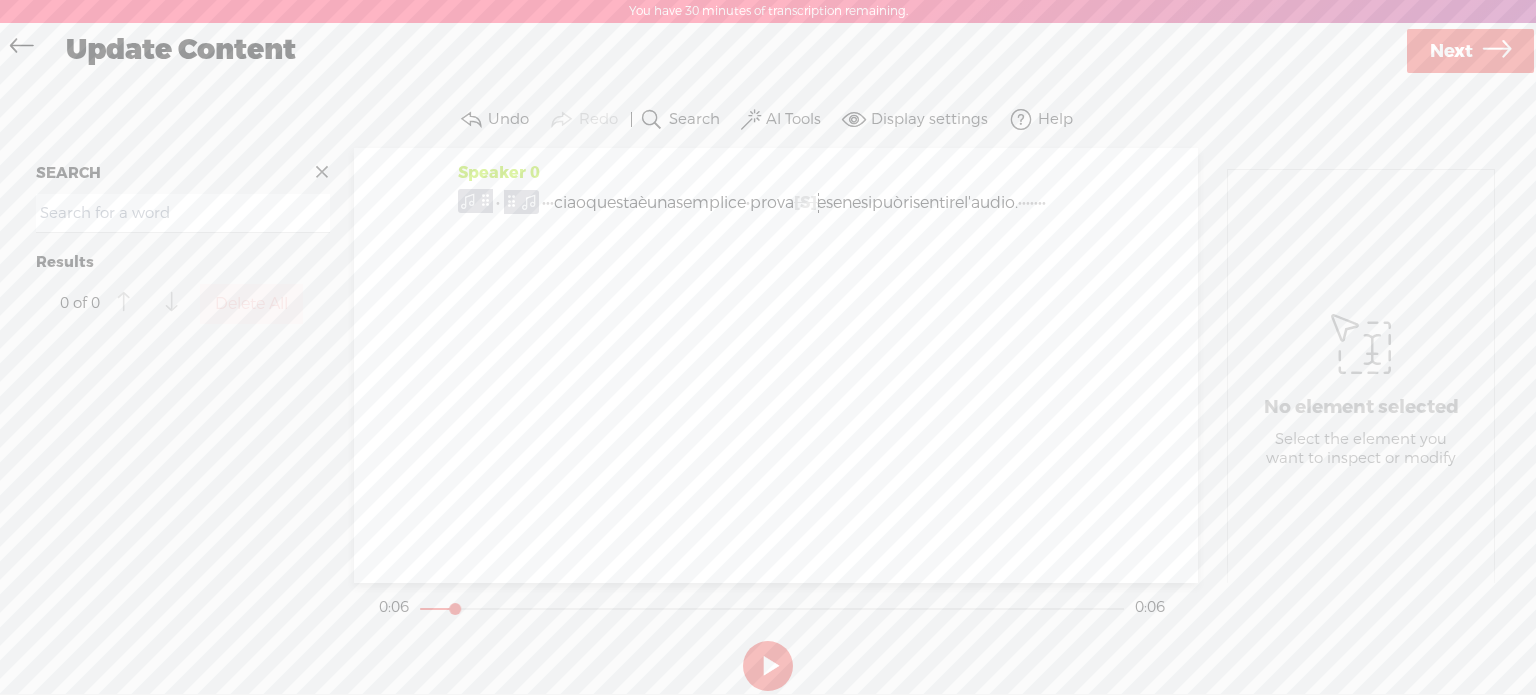 drag, startPoint x: 1092, startPoint y: 603, endPoint x: 358, endPoint y: 589, distance: 734.1335 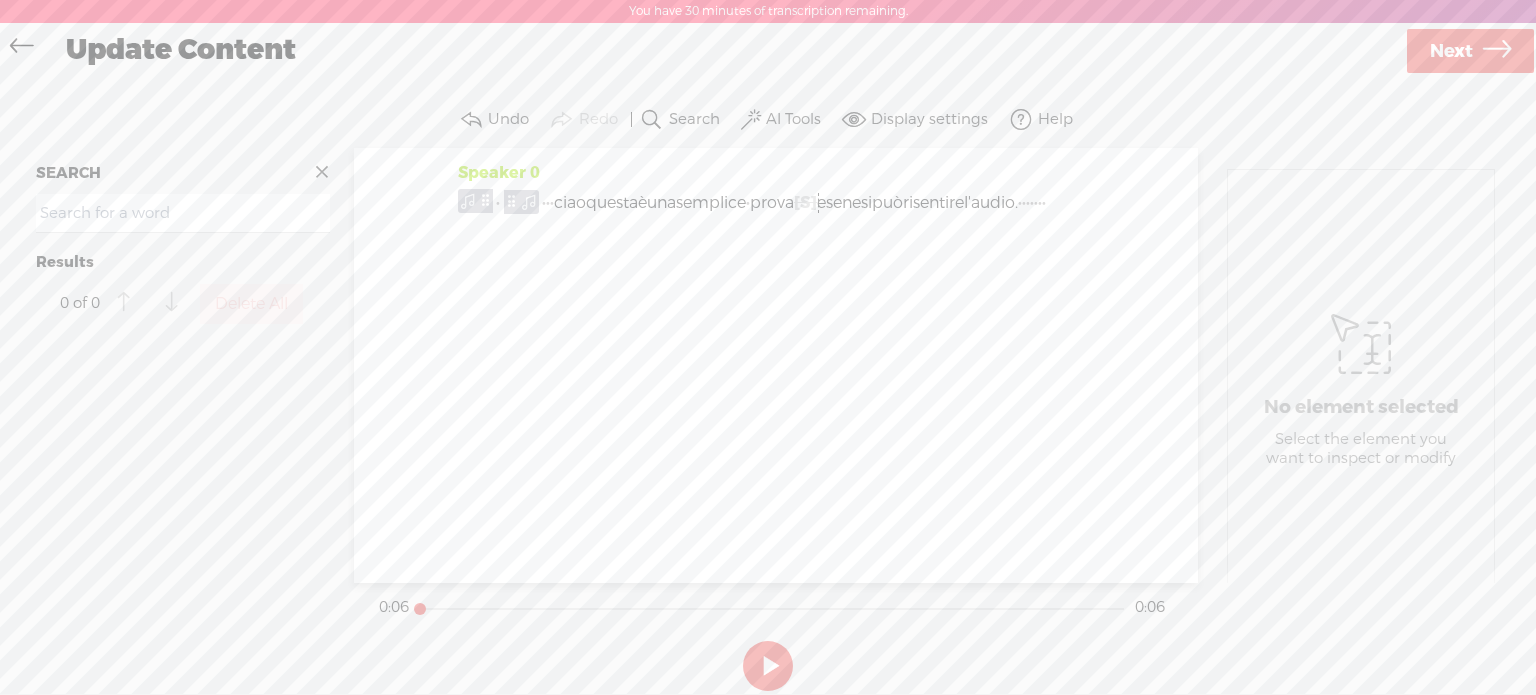 click at bounding box center (768, 666) 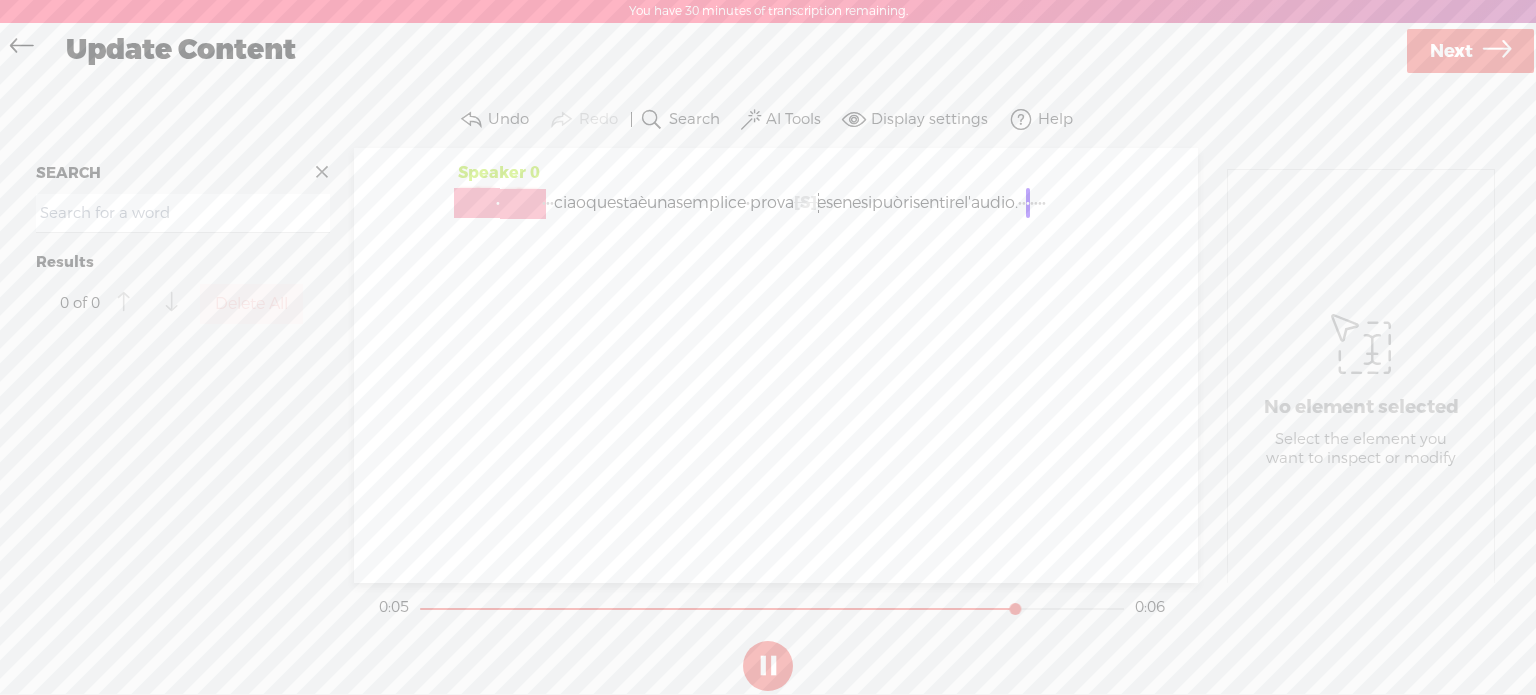 click at bounding box center (477, 203) 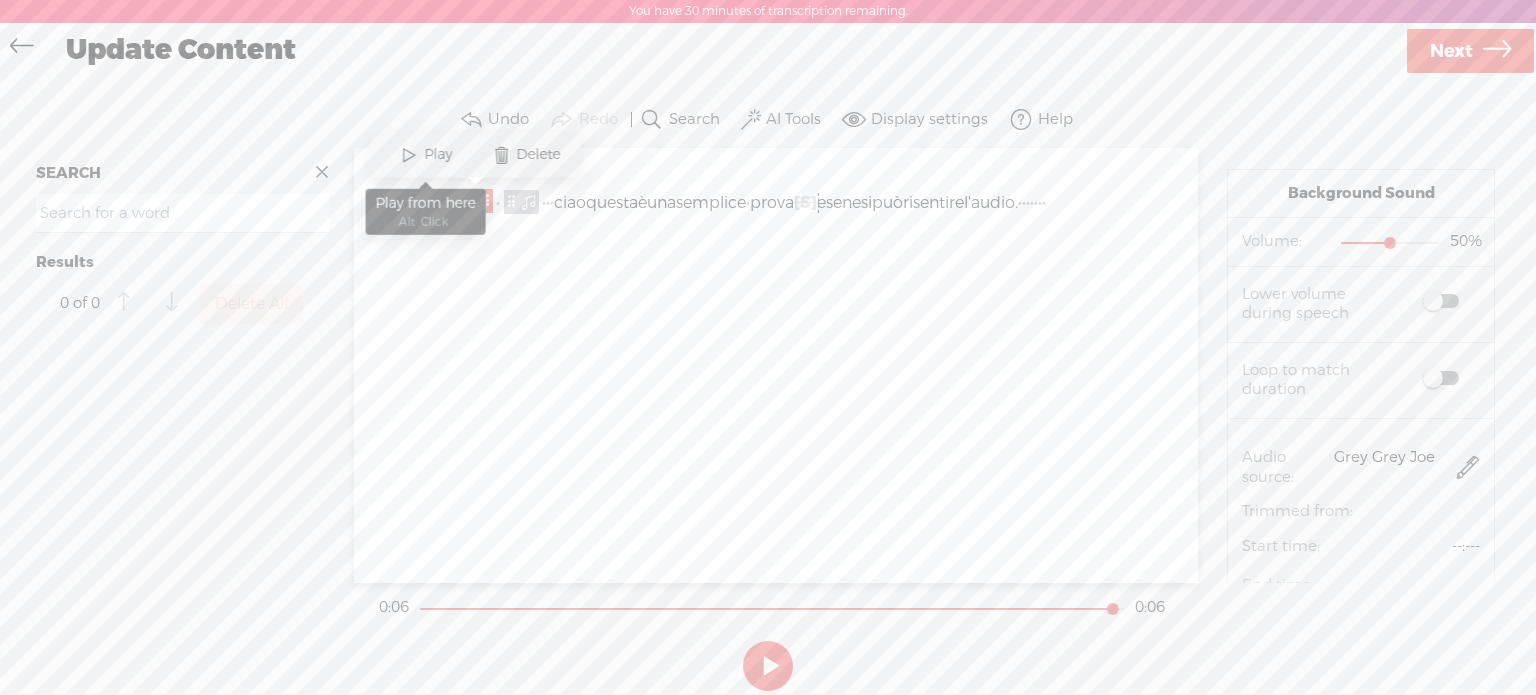 click on "Play" at bounding box center (440, 155) 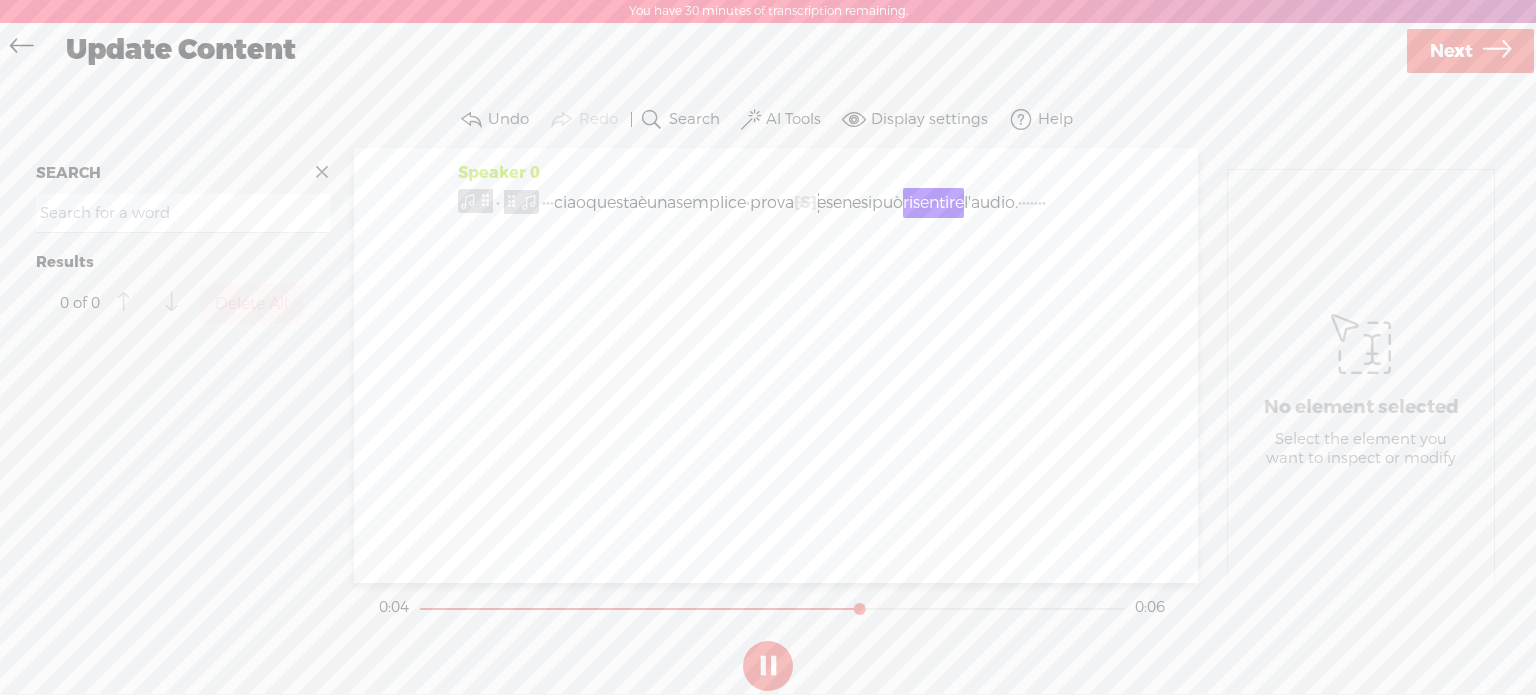click on "·" at bounding box center [498, 203] 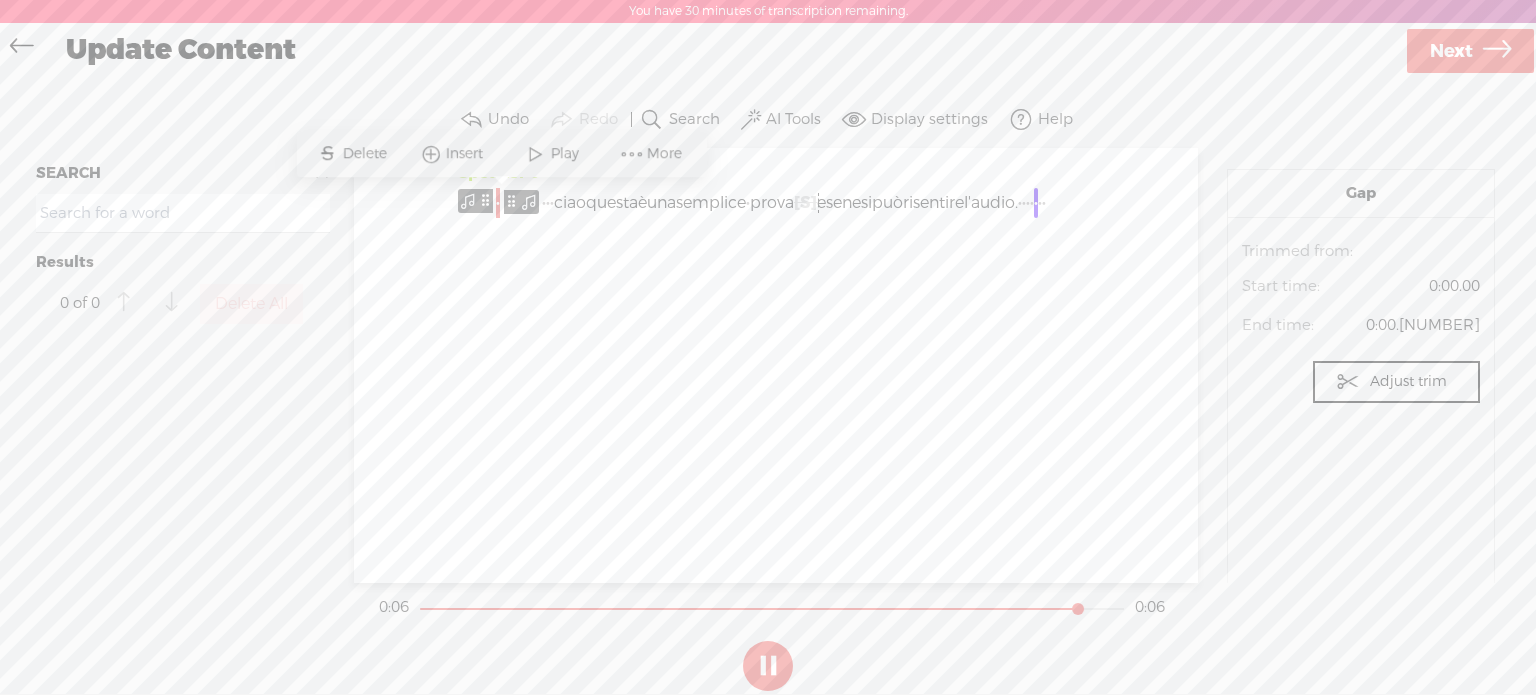 click on "Speaker 0
·
·
·
·
·
ciao
questa
è
una
semplice
·
prova
[S]
per  vedere  se  il  microfono  attaccato  al  computer   ·   ·   funziona   ·
e
se
ne
si
può
risentire
l'audio.
·
·
·
·
·
·" at bounding box center (776, 365) 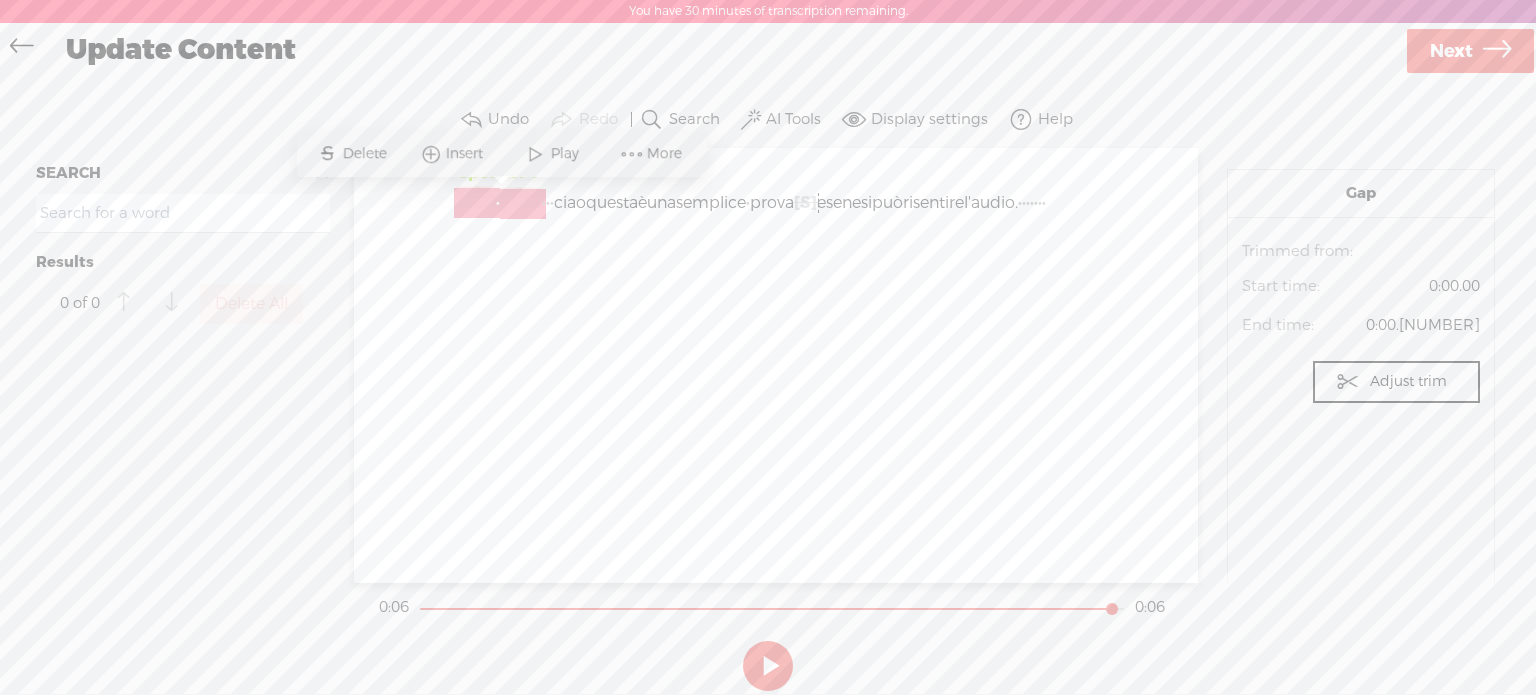 click at bounding box center [477, 203] 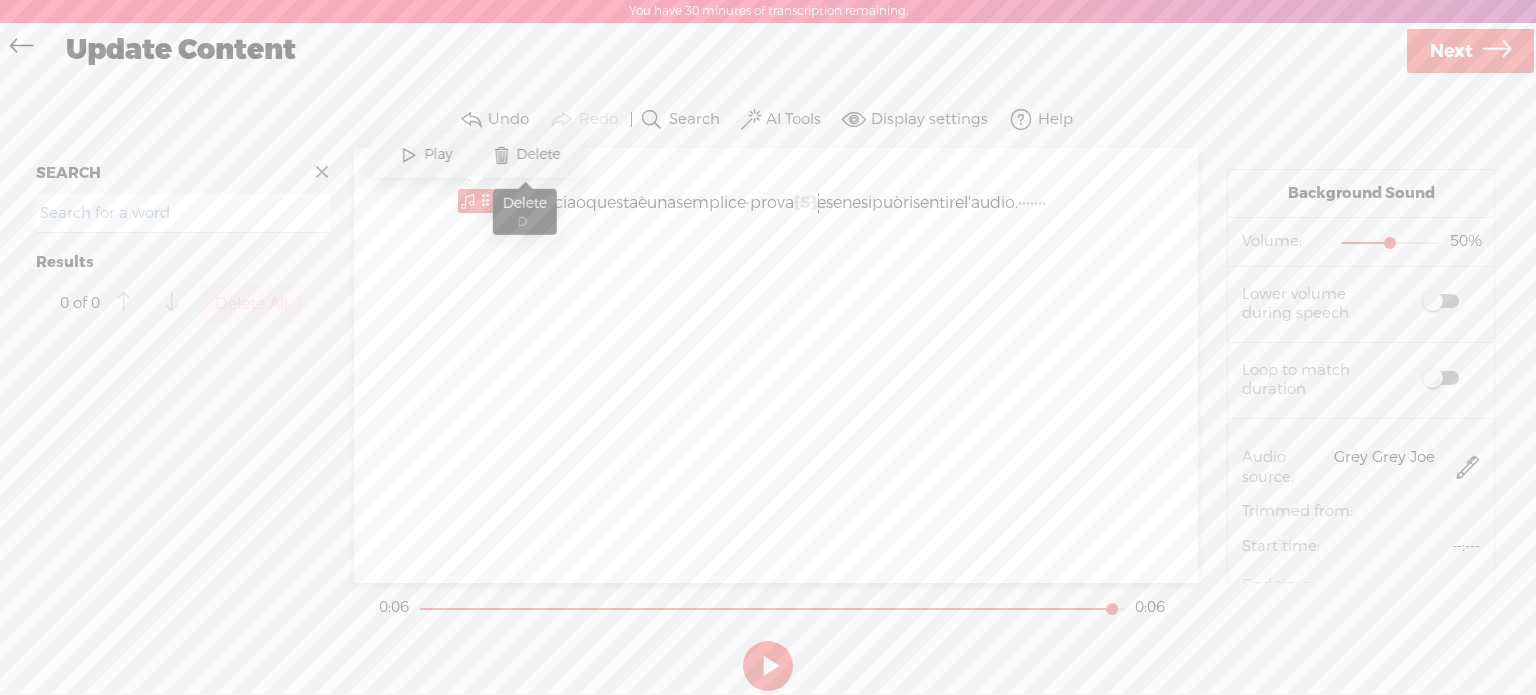 click on "Delete" at bounding box center [540, 155] 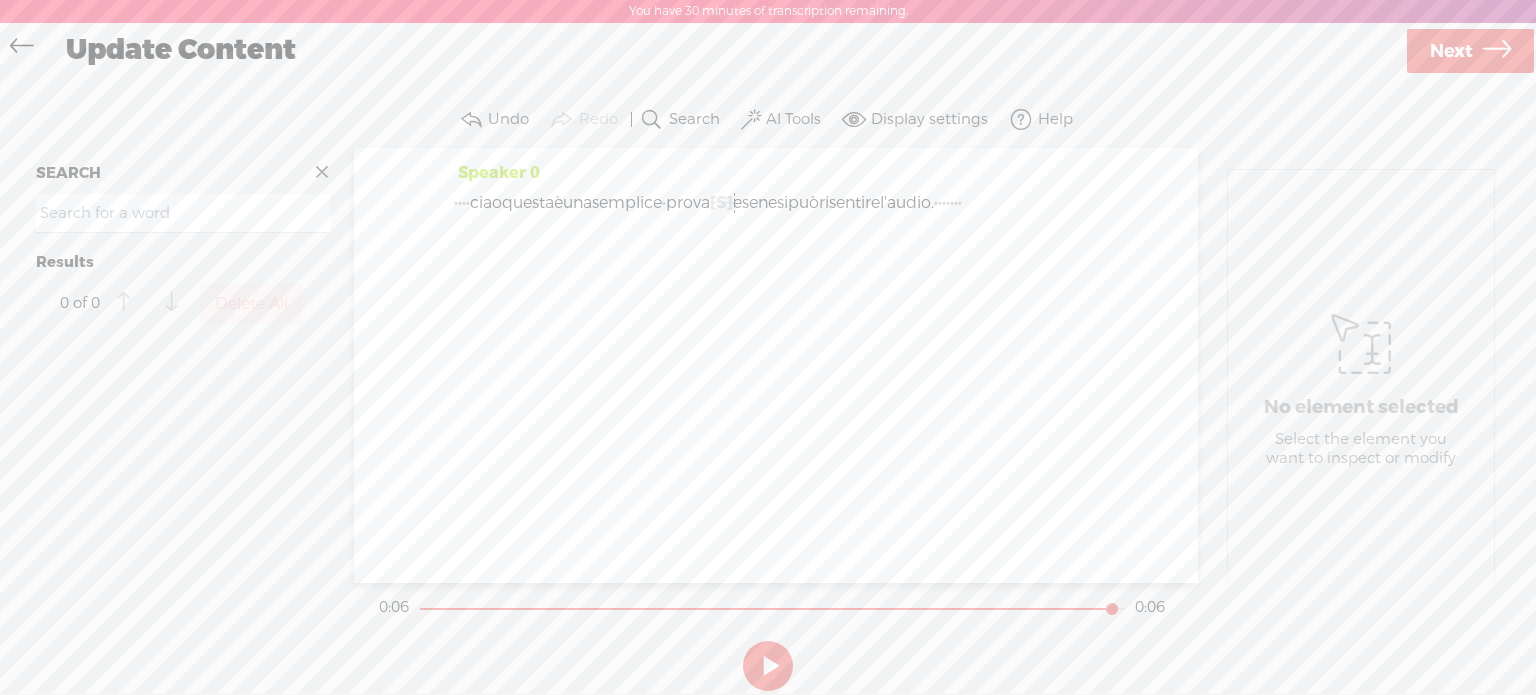 click on "·" at bounding box center (456, 203) 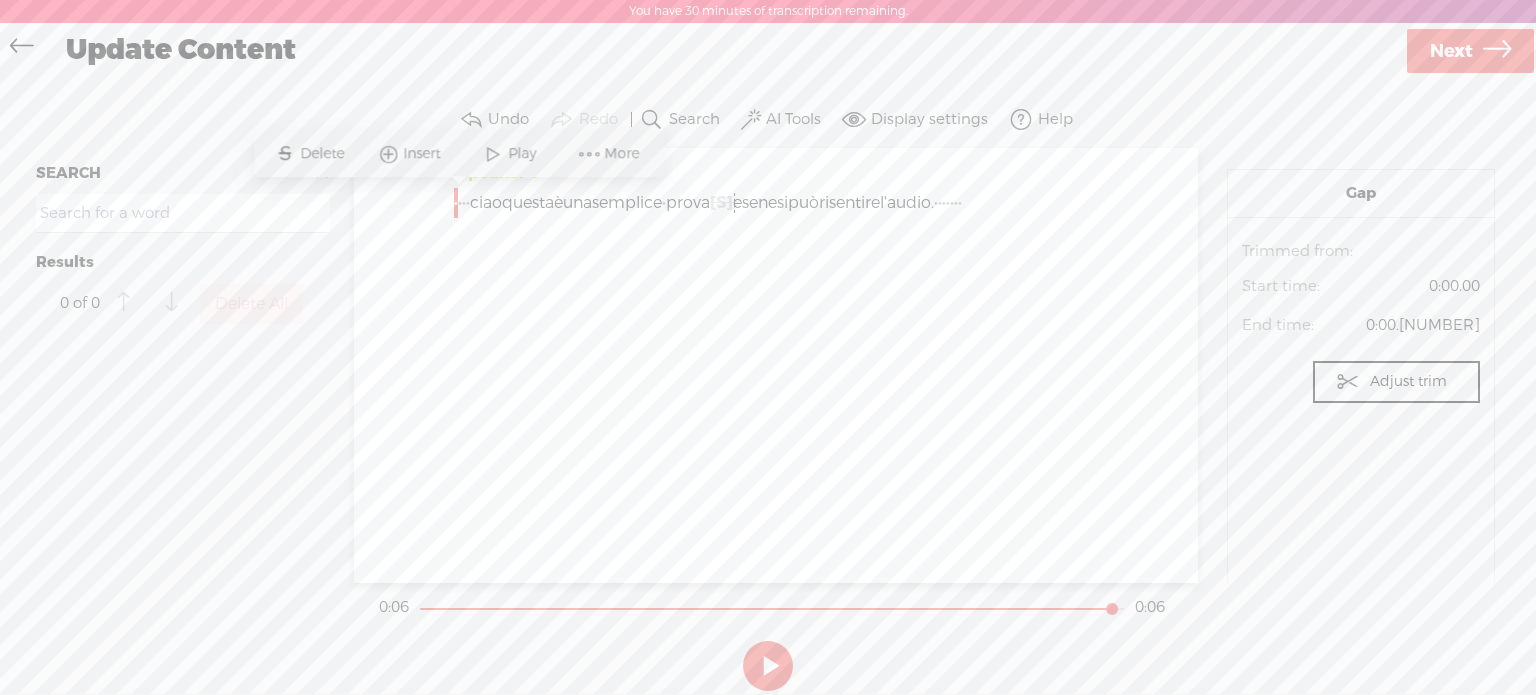 click on "Speaker 0
·
·
·
·
ciao
questa
è
una
semplice
·
prova
[S]
per  vedere  se  il  microfono  attaccato  al  computer   ·   ·   funziona   ·
e
se
ne
si
può
risentire
l'audio.
·
·
·
·
·
·
Rename Current Speaker
Create New Speaker" at bounding box center [776, 365] 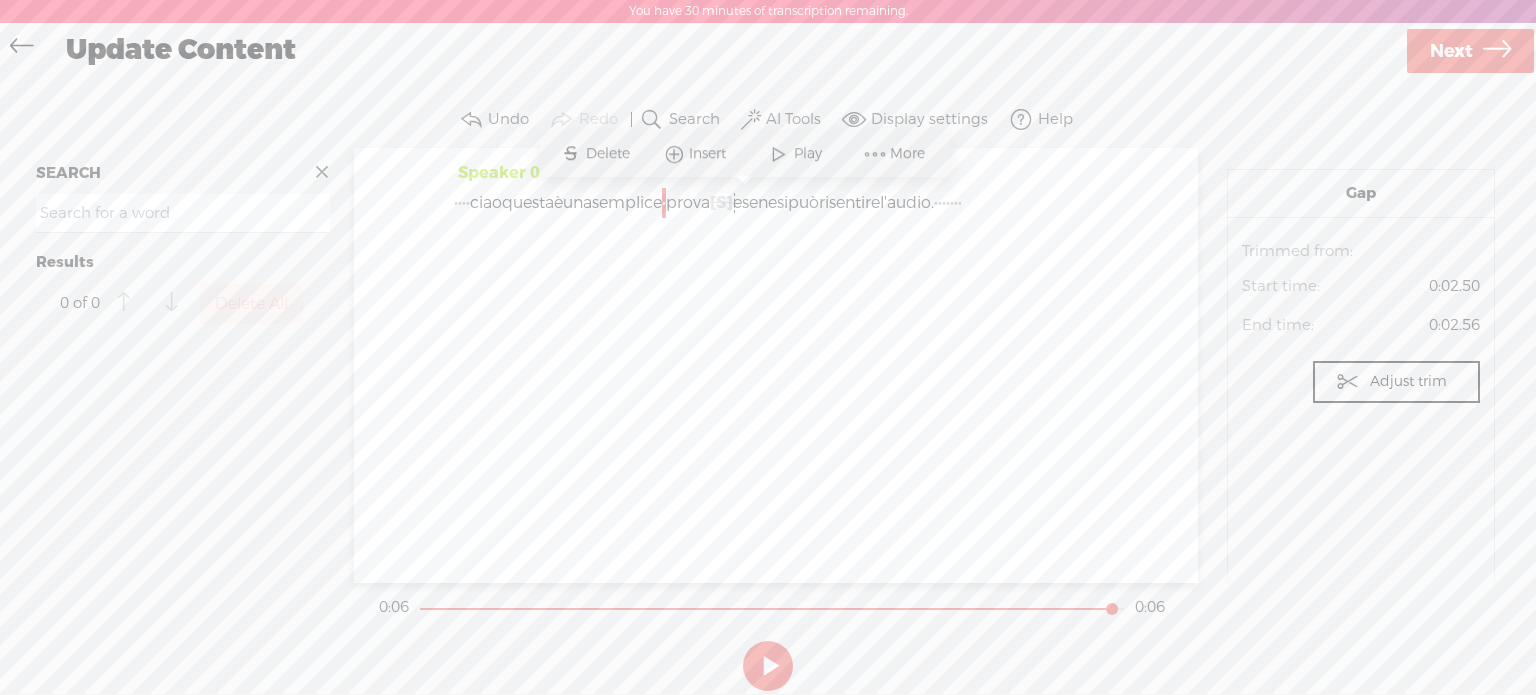 click on "Speaker 0" at bounding box center [497, 172] 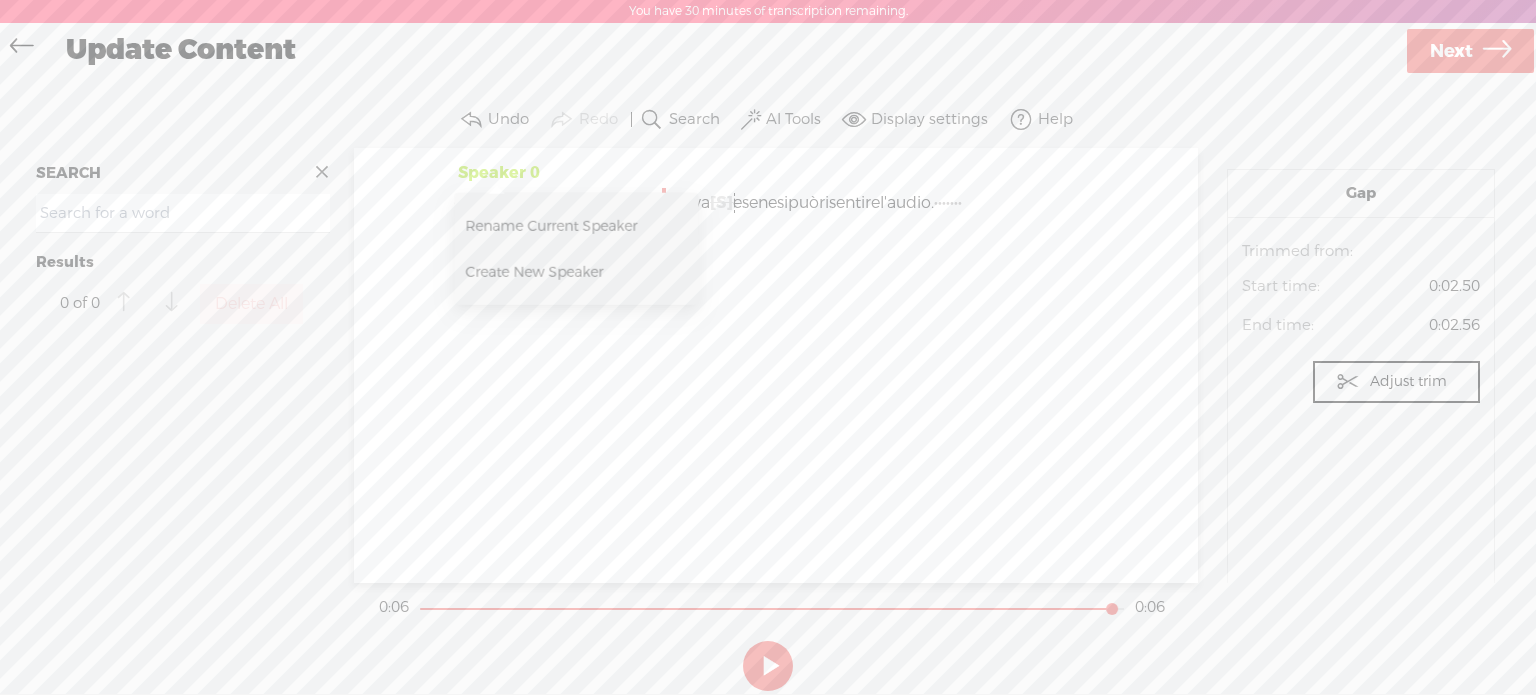click on "Speaker 0
·
·
·
·
ciao
questa
è
una
semplice
·
prova
[S]
per  vedere  se  il  microfono  attaccato  al  computer   ·   ·   funziona   ·
e
se
ne
si
può
risentire
l'audio.
·
·
·
·
·
·
Rename Current Speaker
Create New Speaker" at bounding box center (776, 365) 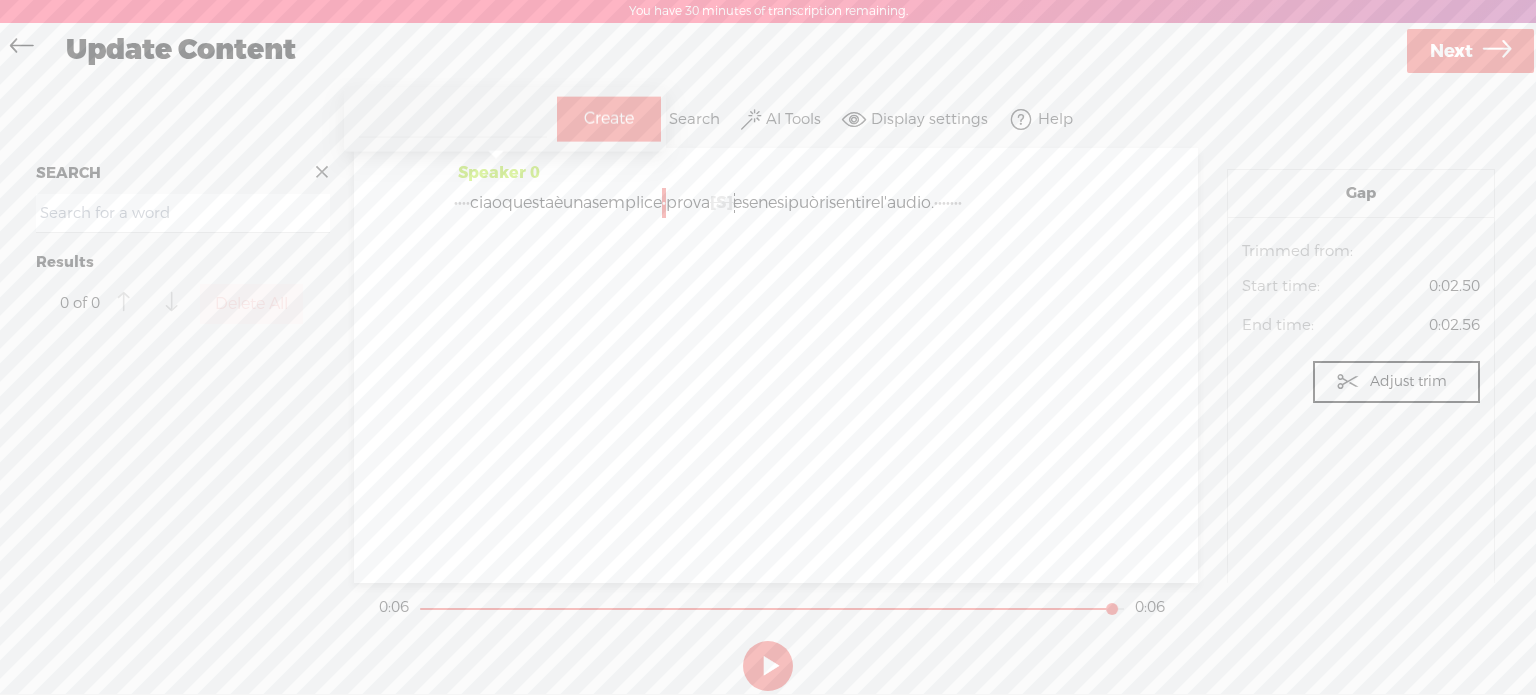 click on "Speaker 0
·
·
·
·
ciao
questa
è
una
semplice
·
prova
[S]
per  vedere  se  il  microfono  attaccato  al  computer   ·   ·   funziona   ·
e
se
ne
si
può
risentire
l'audio.
·
·
·
·
·
·
·
Create" at bounding box center (776, 365) 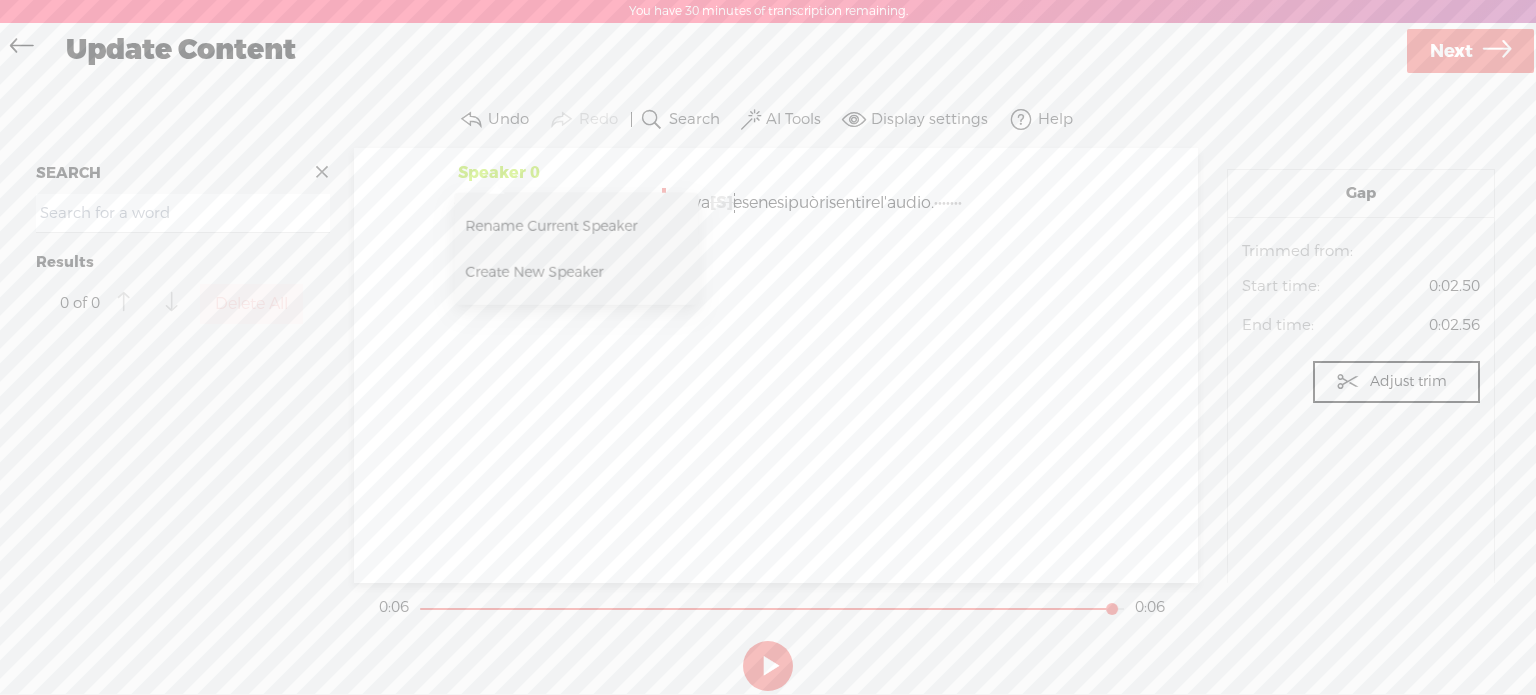 click on "Speaker 0" at bounding box center [497, 172] 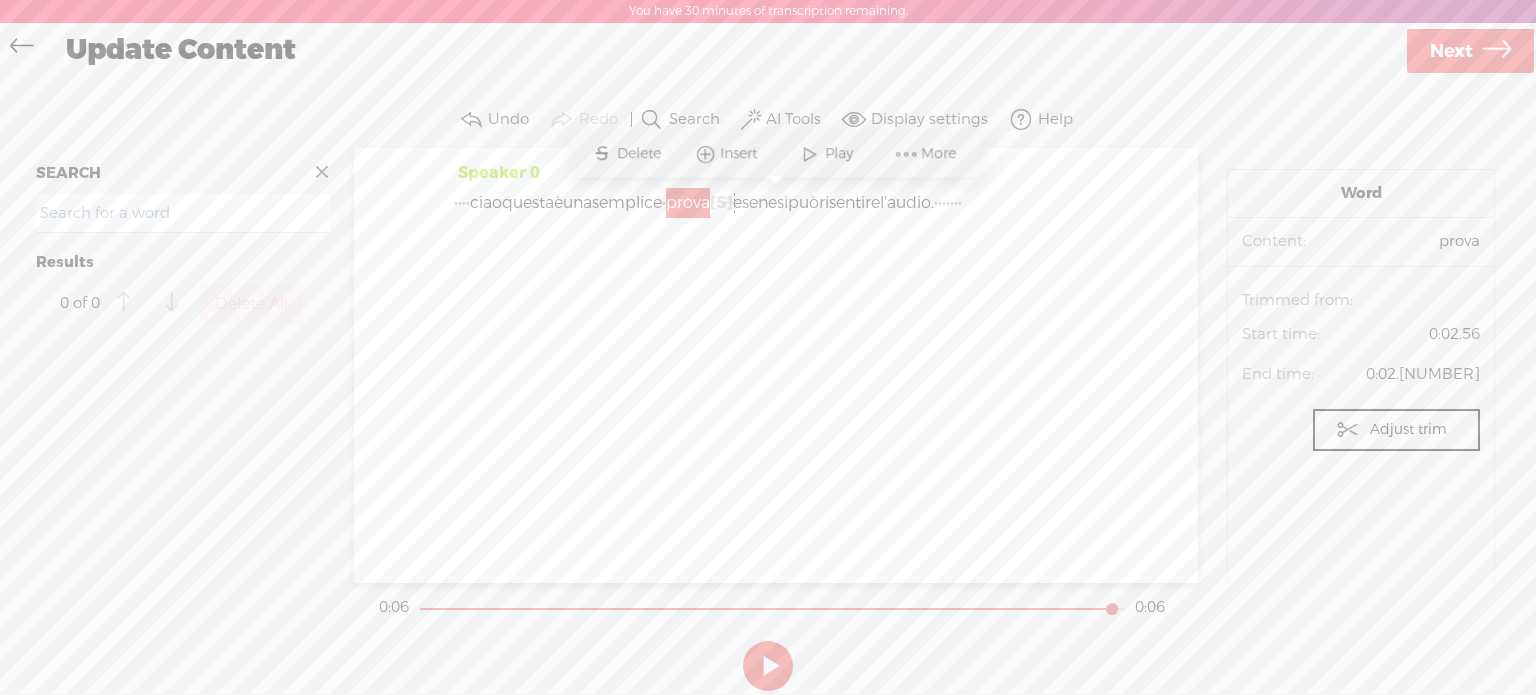 click on "·" at bounding box center [456, 203] 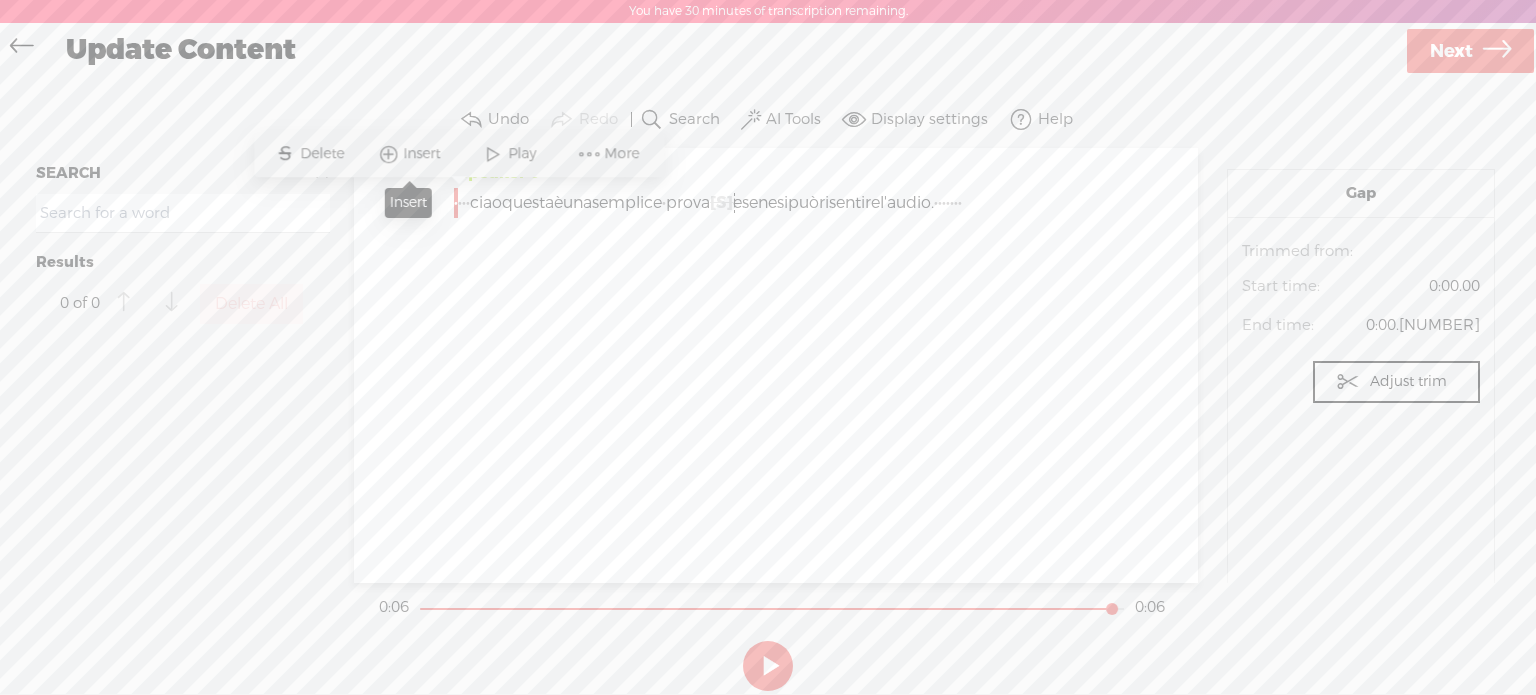 click on "Insert" at bounding box center (409, 154) 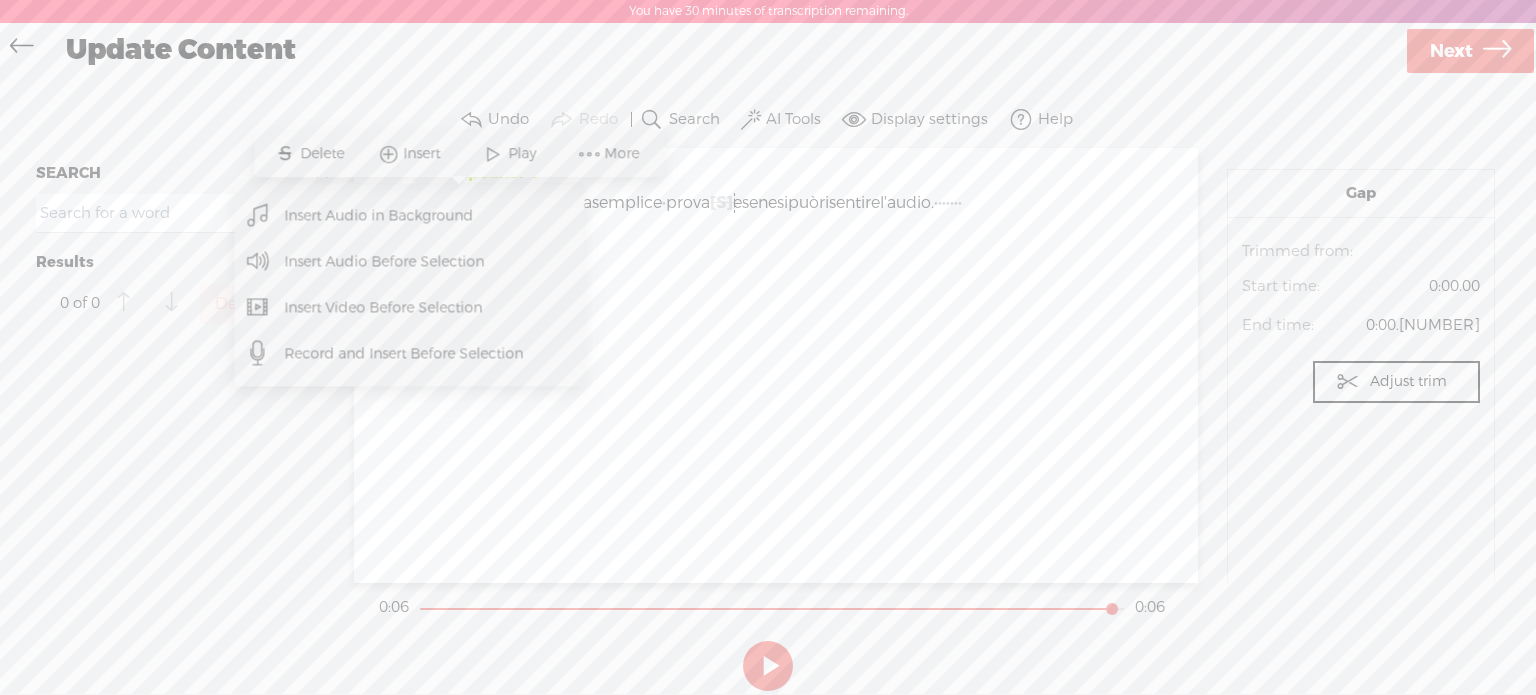 click on "Insert Audio in Background" at bounding box center (379, 215) 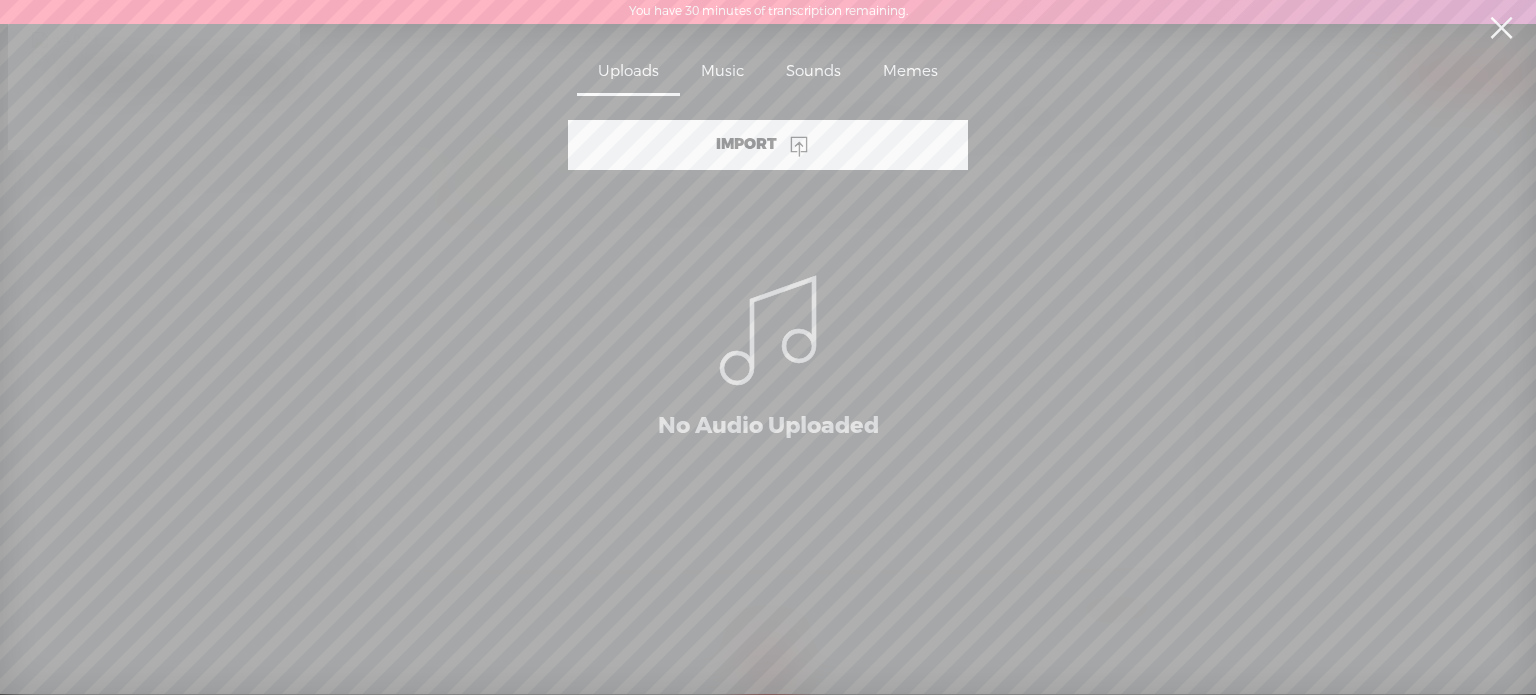 click on "Sounds" at bounding box center (813, 73) 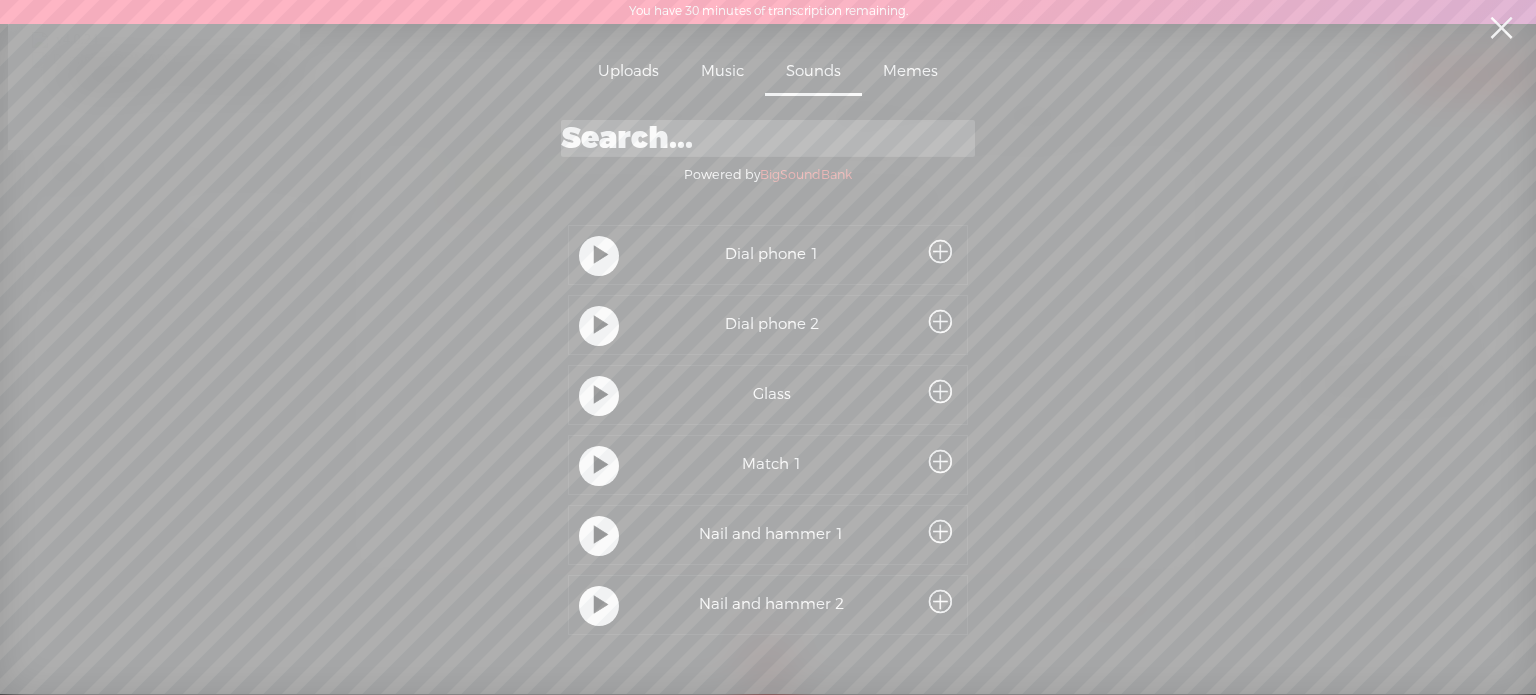 click at bounding box center [601, 256] 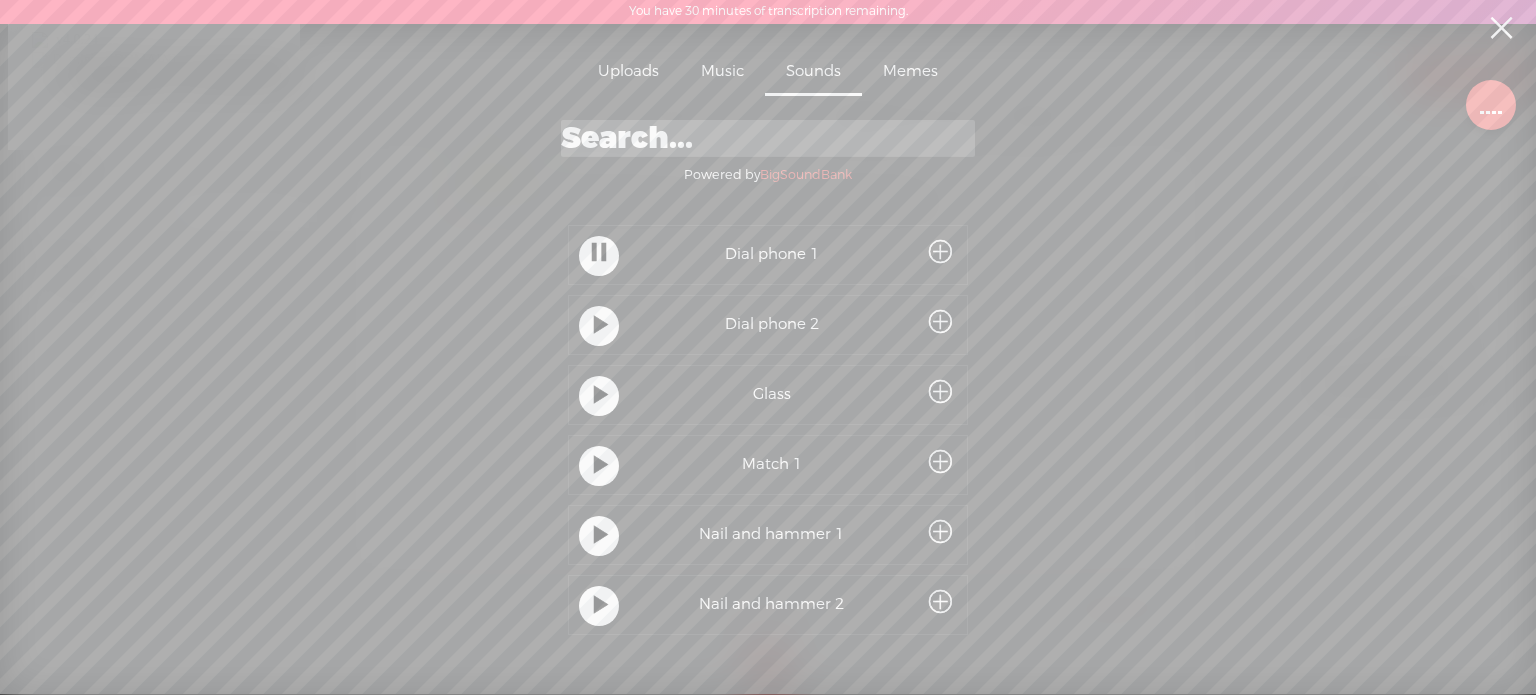 click at bounding box center [599, 254] 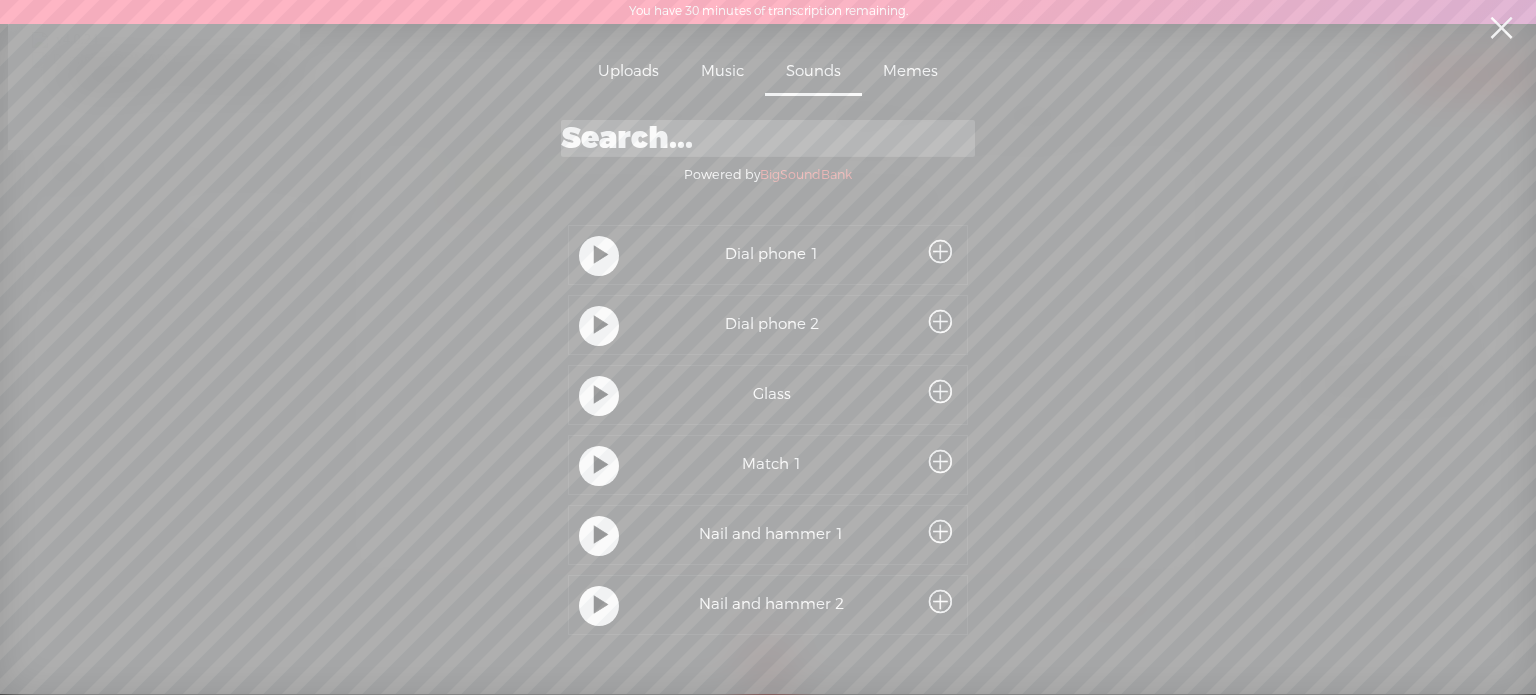 click on "Memes" at bounding box center (910, 73) 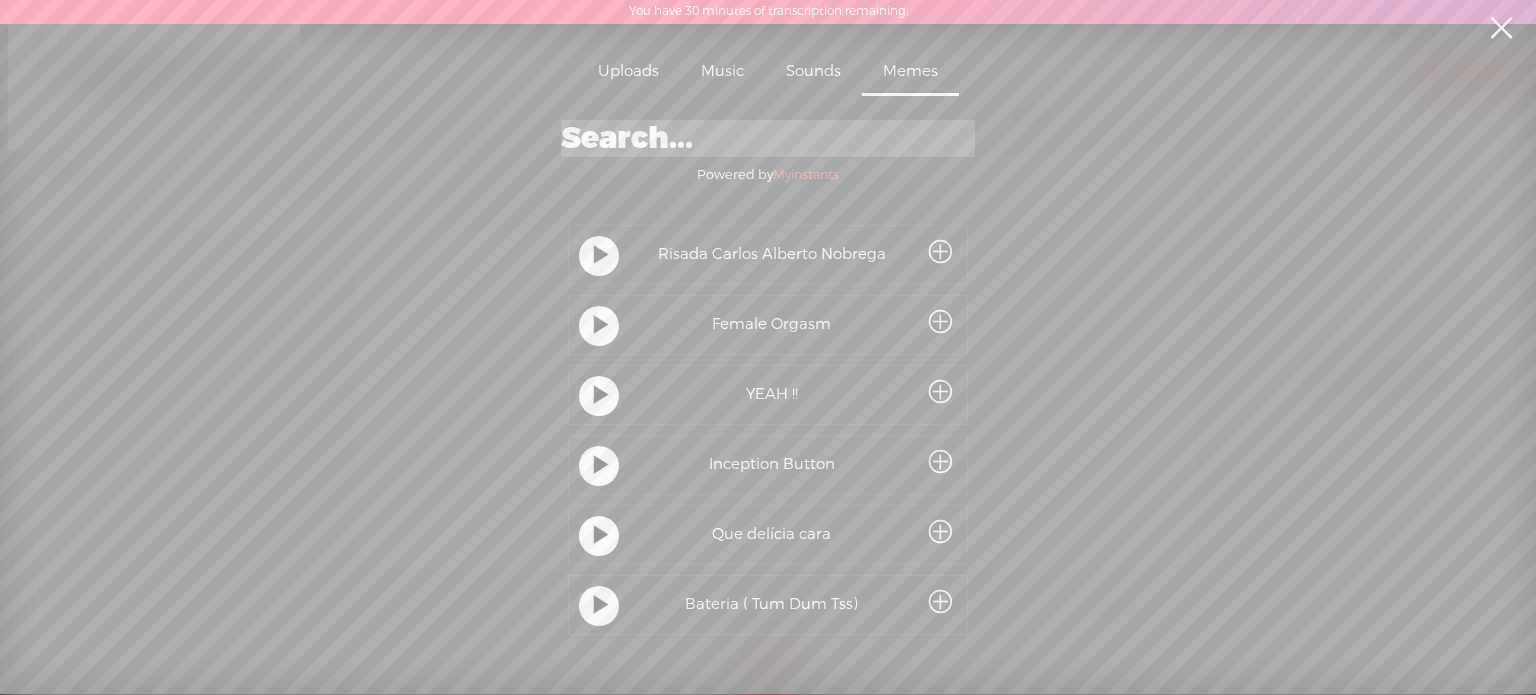 click at bounding box center [599, 256] 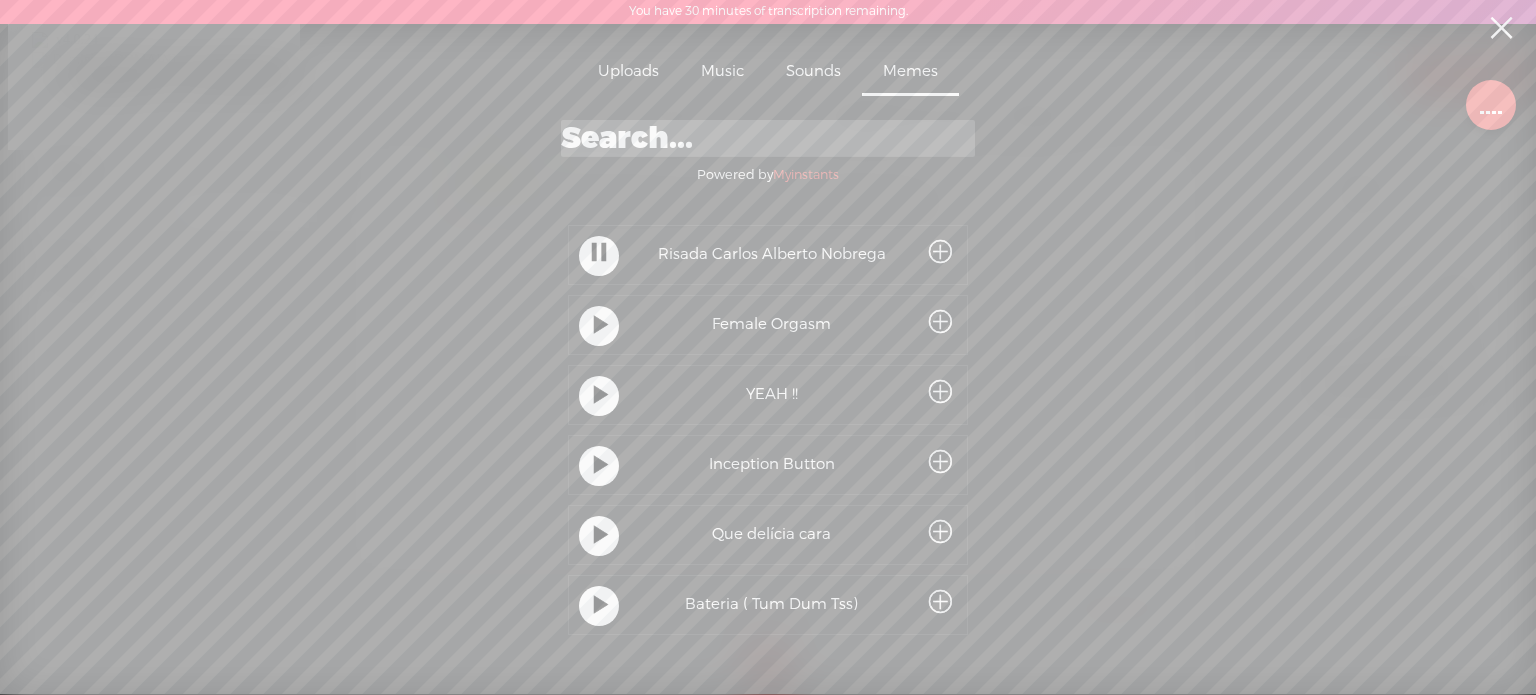 click at bounding box center [599, 254] 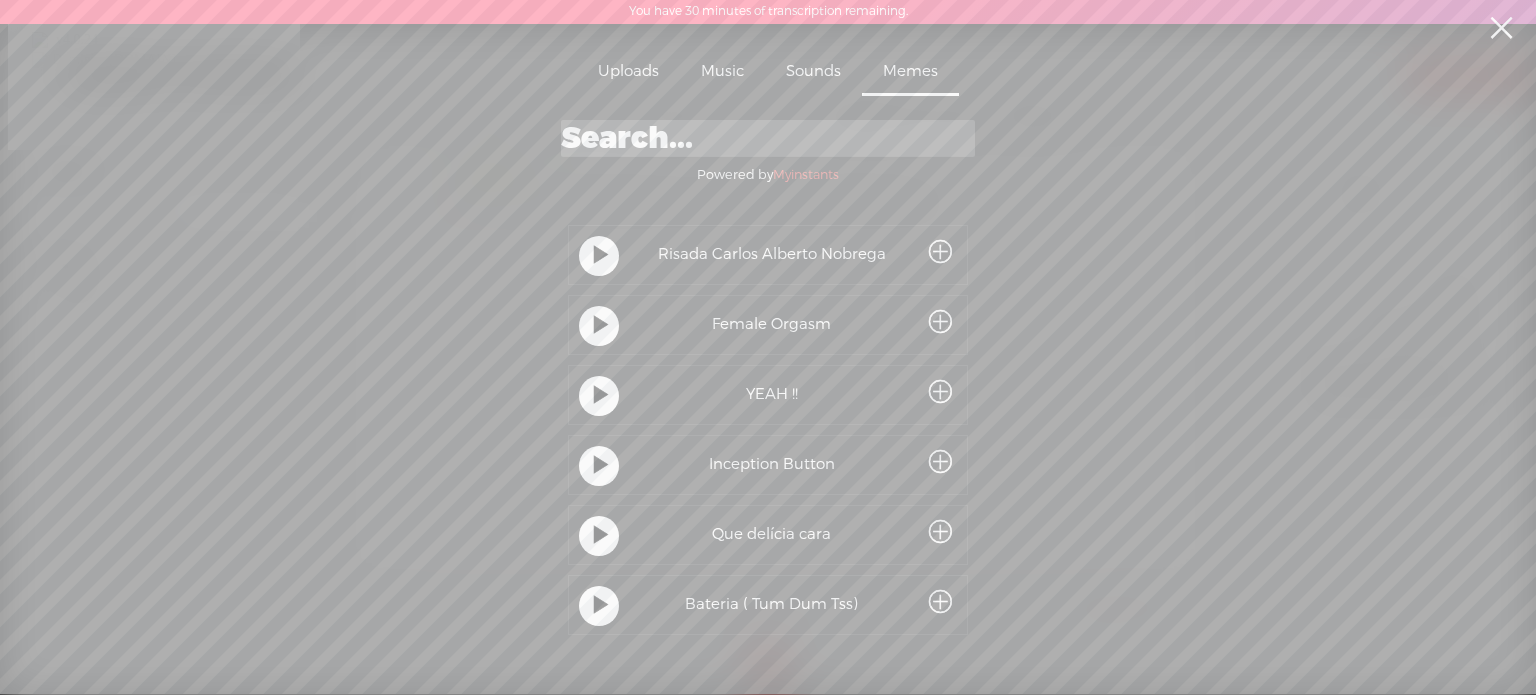 click on "Music" at bounding box center (722, 73) 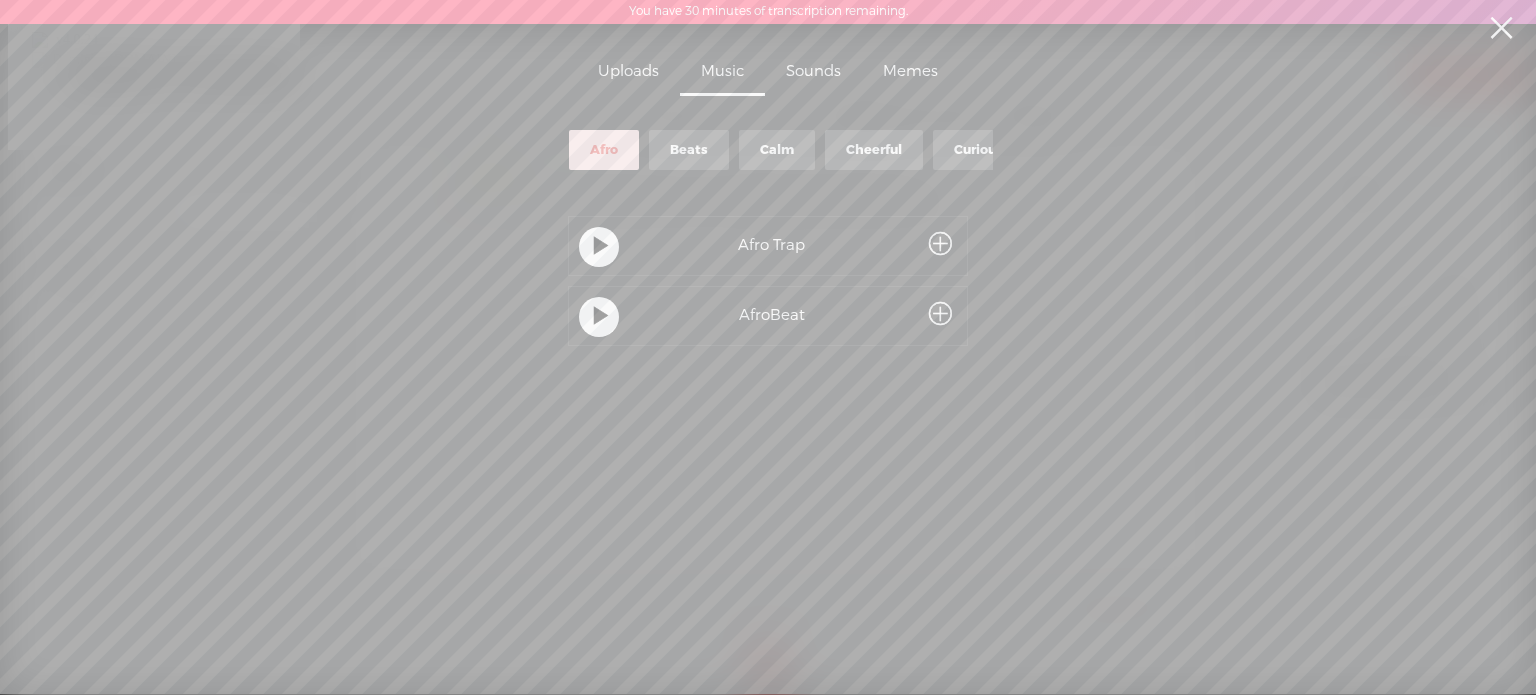 click at bounding box center (601, 247) 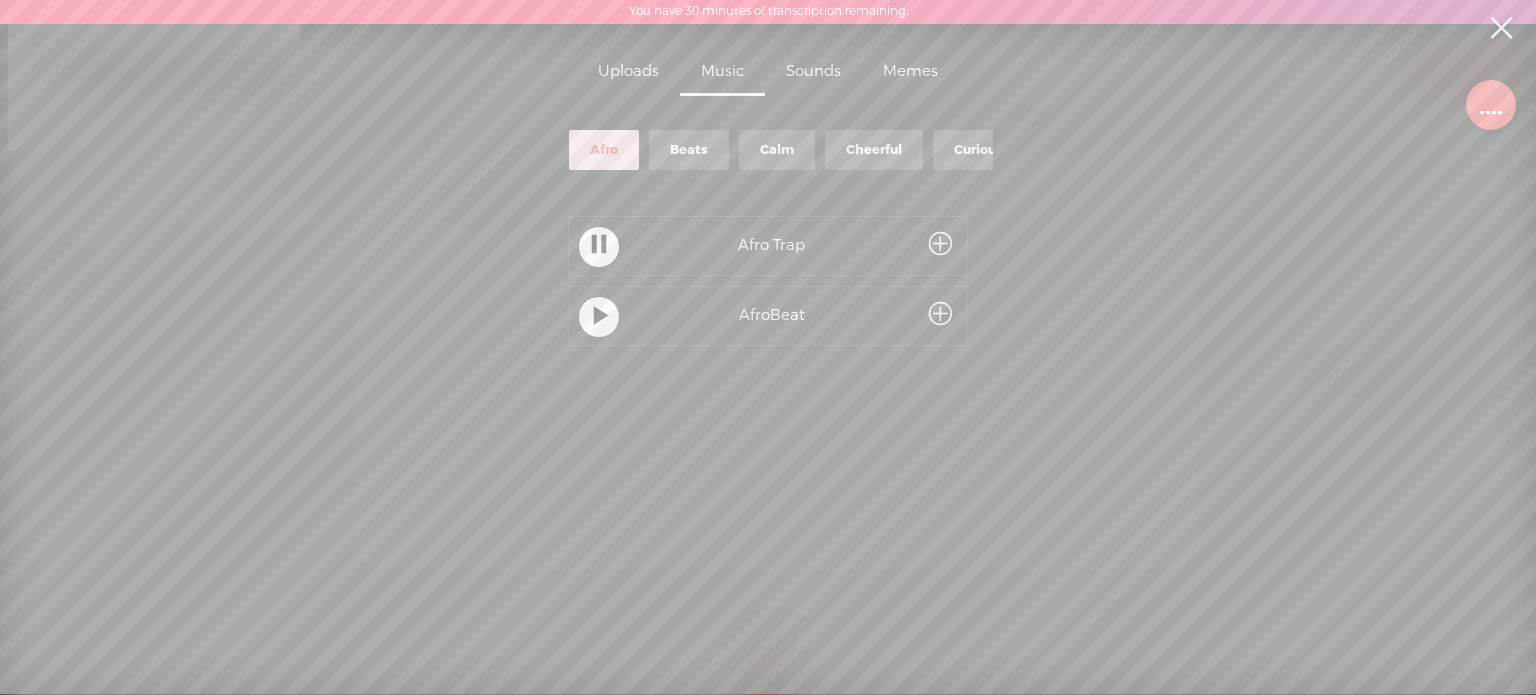 click at bounding box center [599, 246] 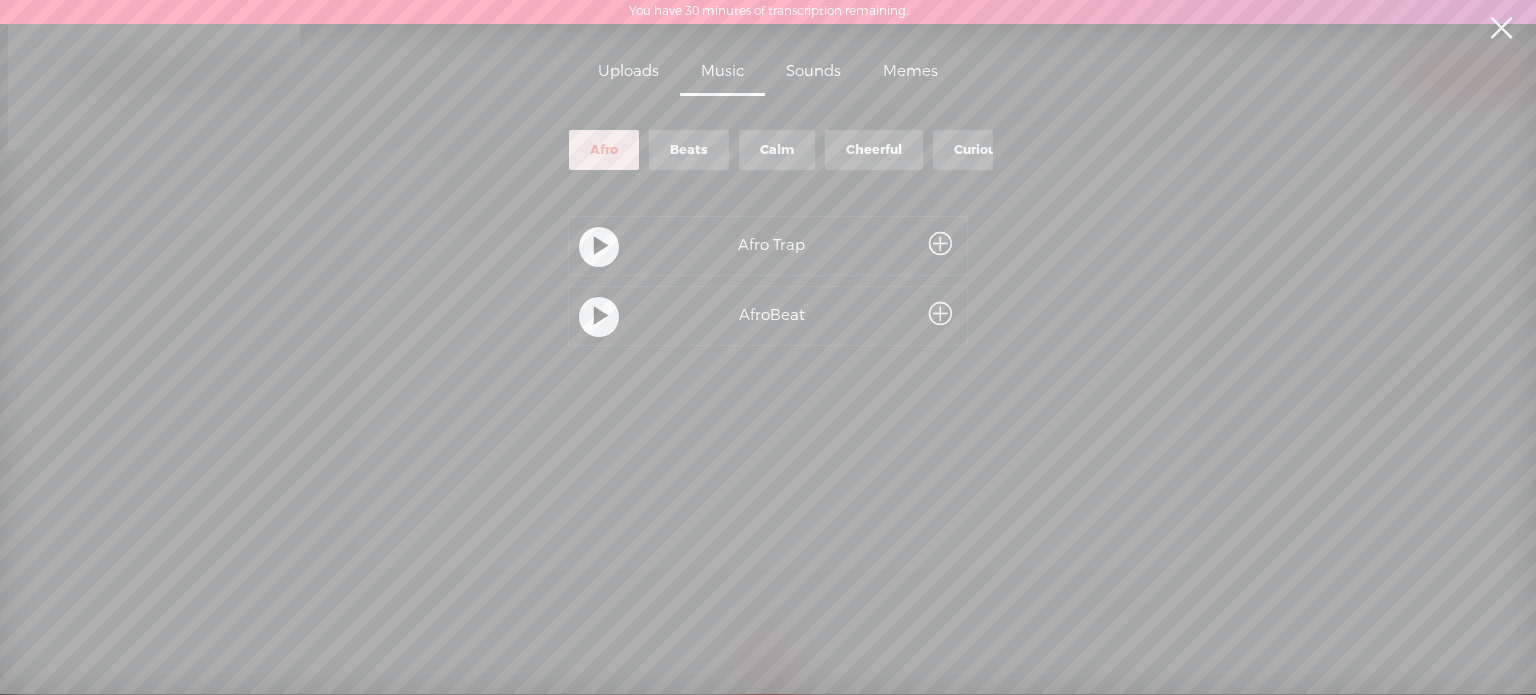 click on "Beats" at bounding box center (689, 150) 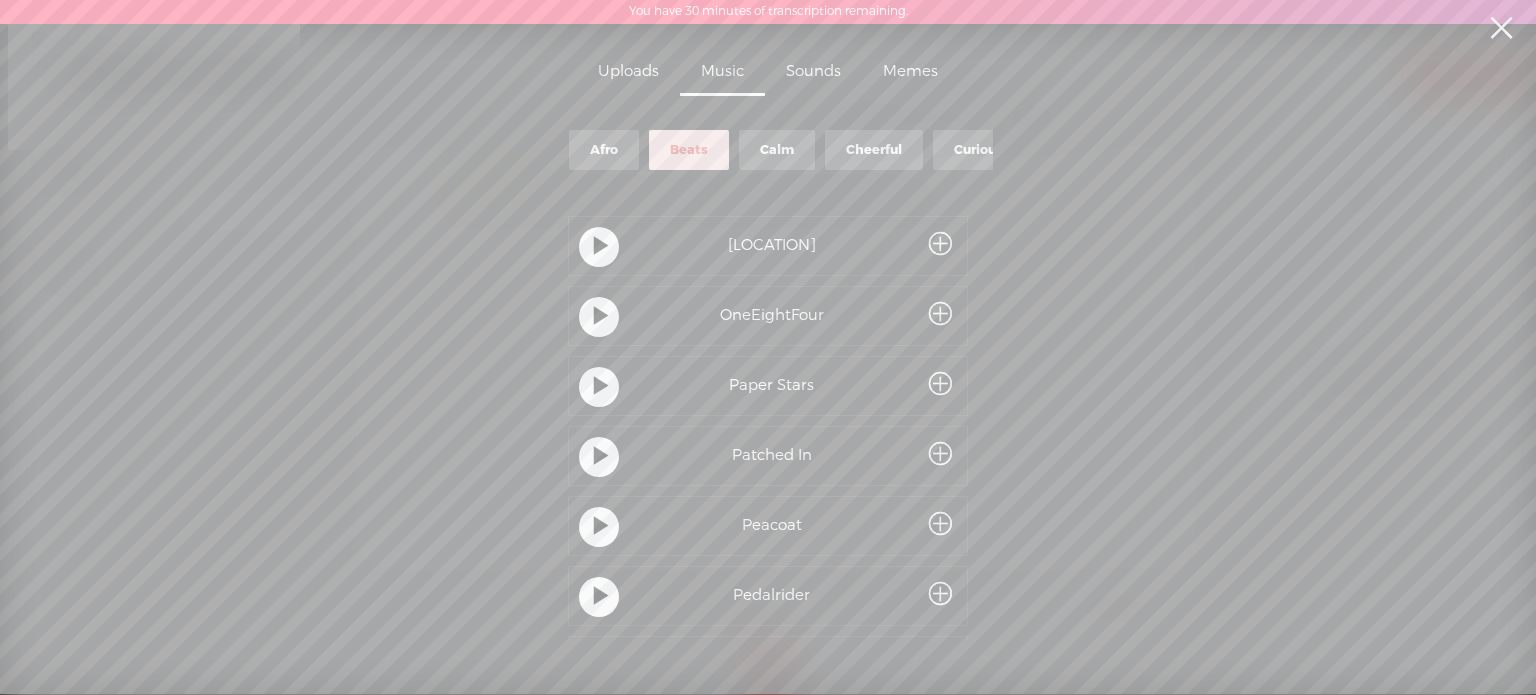 click at bounding box center (599, 247) 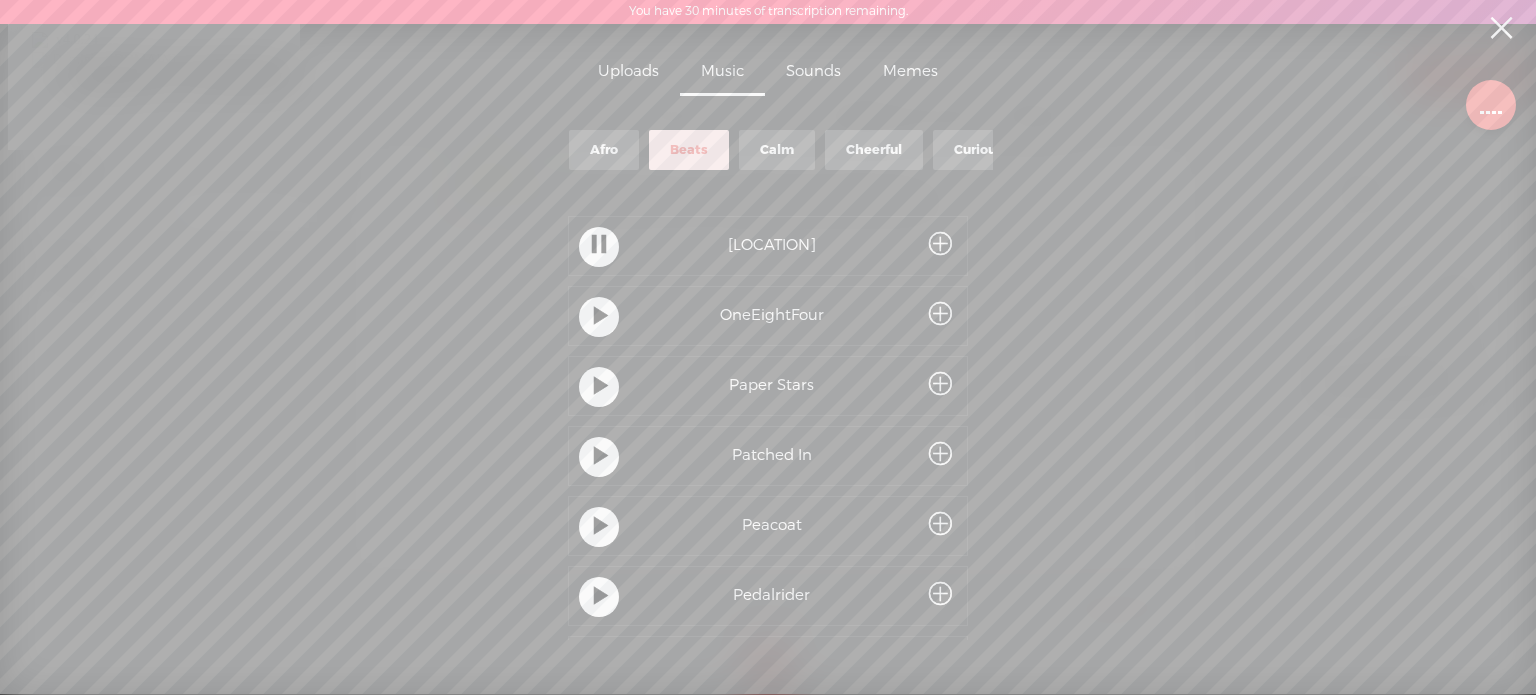 click on "Calm" at bounding box center [777, 150] 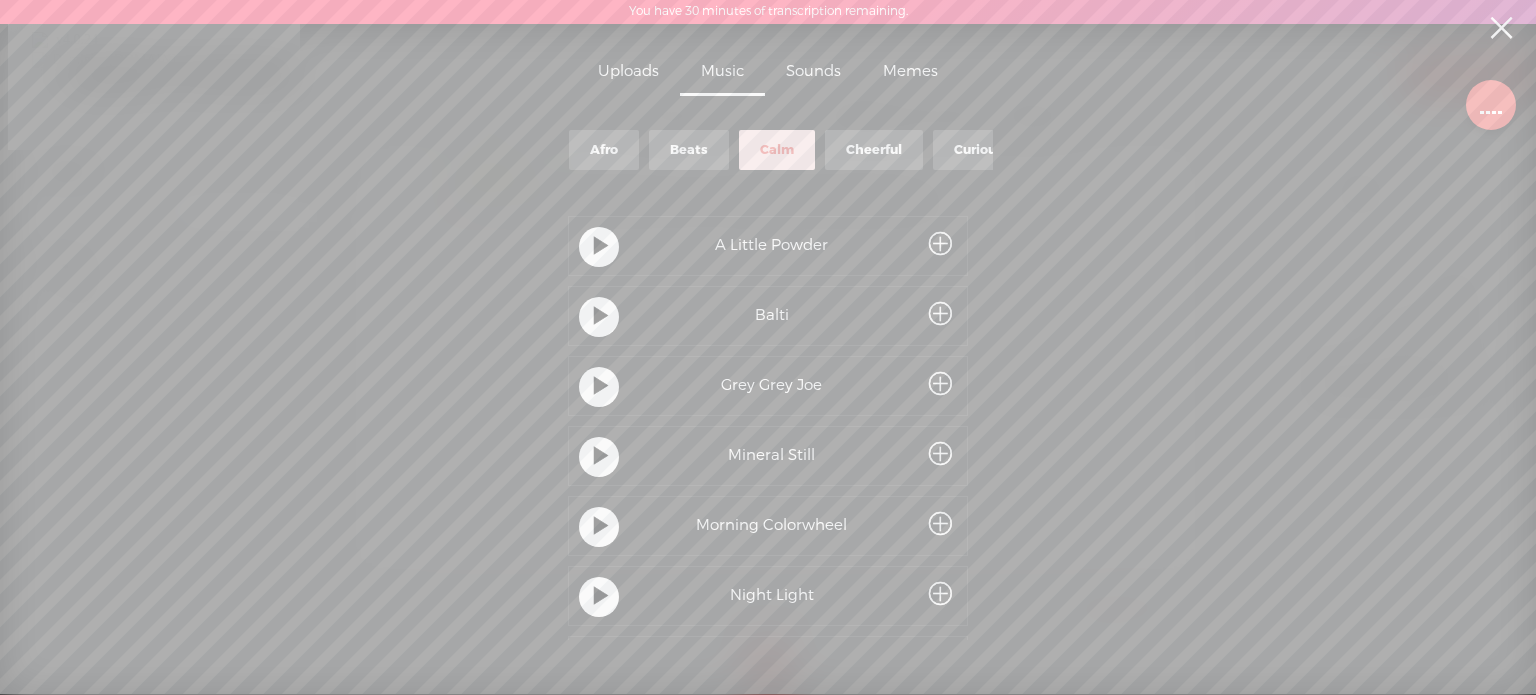 click at bounding box center [599, 247] 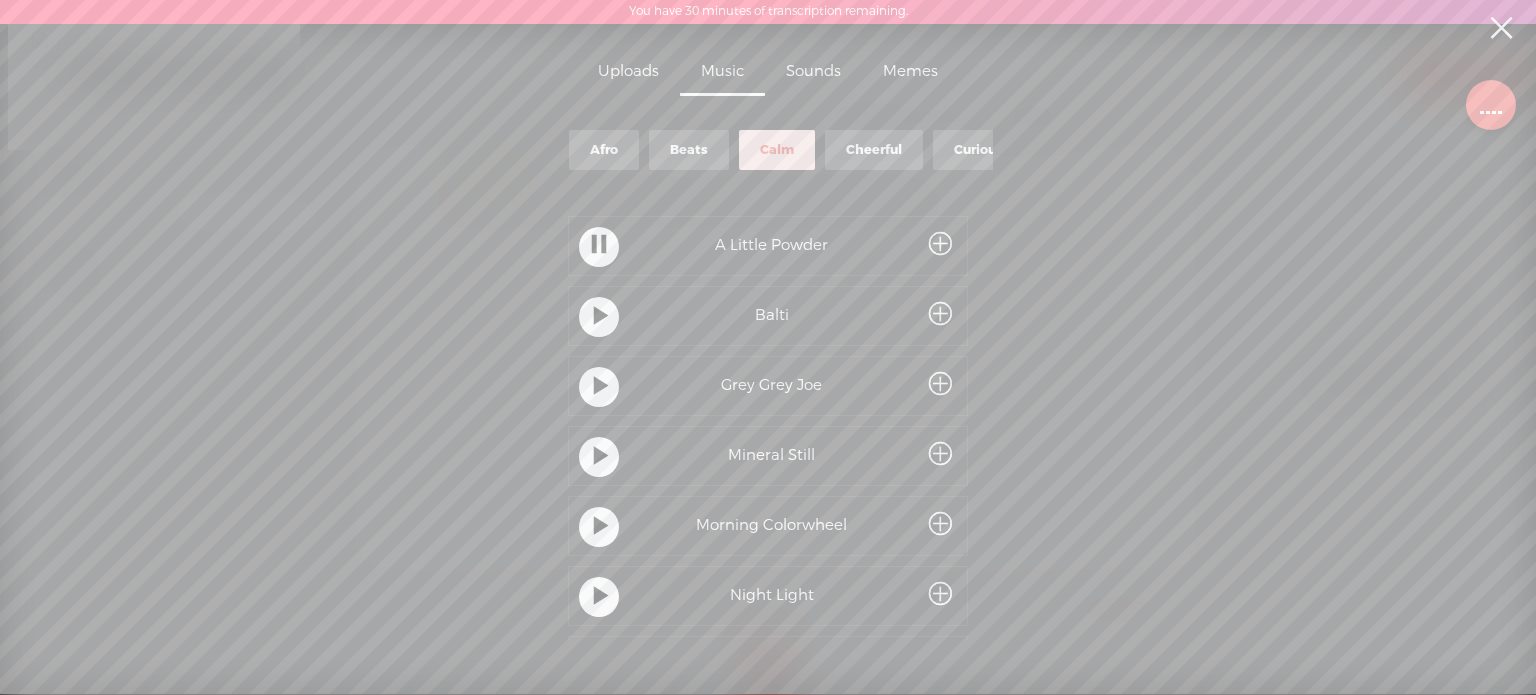 click at bounding box center [601, 317] 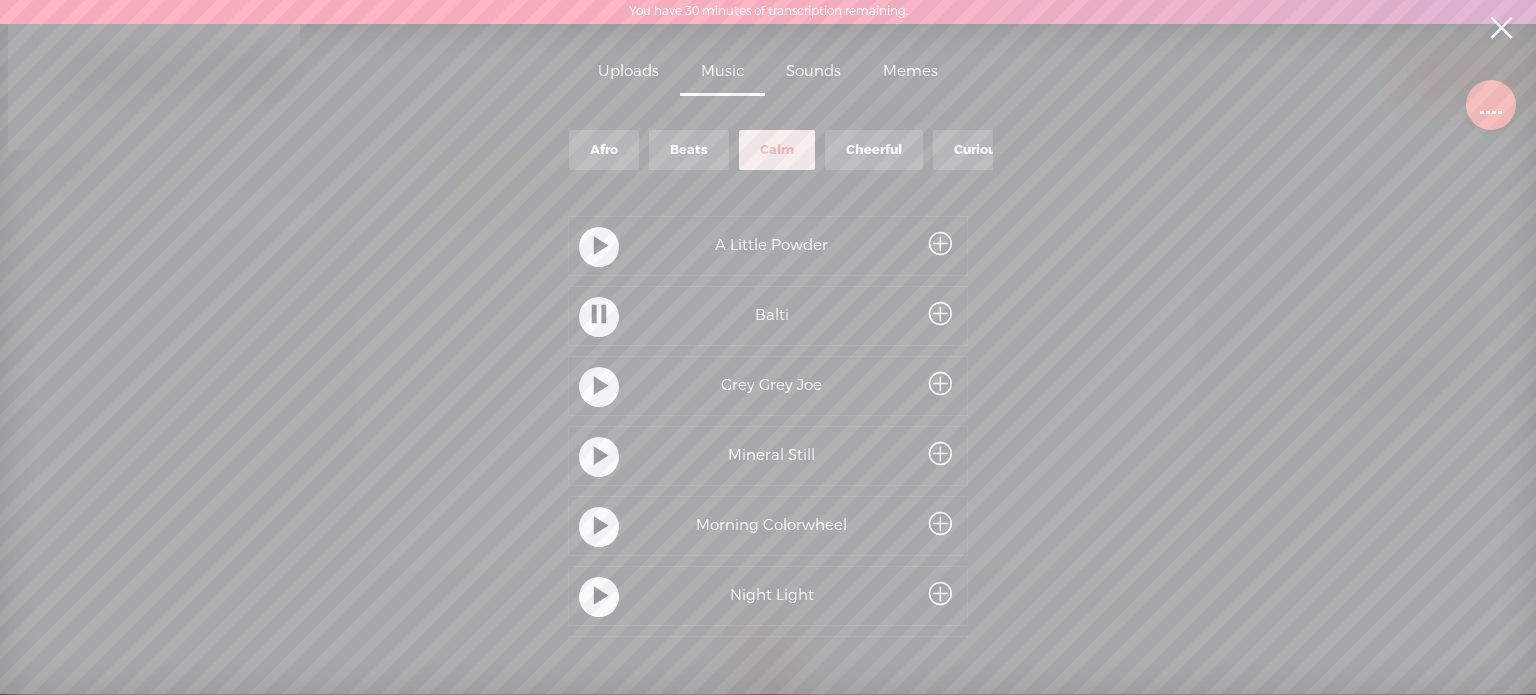 click at bounding box center (599, 316) 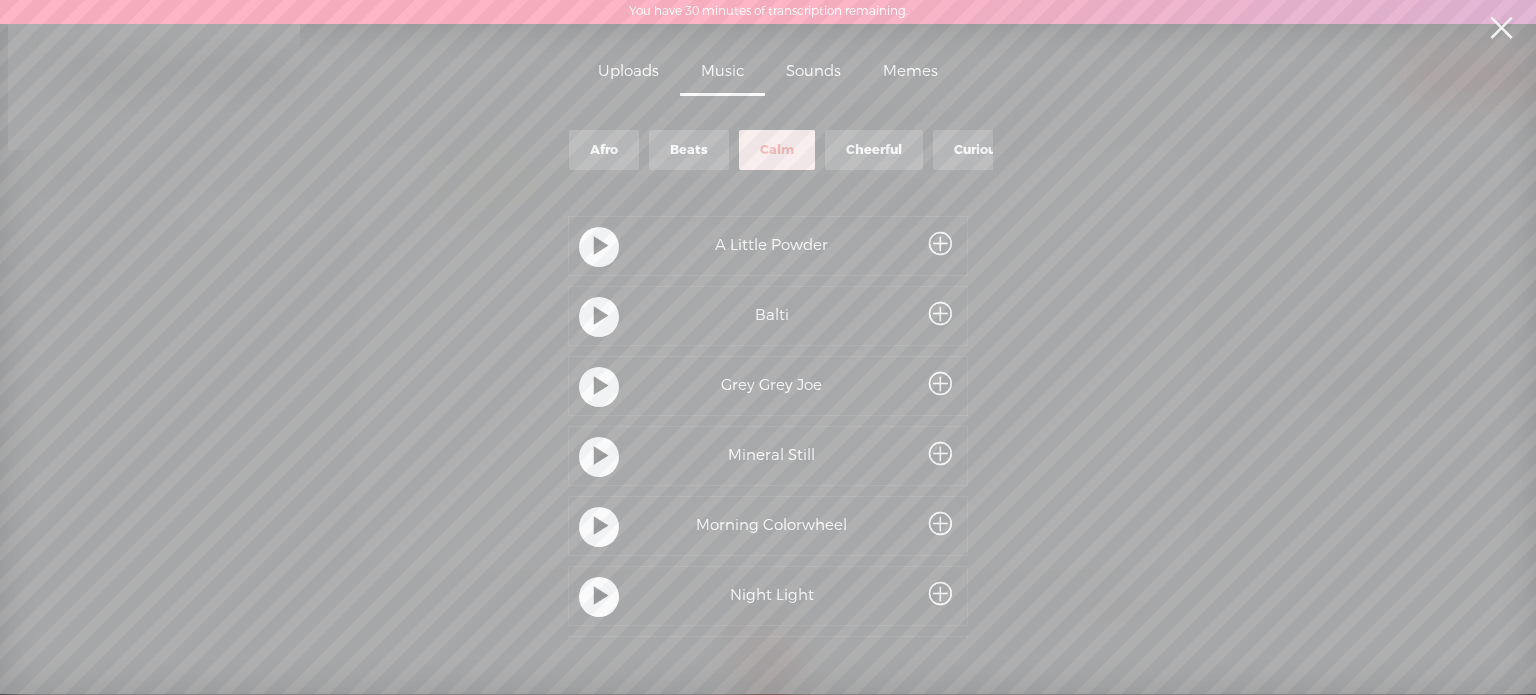 click at bounding box center (940, 316) 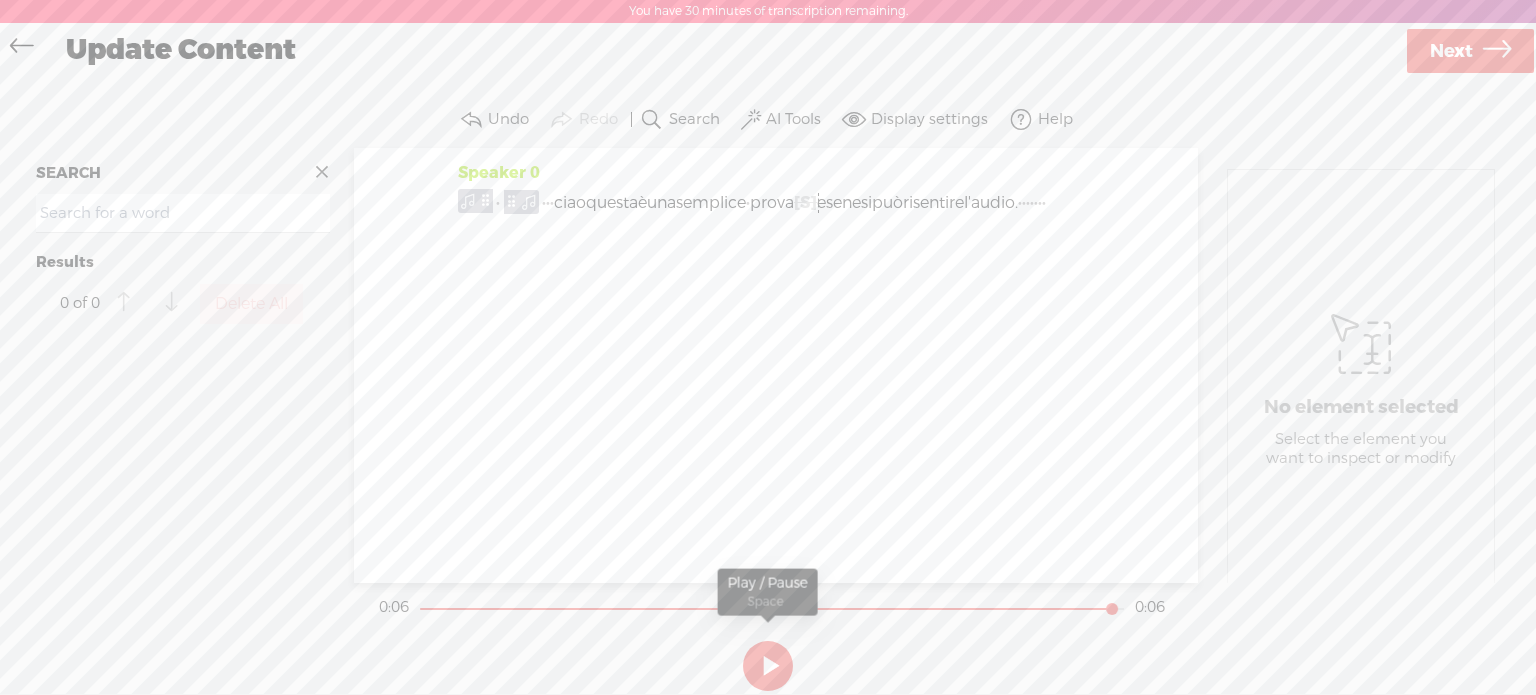 click at bounding box center (768, 666) 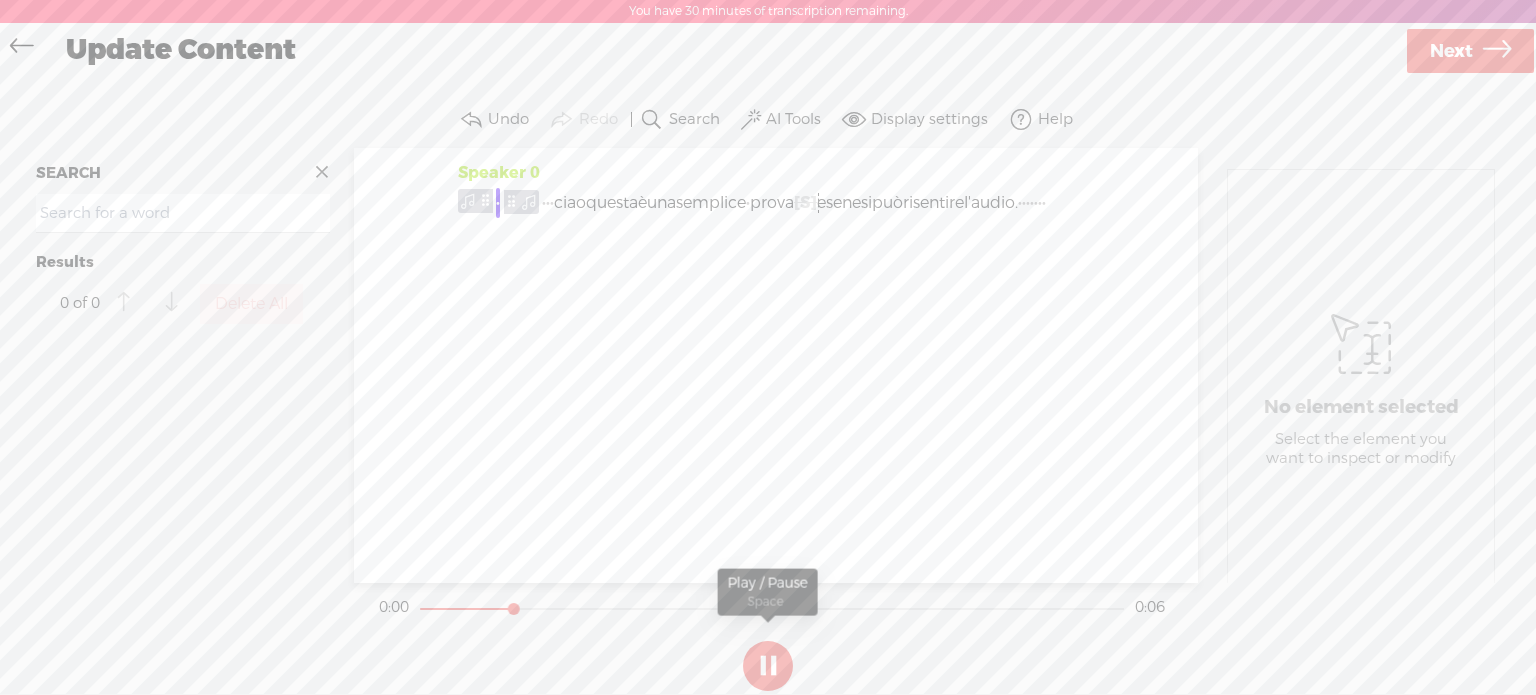 drag, startPoint x: 1108, startPoint y: 607, endPoint x: 467, endPoint y: 643, distance: 642.01013 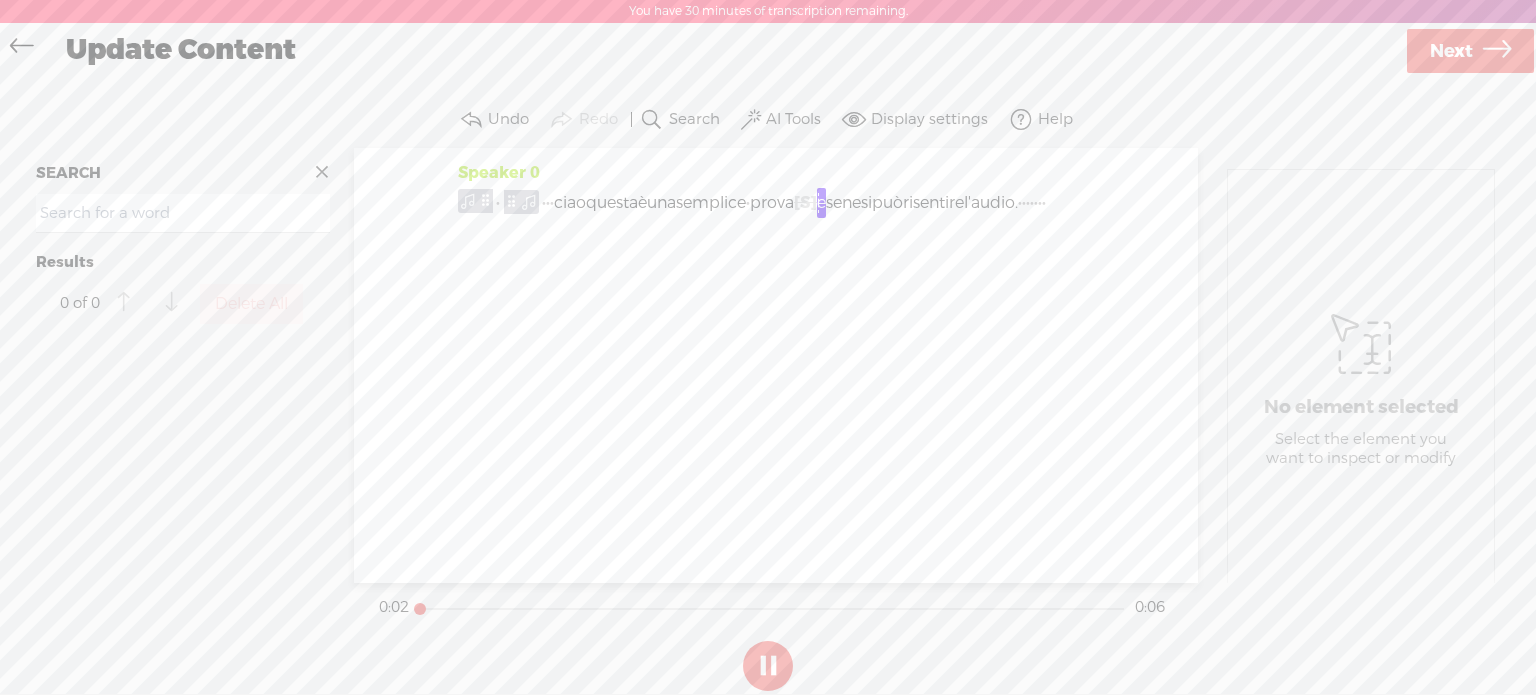 drag, startPoint x: 639, startPoint y: 611, endPoint x: 217, endPoint y: 525, distance: 430.6739 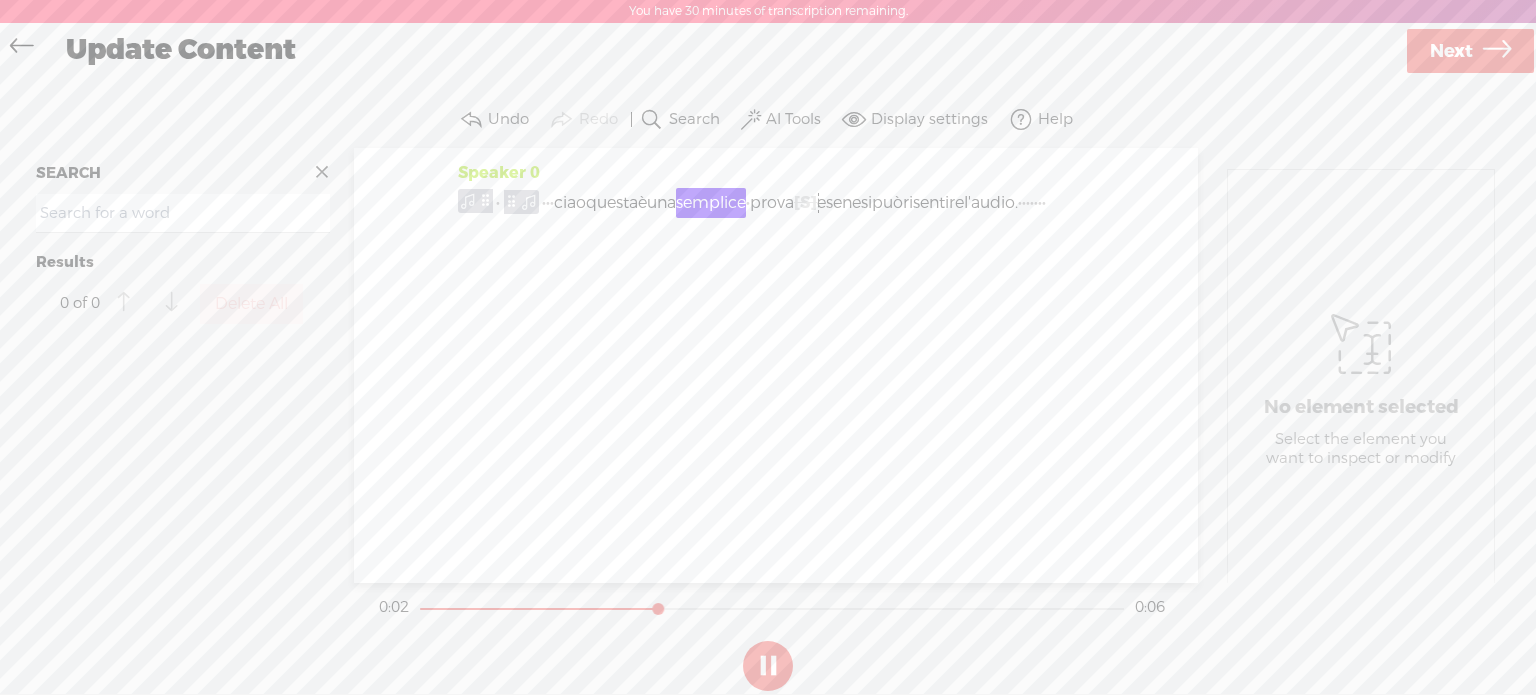 click on "·" at bounding box center (544, 203) 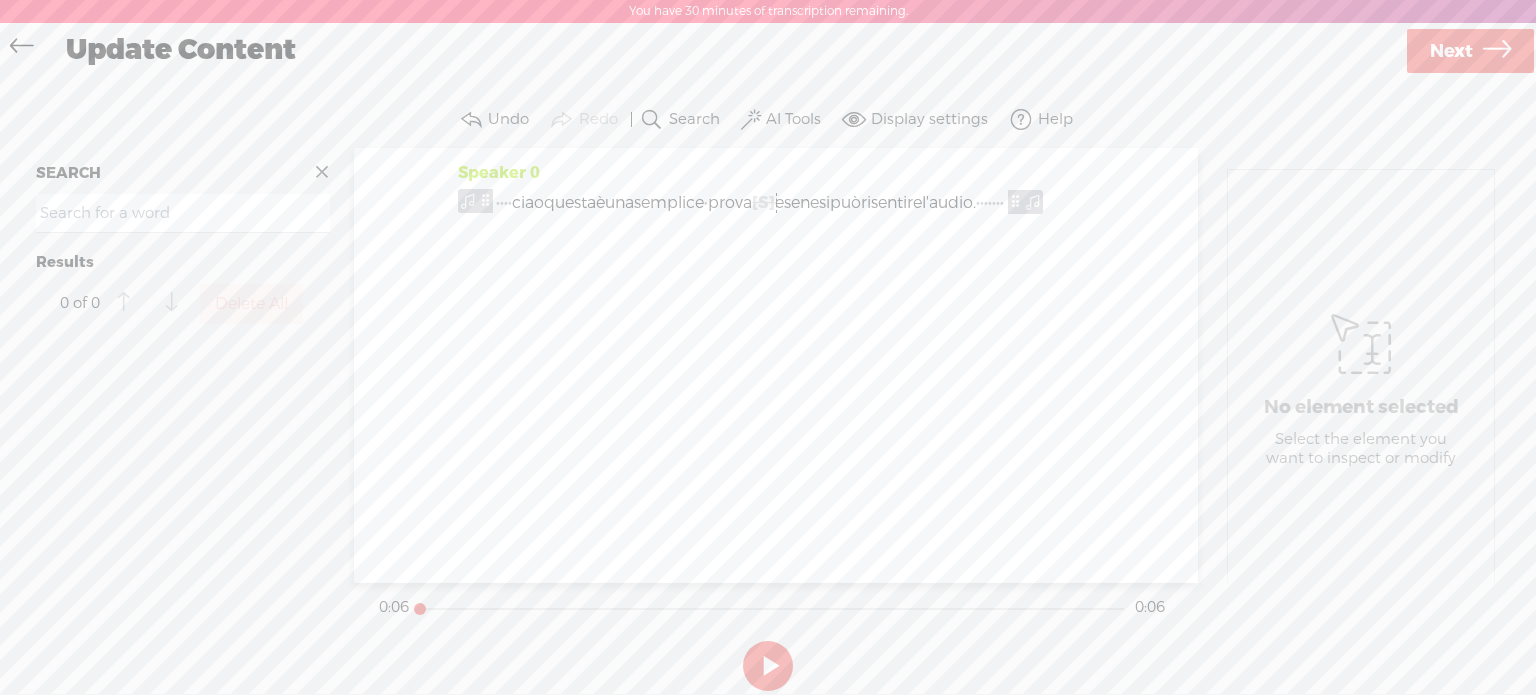 drag, startPoint x: 970, startPoint y: 605, endPoint x: 353, endPoint y: 629, distance: 617.4666 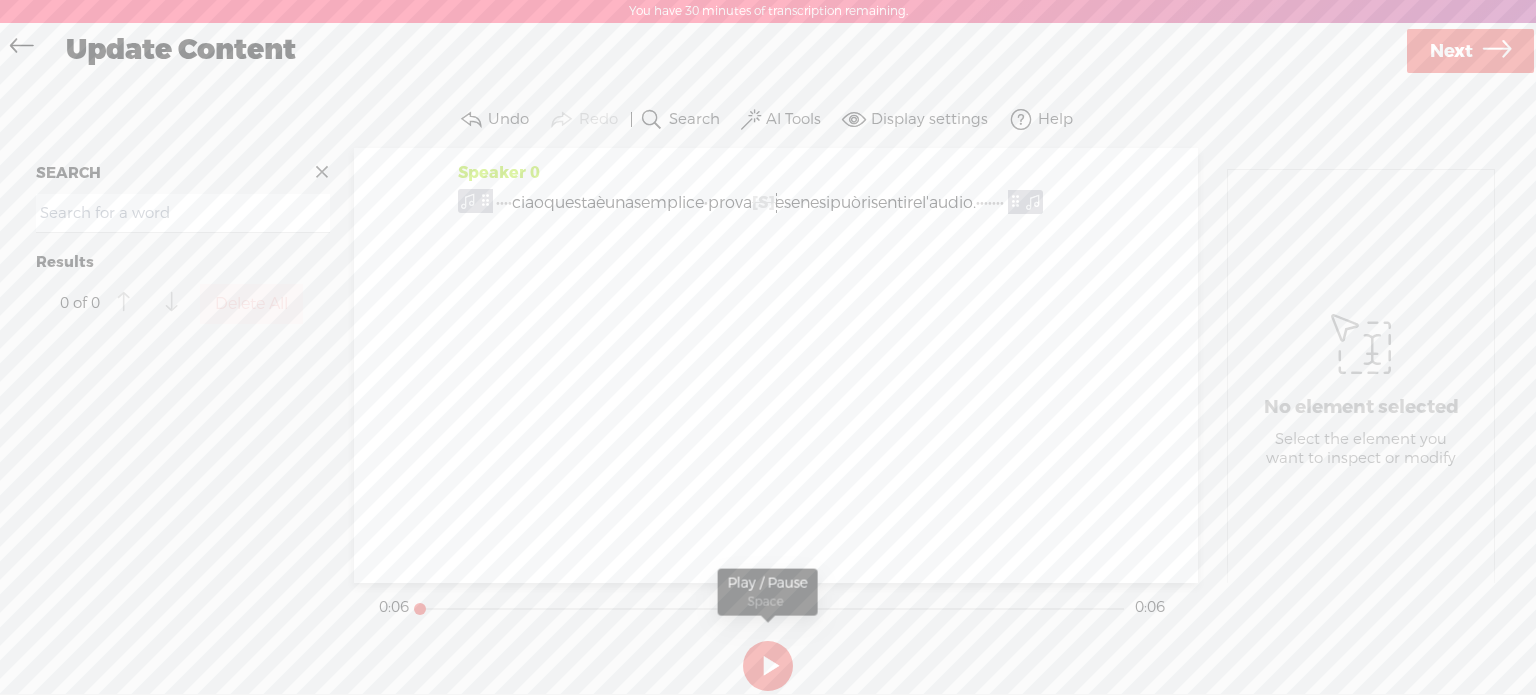 click at bounding box center (768, 666) 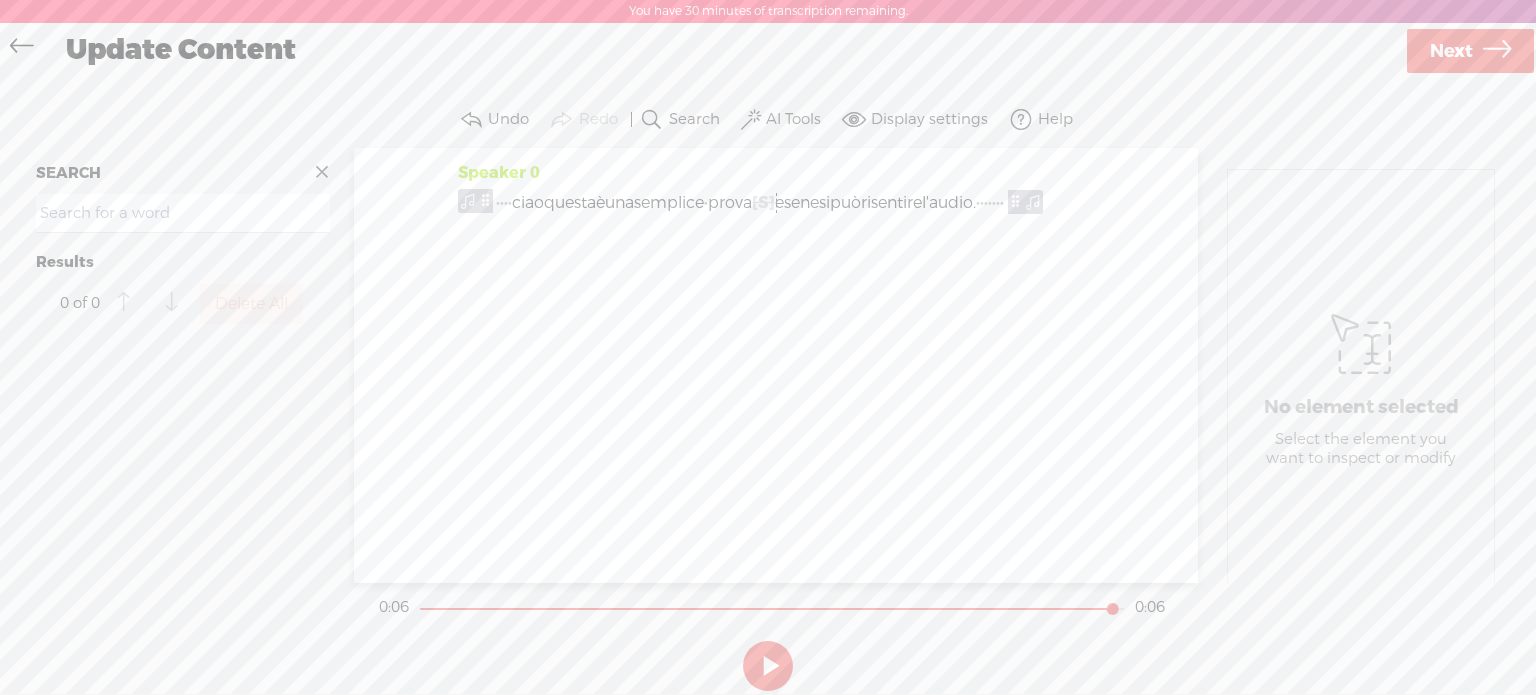 click on "Speaker 0
·
·
·
·
ciao
questa
è
una
semplice
·
prova
[S]
per  vedere  se  il  microfono  attaccato  al  computer   ·   ·   funziona   ·
e
se
ne
si
può
risentire
l'audio.
·
·
·
·
·
·" at bounding box center [776, 365] 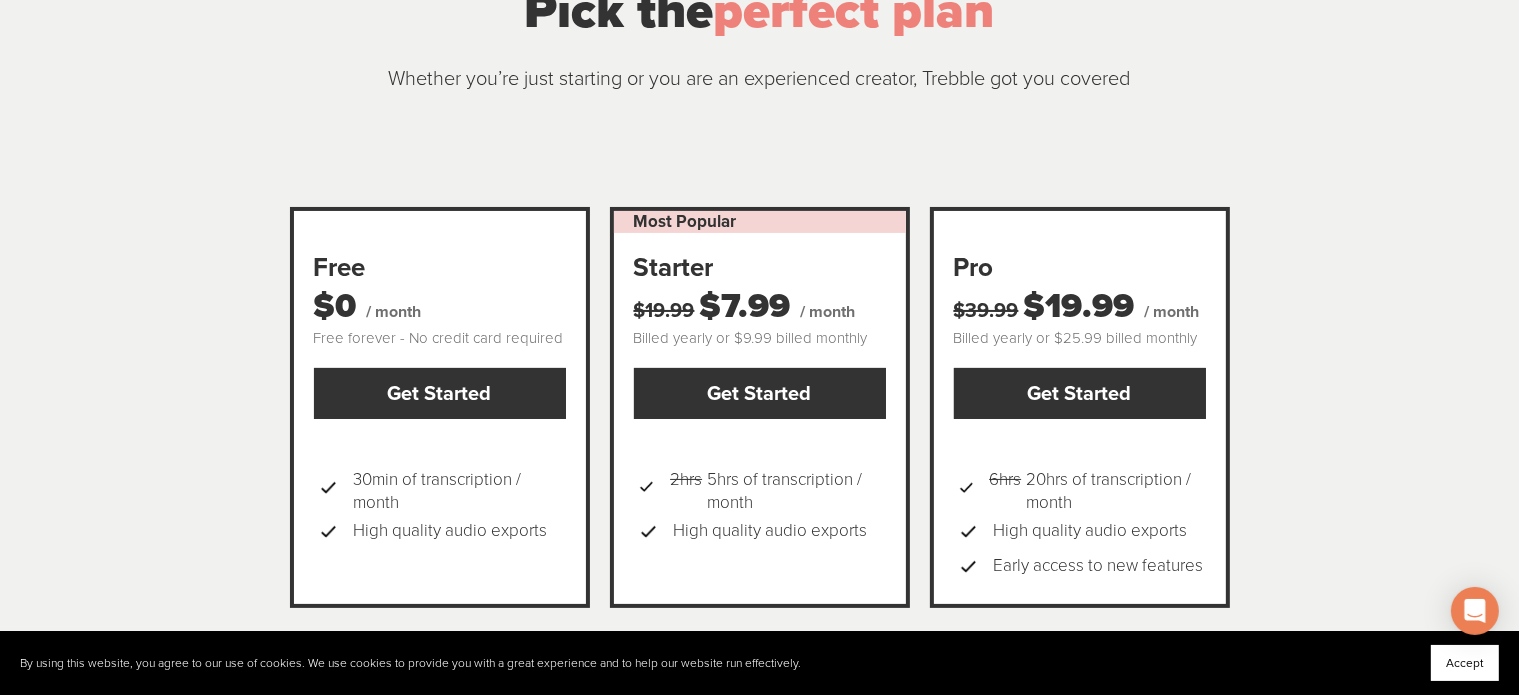 scroll, scrollTop: 0, scrollLeft: 0, axis: both 